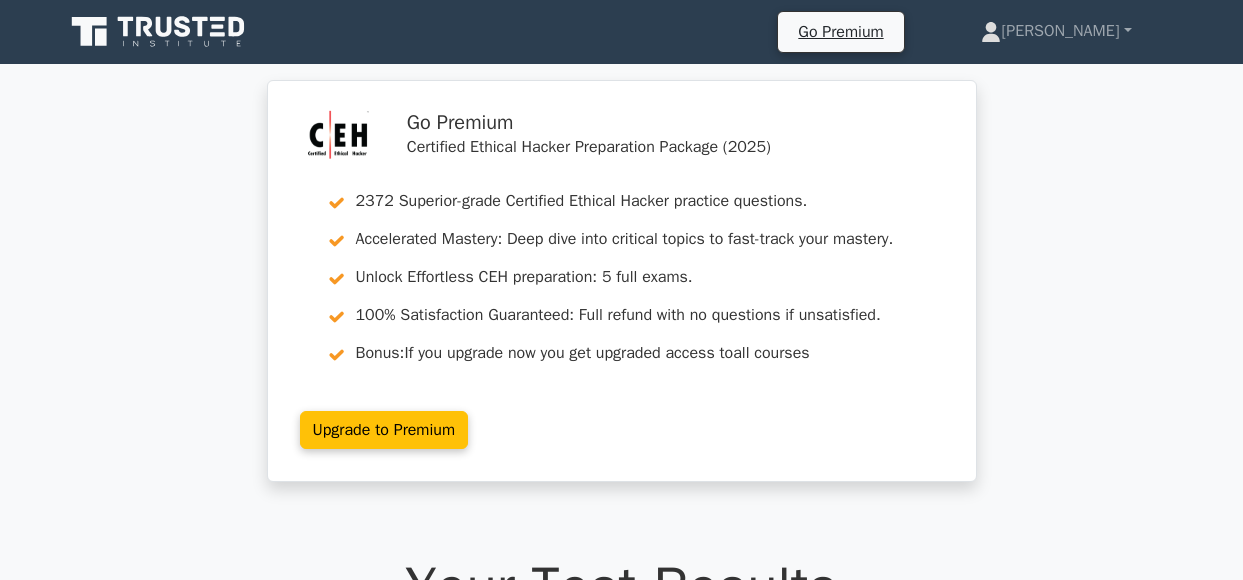 scroll, scrollTop: 53135, scrollLeft: 0, axis: vertical 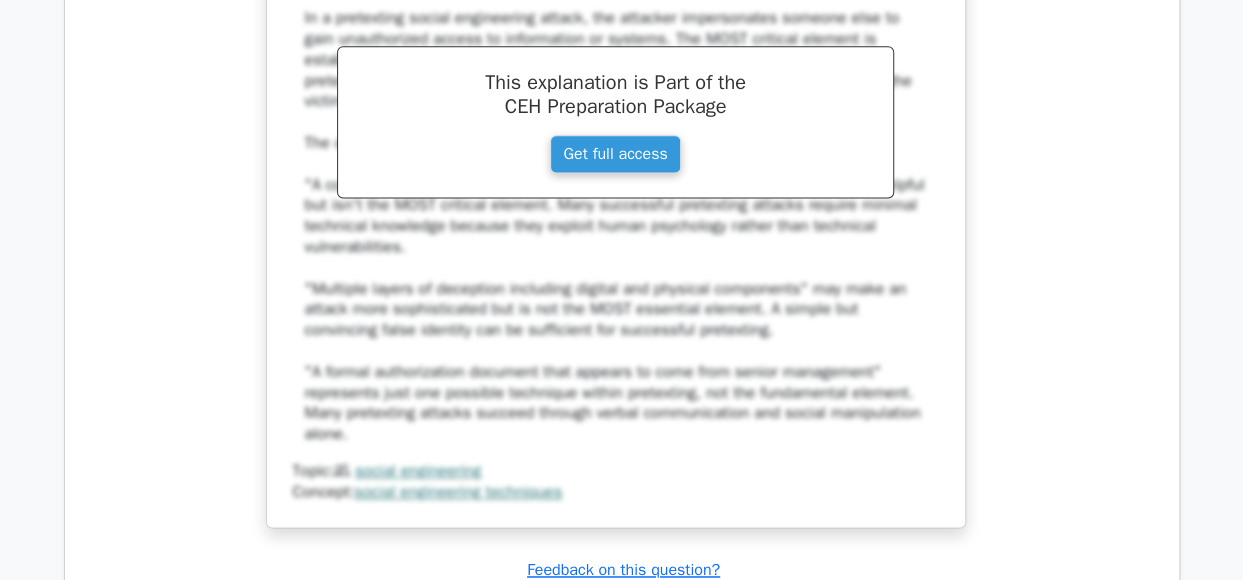 click on "When executing a pretexting social engineering attack, which element is MOST critical for the attacker to establish?
a.
A comprehensive technical knowledge of the target system architecture
b.
c. d." at bounding box center [616, 63] 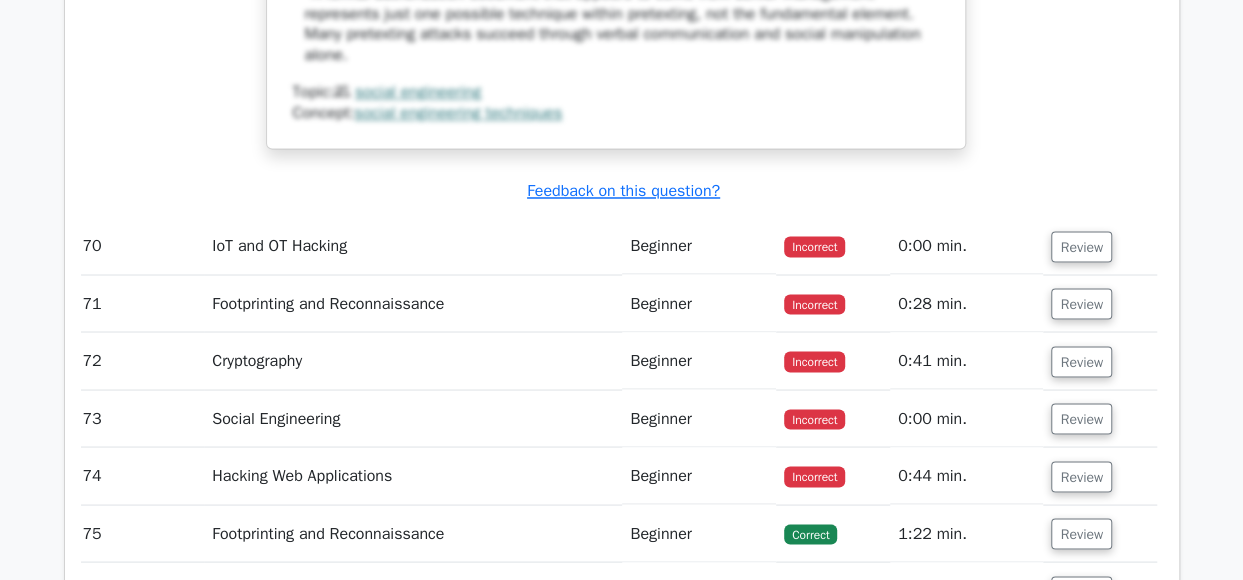 scroll, scrollTop: 53825, scrollLeft: 0, axis: vertical 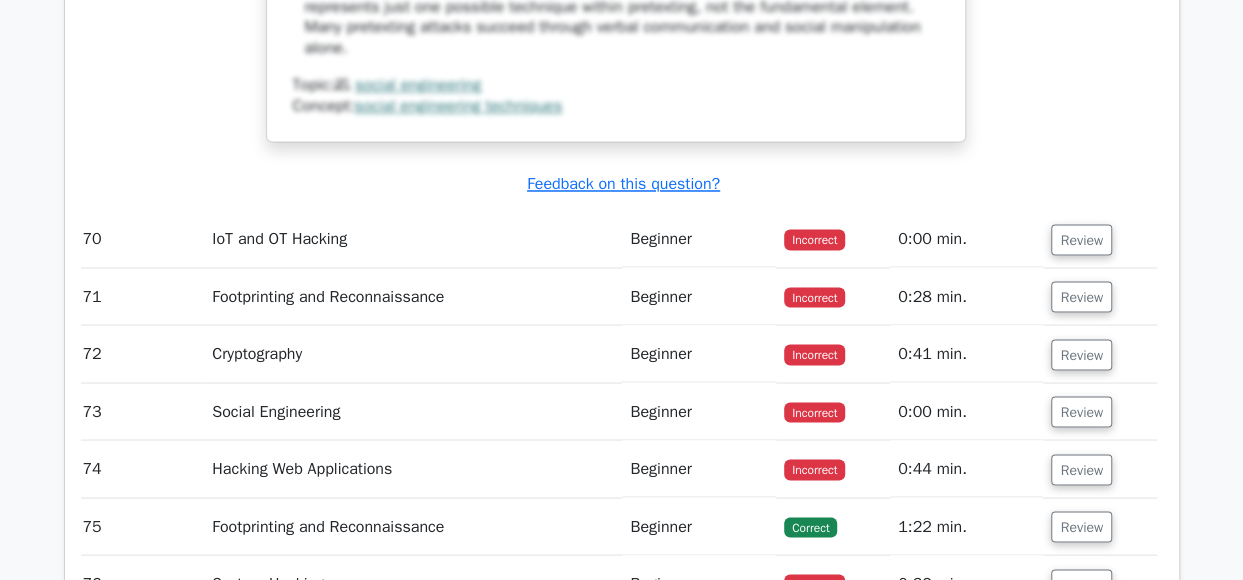 click on "Review" at bounding box center [1081, 239] 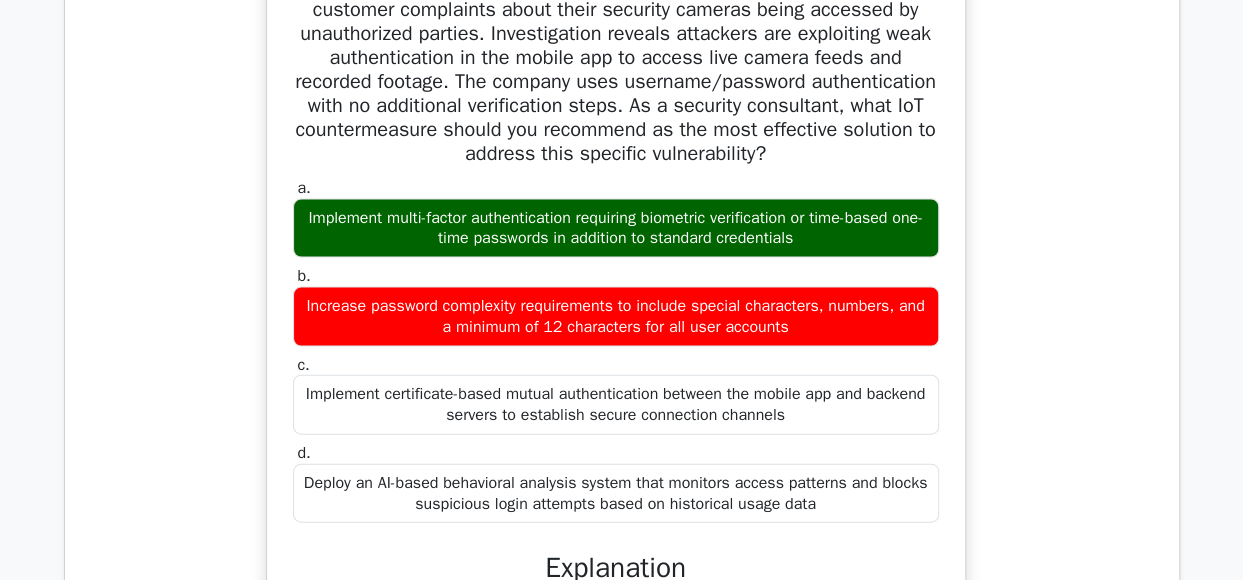 scroll, scrollTop: 54499, scrollLeft: 0, axis: vertical 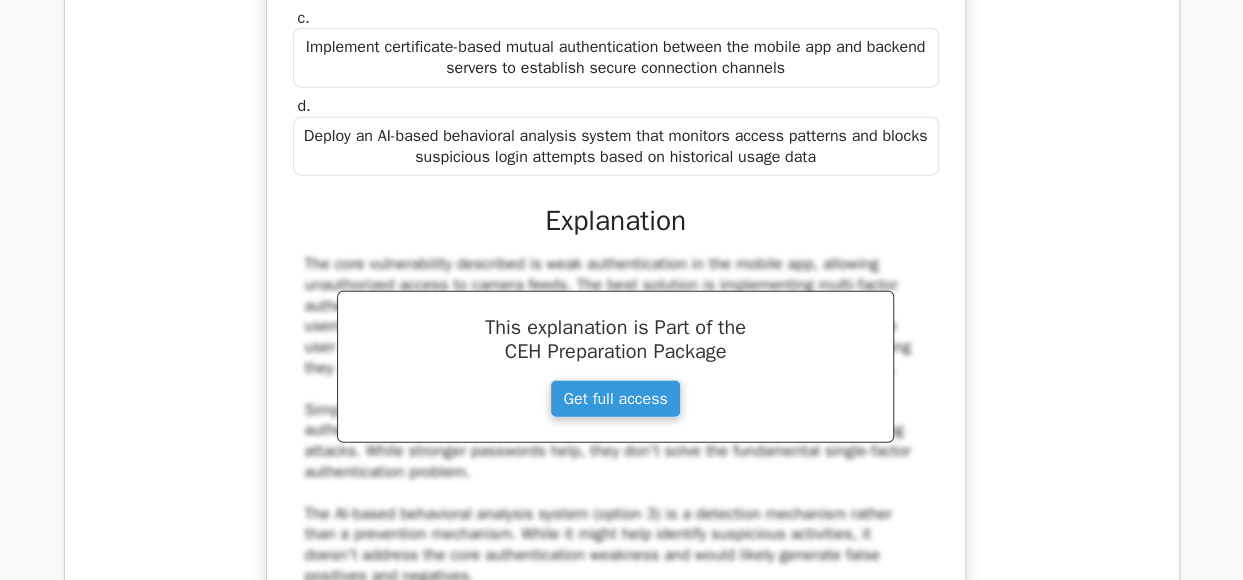 drag, startPoint x: 1091, startPoint y: 445, endPoint x: 1122, endPoint y: 505, distance: 67.53518 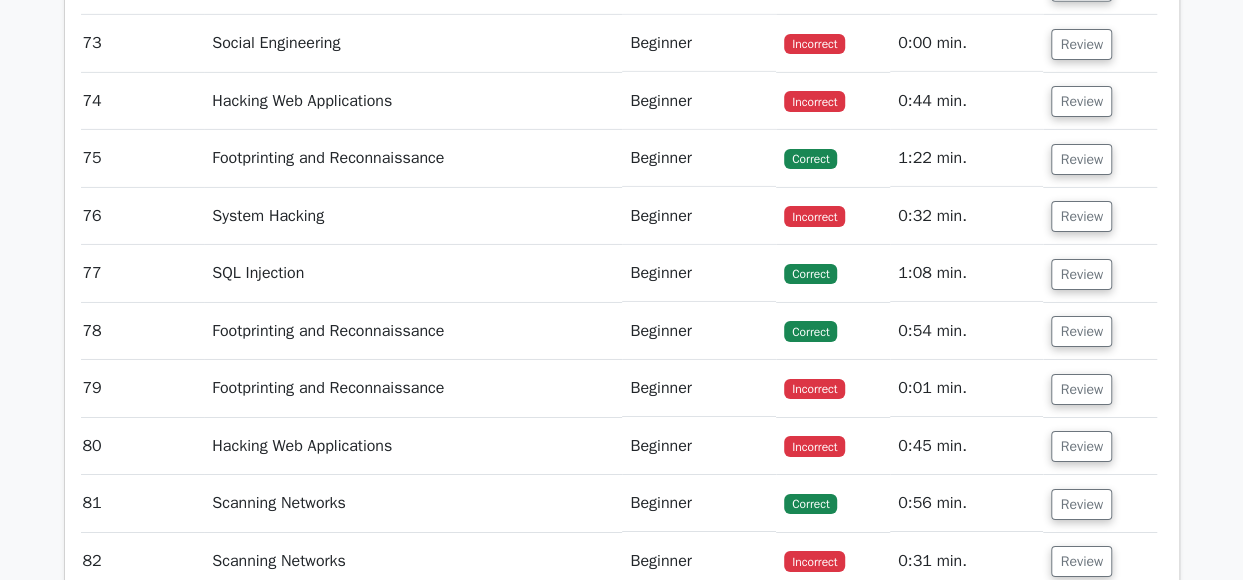 scroll, scrollTop: 55275, scrollLeft: 0, axis: vertical 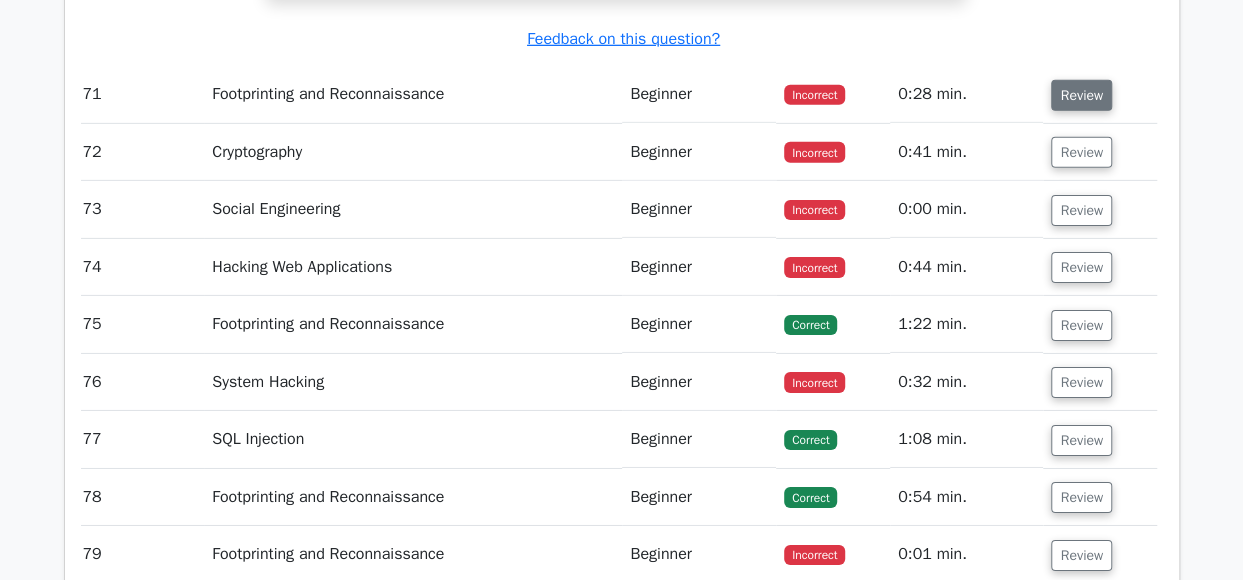 click on "Review" at bounding box center (1081, 95) 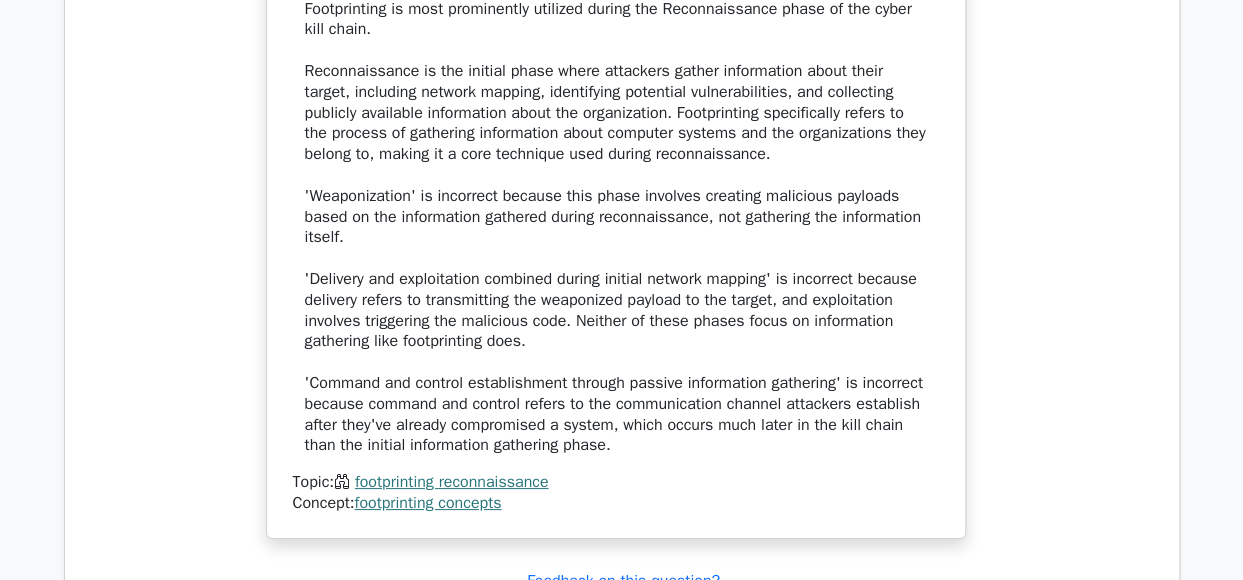 scroll, scrollTop: 55982, scrollLeft: 0, axis: vertical 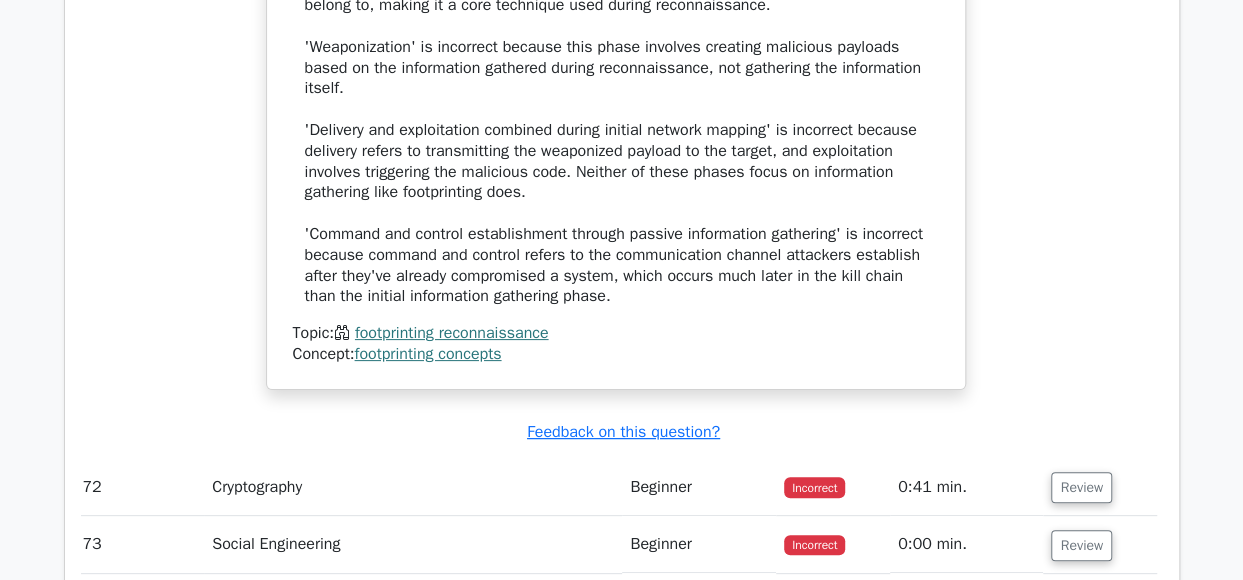 drag, startPoint x: 1083, startPoint y: 467, endPoint x: 1072, endPoint y: 551, distance: 84.71718 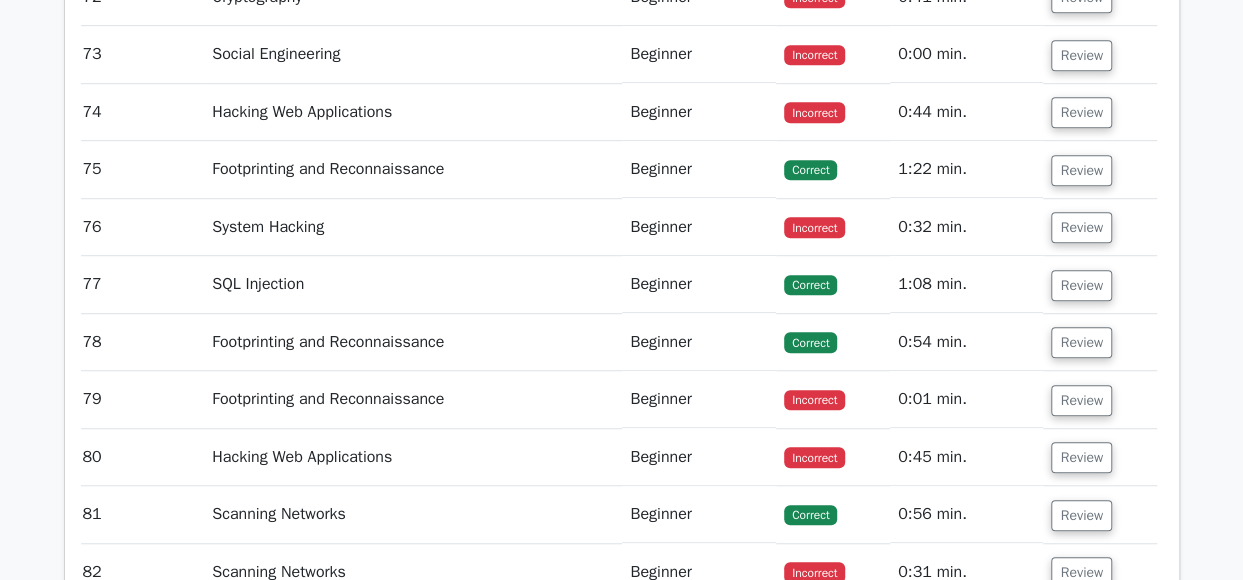 scroll, scrollTop: 56494, scrollLeft: 0, axis: vertical 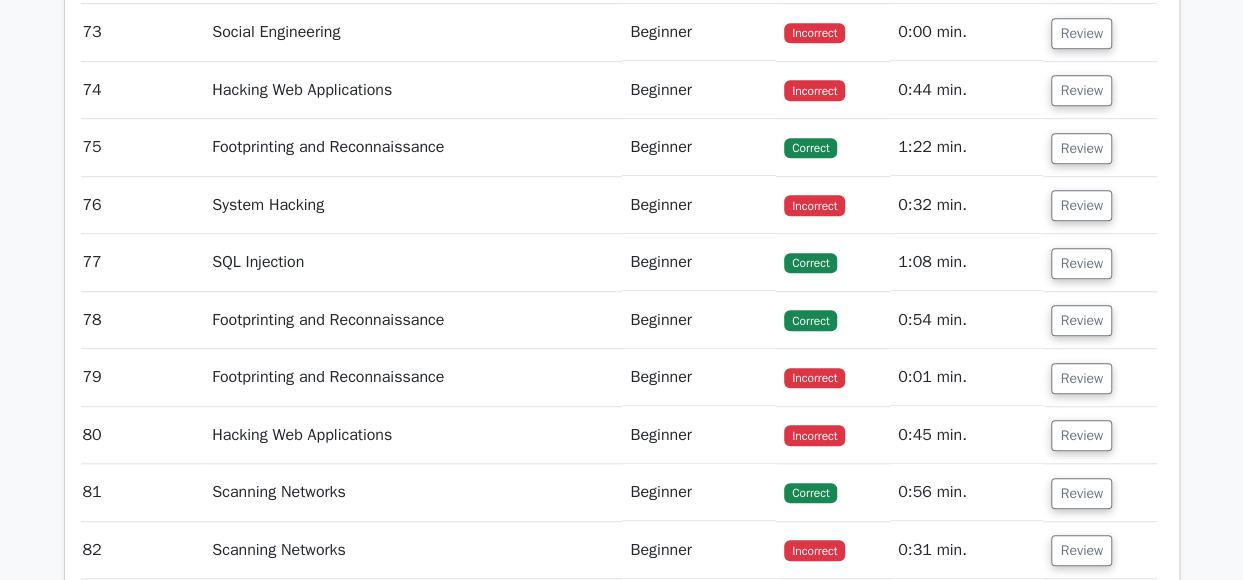click on "Review" at bounding box center [1081, -25] 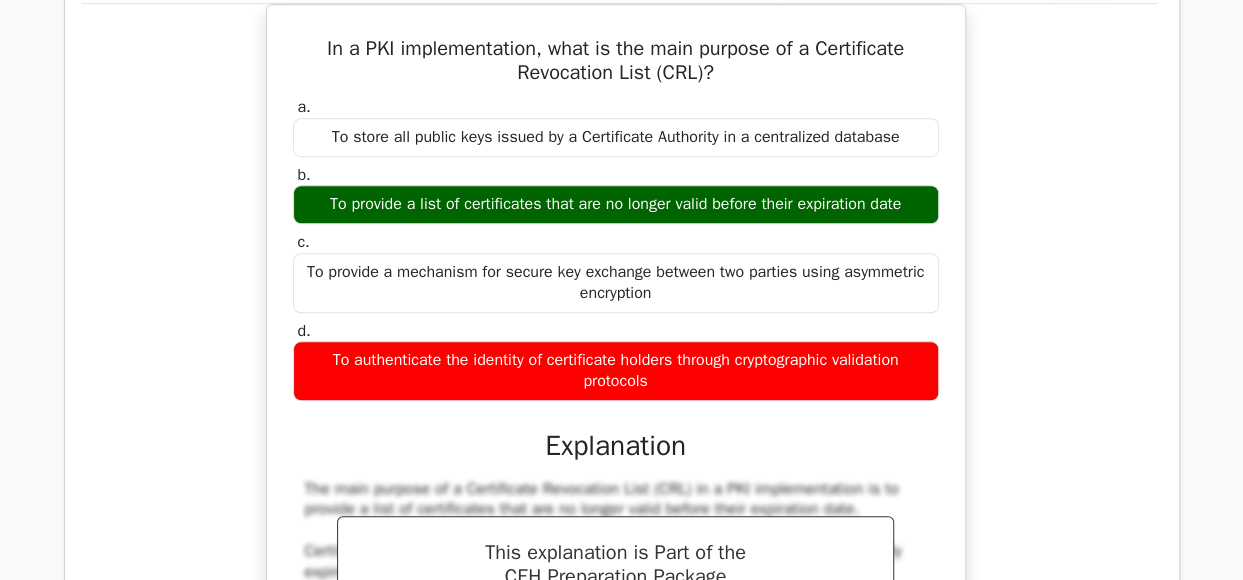 click on "In a PKI implementation, what is the main purpose of a Certificate Revocation List (CRL)?
a.
To store all public keys issued by a Certificate Authority in a centralized database
b.
c." at bounding box center (616, 513) 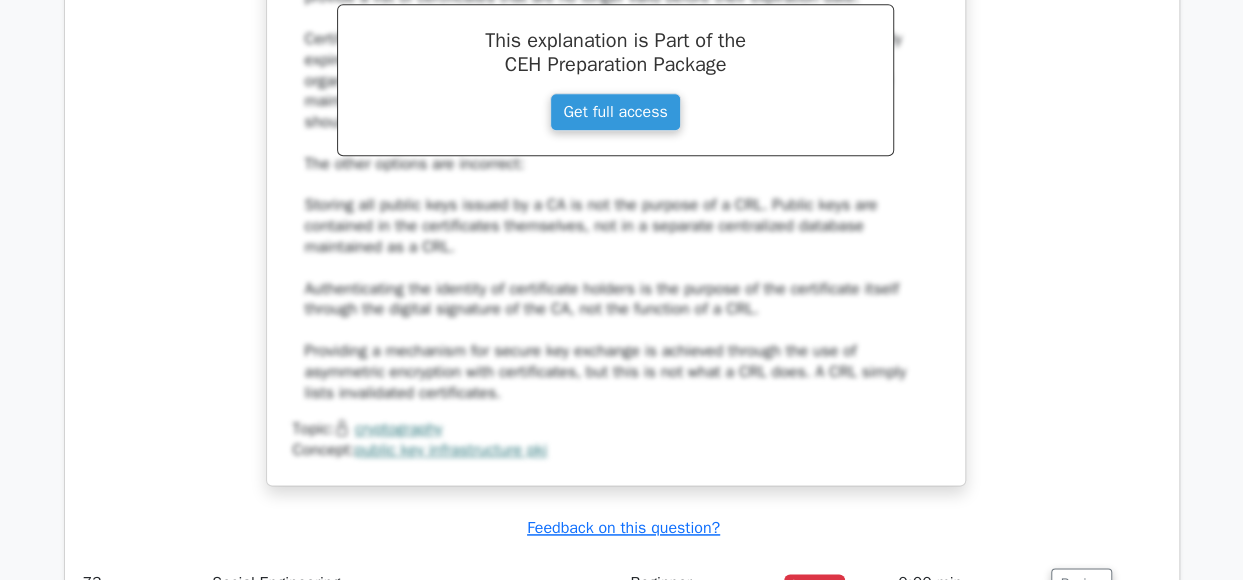 scroll, scrollTop: 57394, scrollLeft: 0, axis: vertical 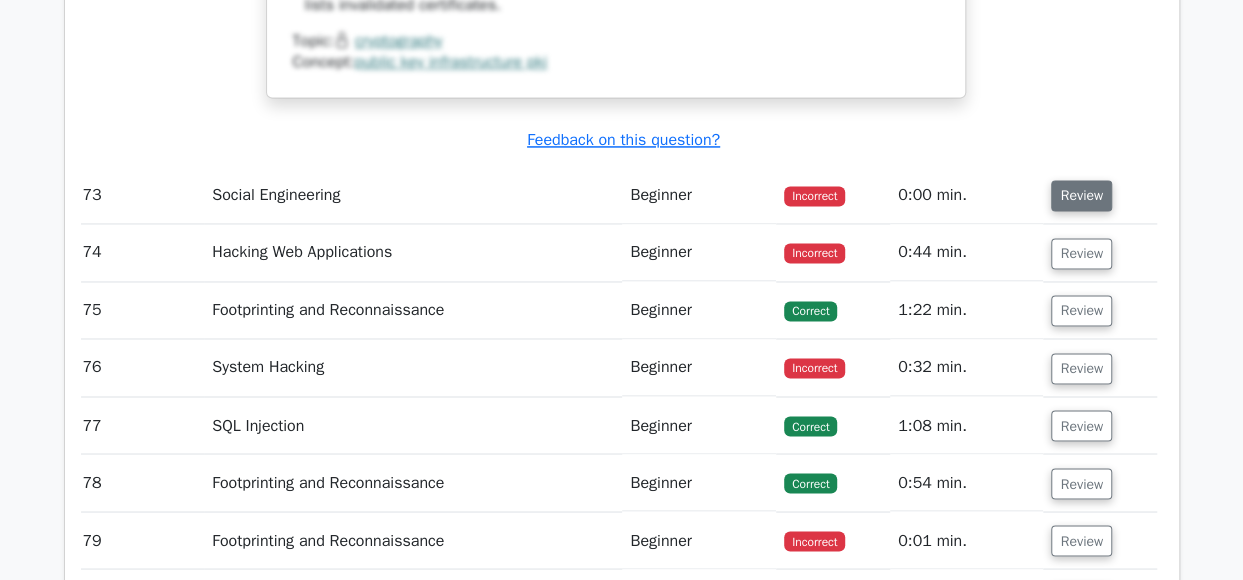 click on "Review" at bounding box center [1081, 195] 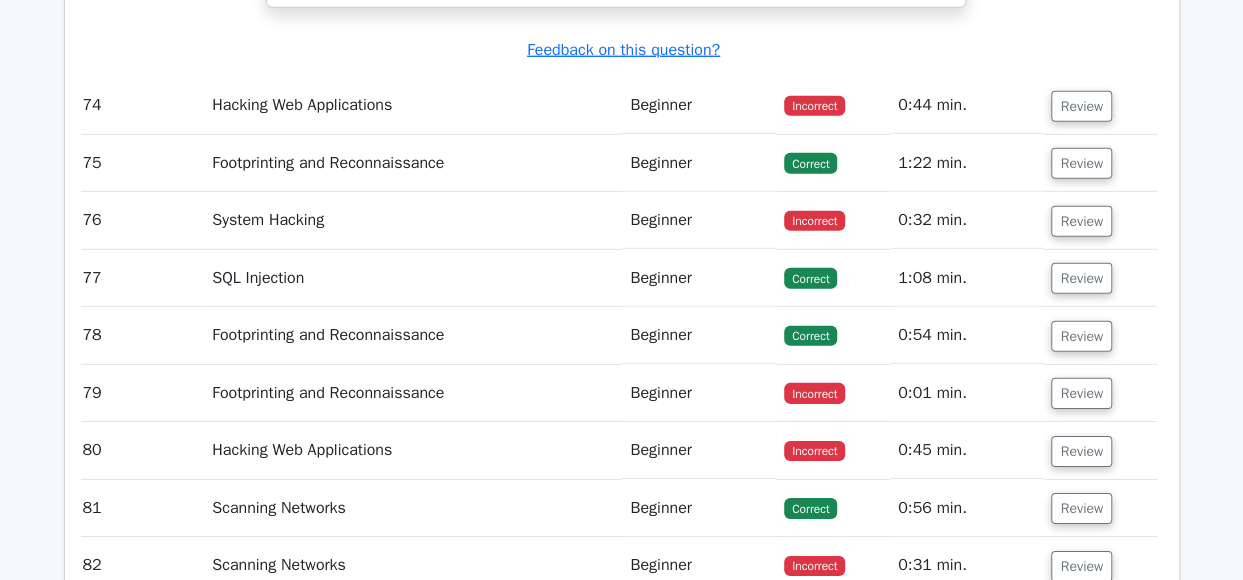 scroll, scrollTop: 58740, scrollLeft: 0, axis: vertical 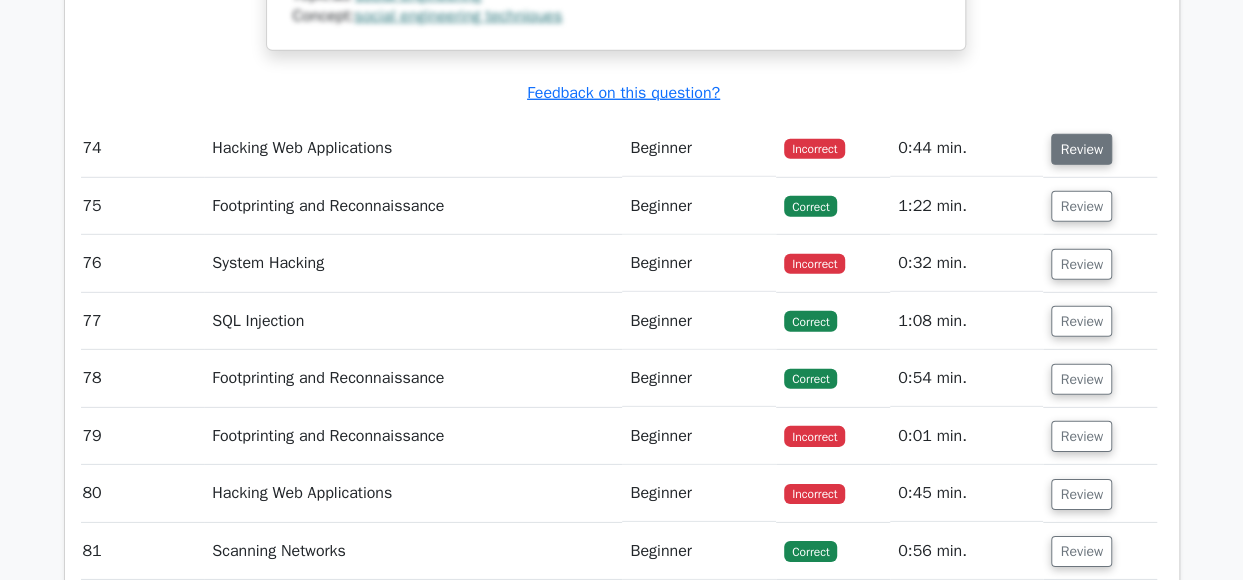click on "Review" at bounding box center [1081, 149] 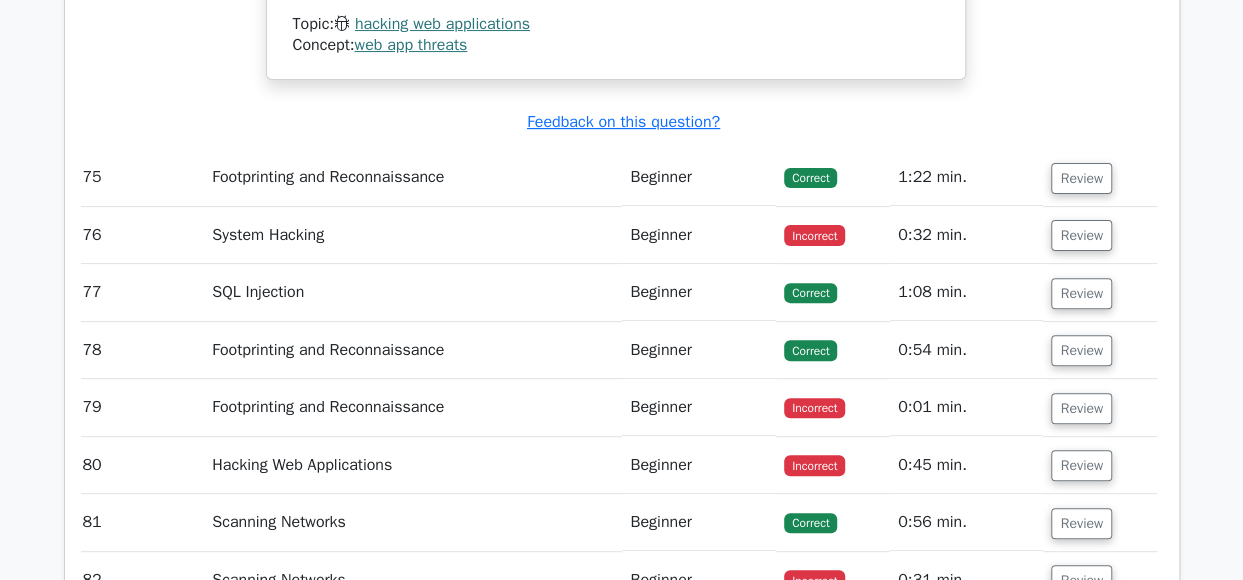 scroll, scrollTop: 59940, scrollLeft: 0, axis: vertical 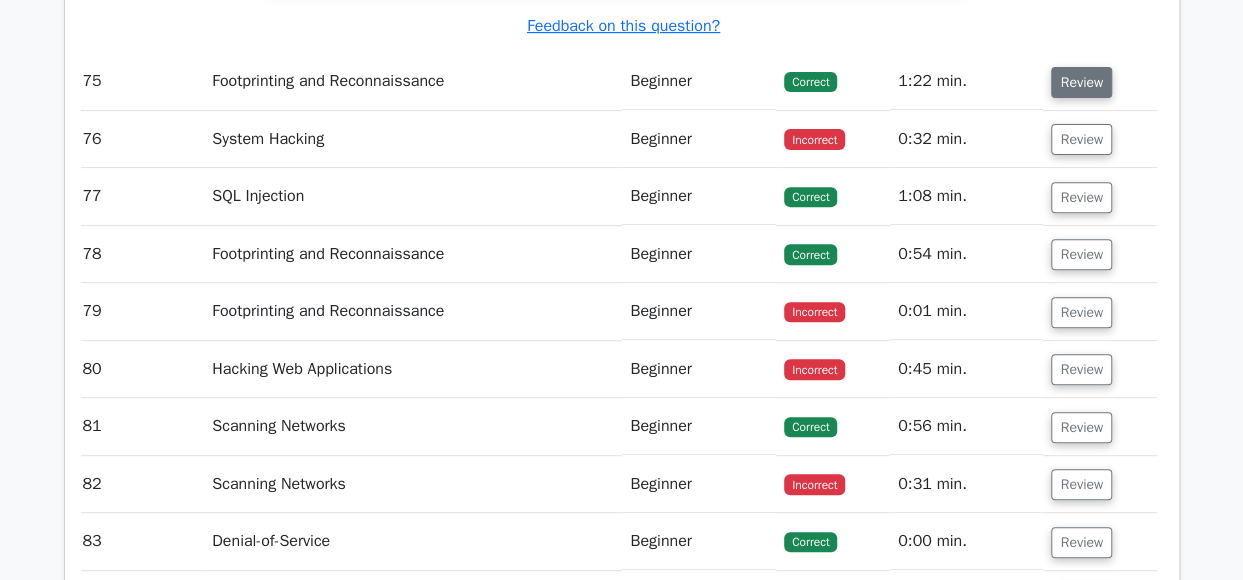 click on "Review" at bounding box center (1081, 82) 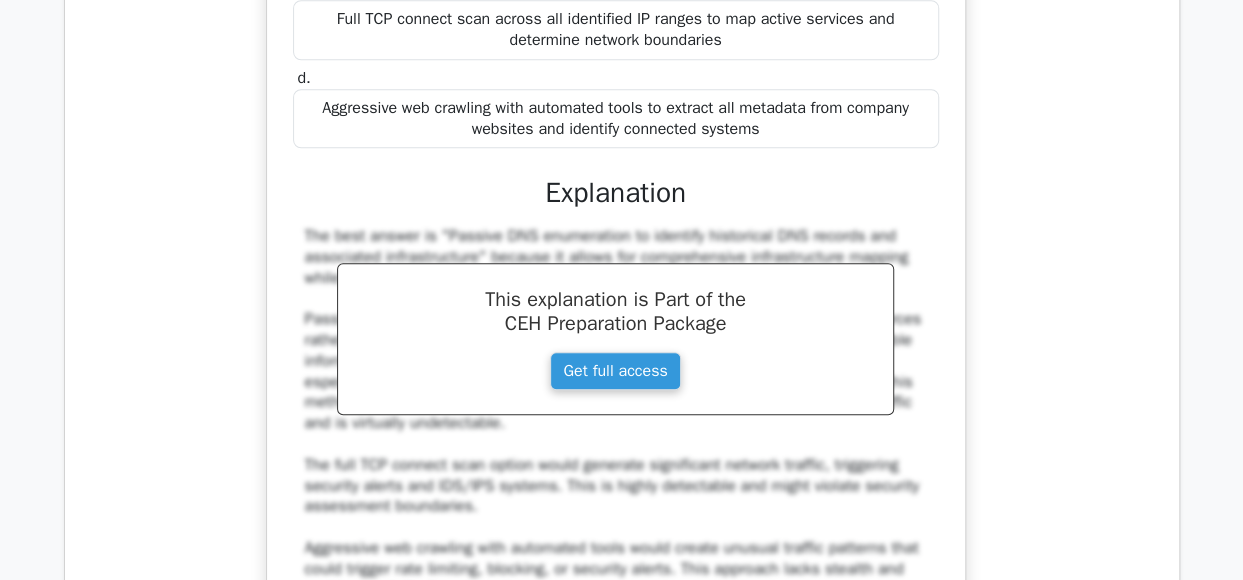 scroll, scrollTop: 61340, scrollLeft: 0, axis: vertical 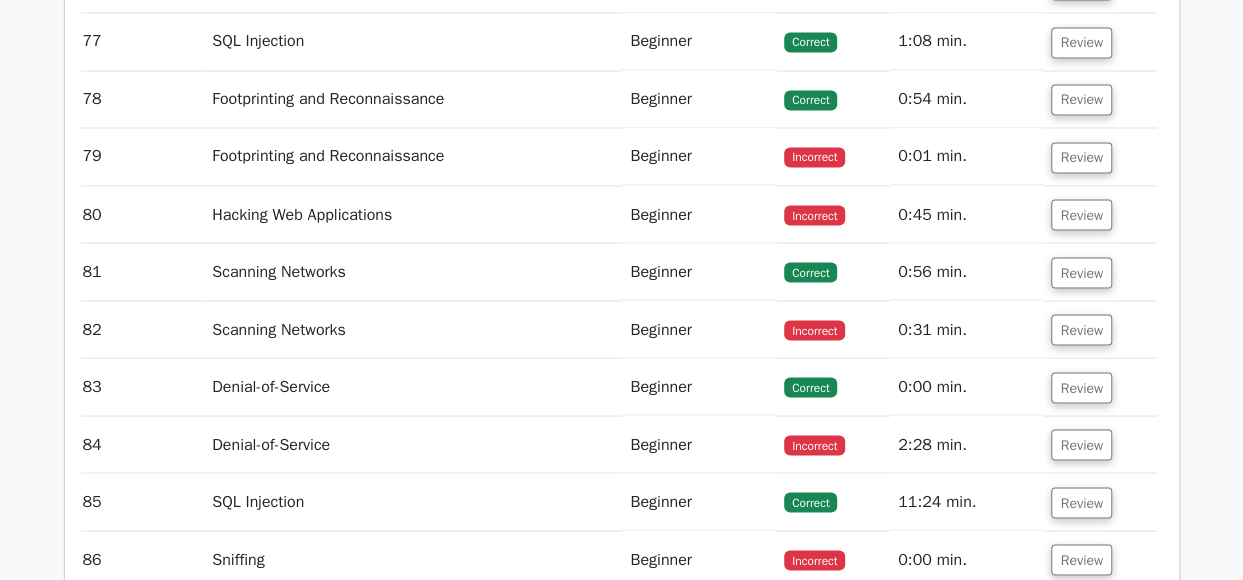 click on "Review" at bounding box center [1081, -16] 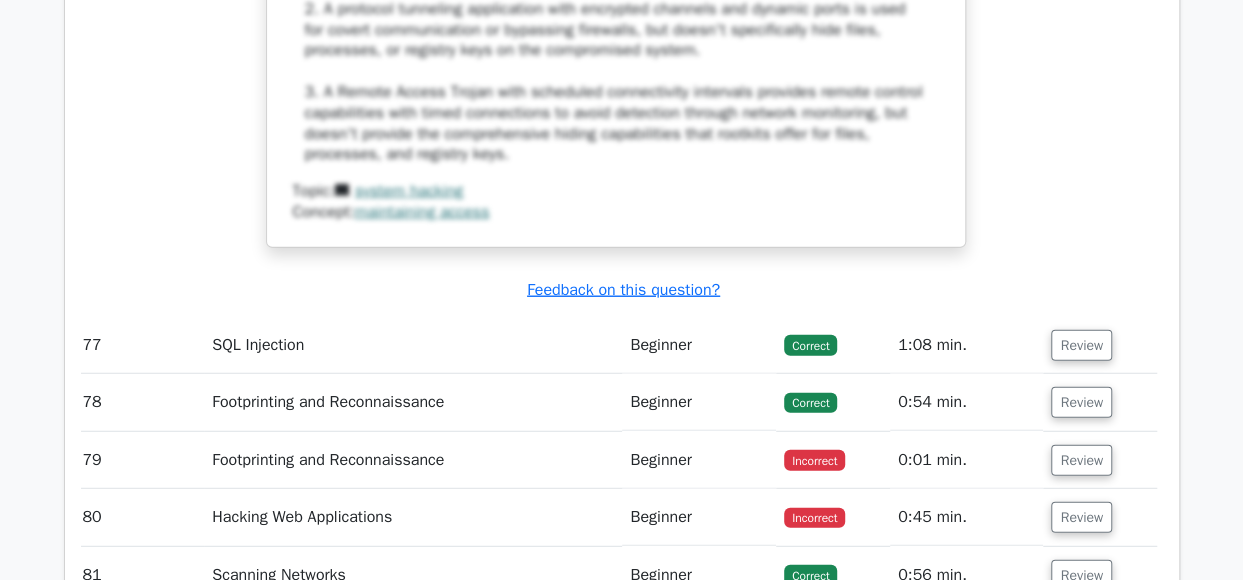 scroll, scrollTop: 62340, scrollLeft: 0, axis: vertical 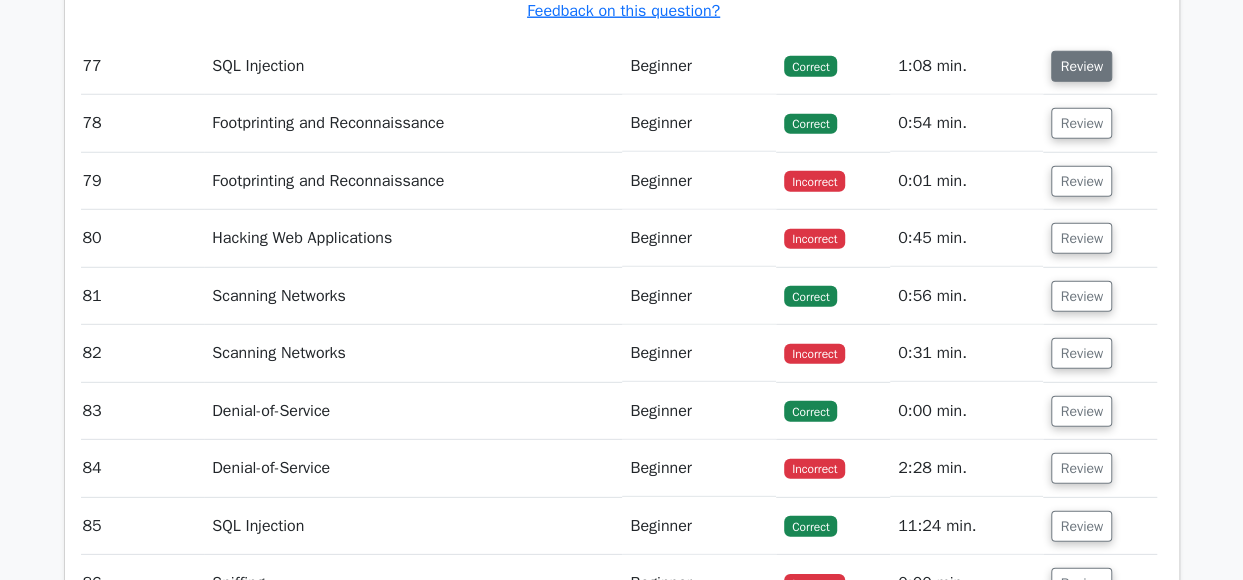 click on "Review" at bounding box center (1081, 66) 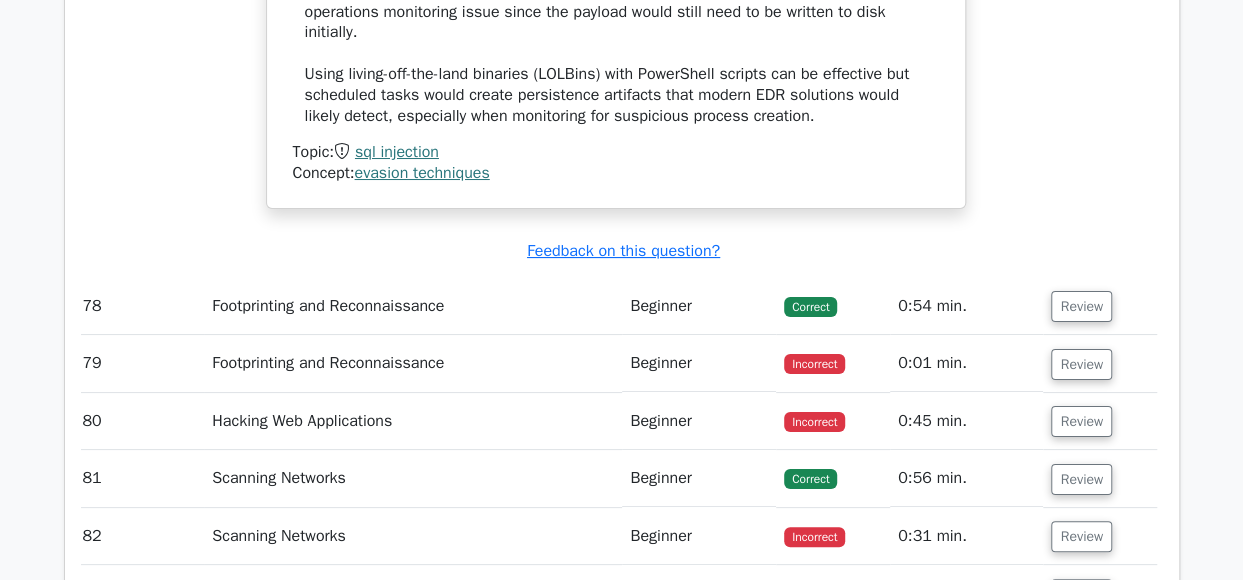 scroll, scrollTop: 63640, scrollLeft: 0, axis: vertical 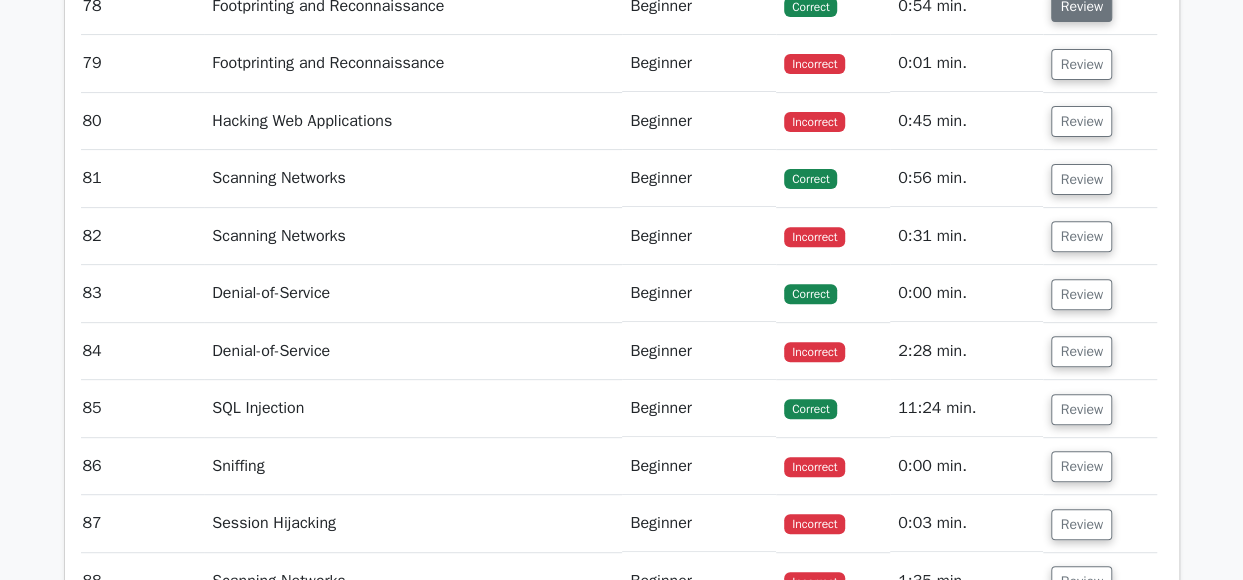 click on "Review" at bounding box center [1081, 6] 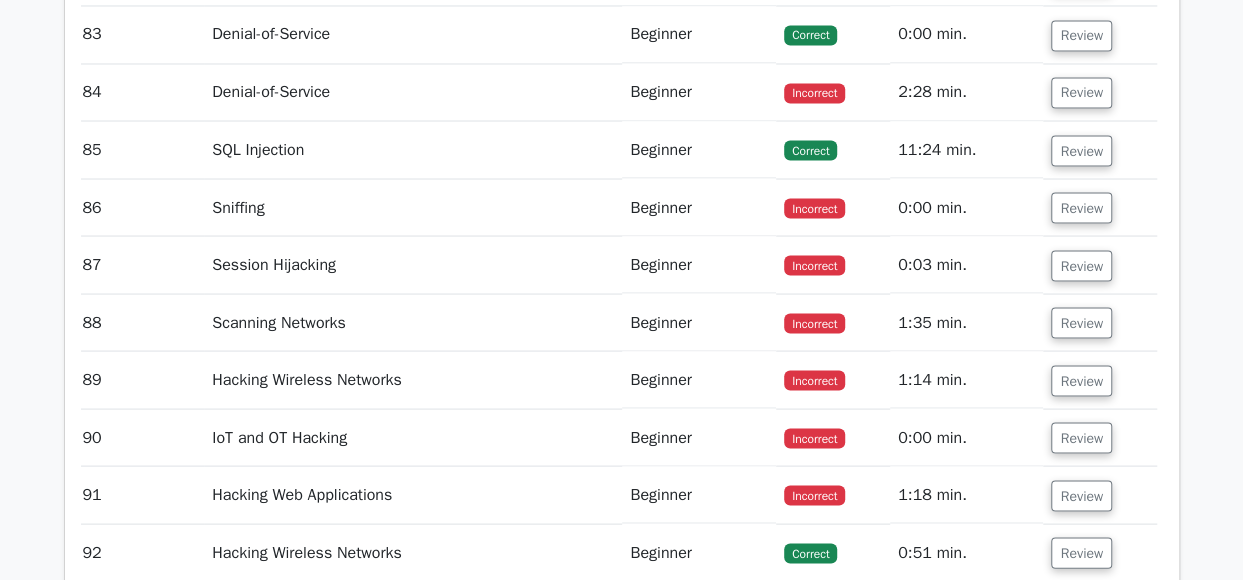 scroll, scrollTop: 64940, scrollLeft: 0, axis: vertical 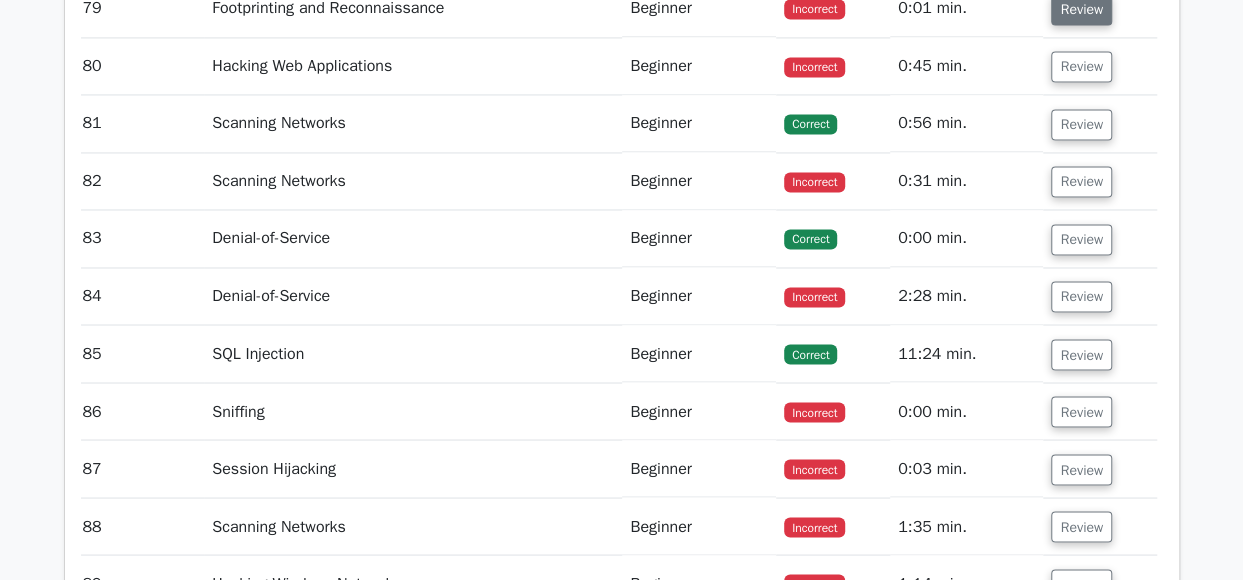 click on "Review" at bounding box center (1081, 9) 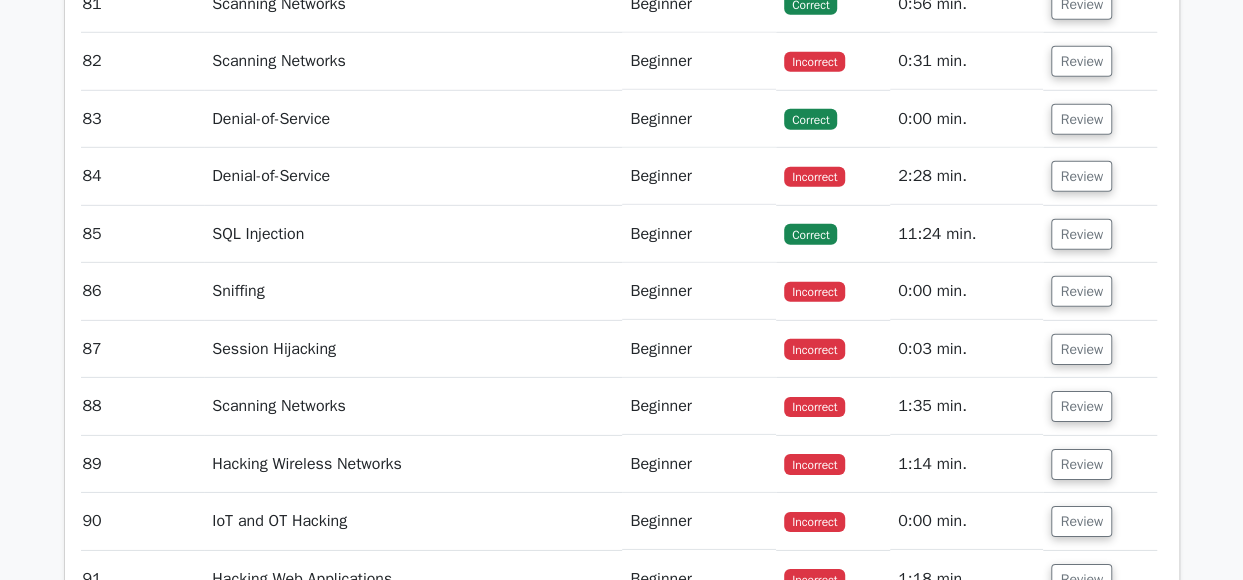 scroll, scrollTop: 66240, scrollLeft: 0, axis: vertical 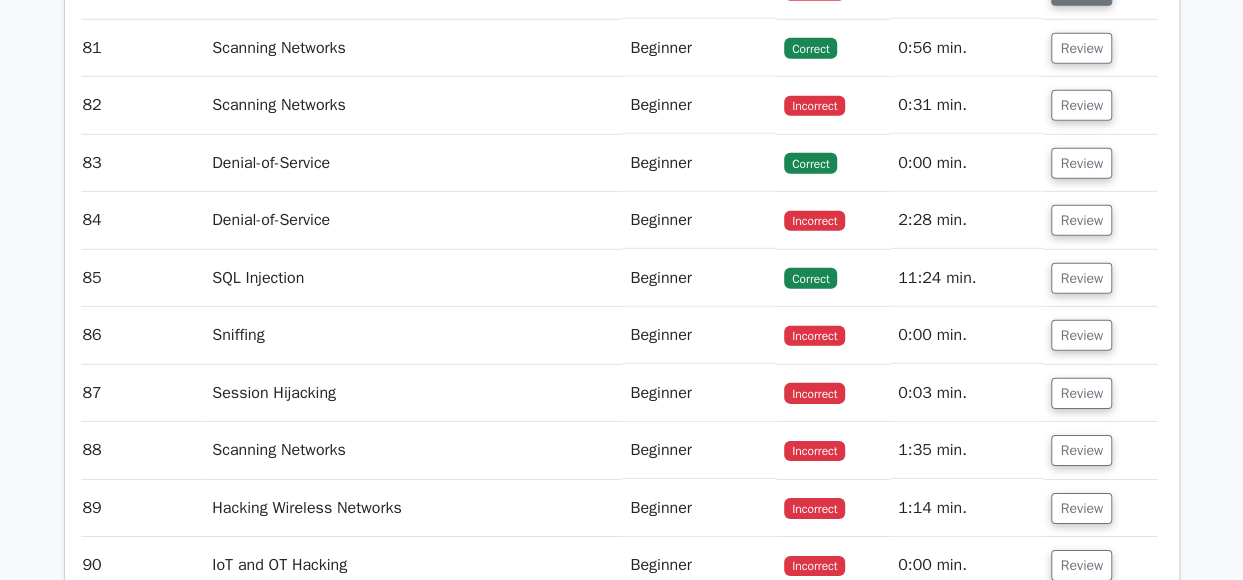 click on "Review" at bounding box center (1081, -10) 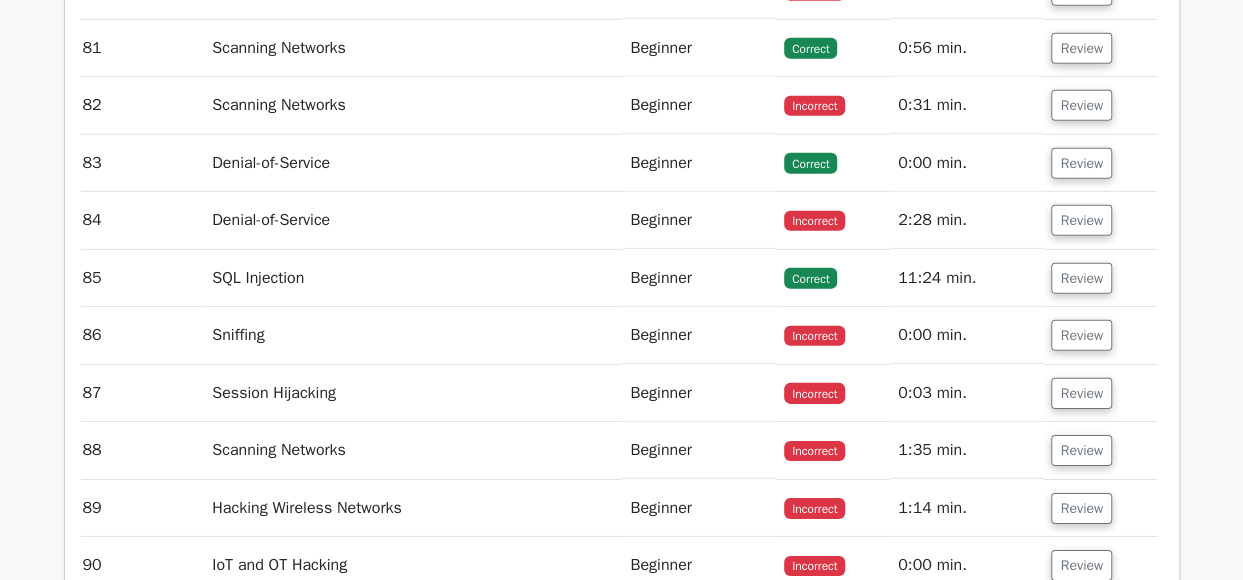 click on "Question Analysis
Question  #
Topic
Difficulty
Result
Time Spent
Action
1
SQL Injection
Intermediate
Incorrect" at bounding box center [622, -30714] 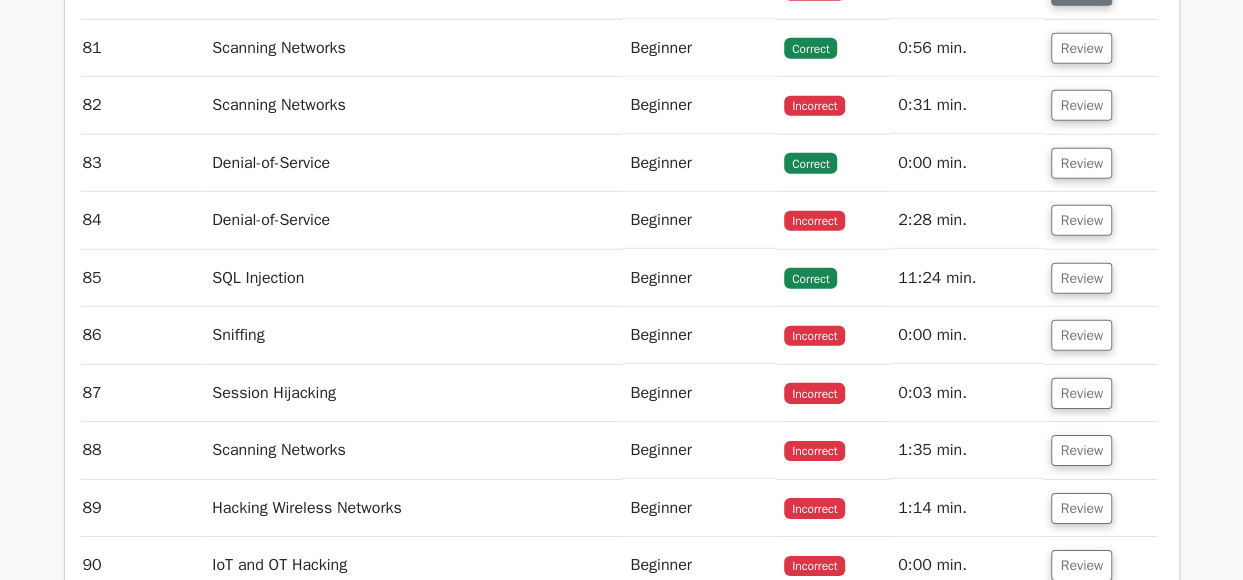 click on "Review" at bounding box center (1081, -10) 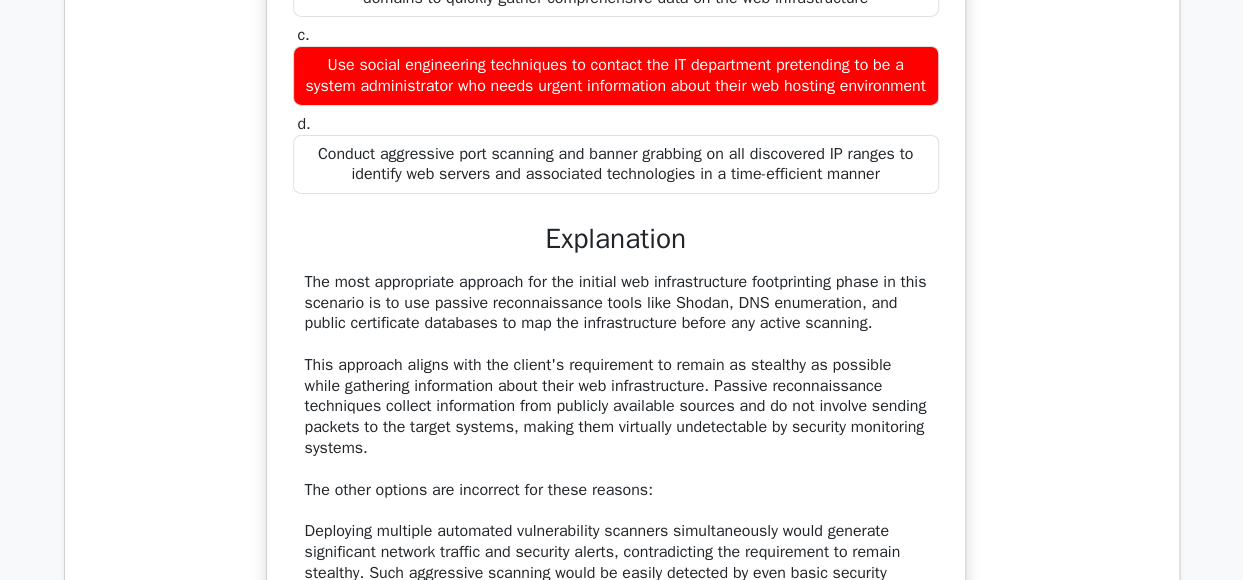 scroll, scrollTop: 66640, scrollLeft: 0, axis: vertical 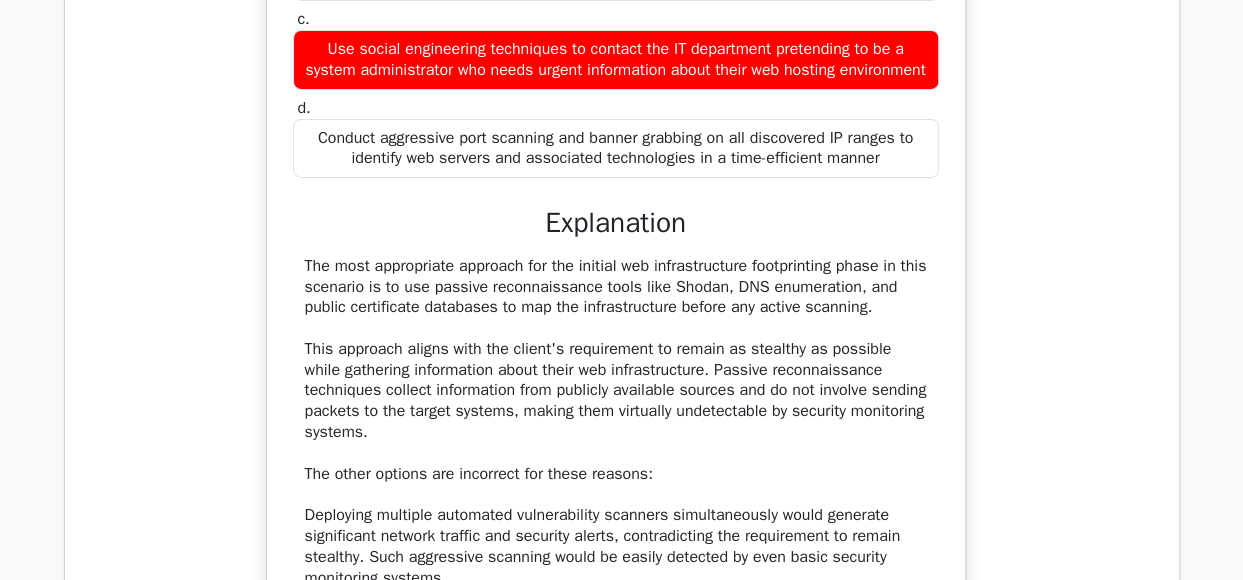 type 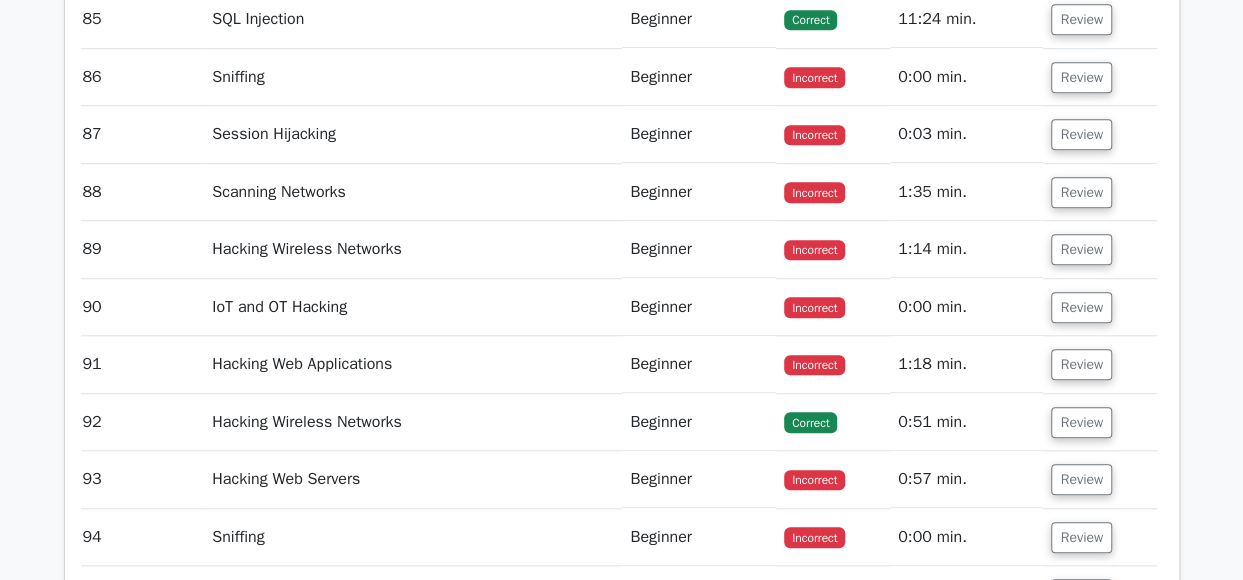 scroll, scrollTop: 67640, scrollLeft: 0, axis: vertical 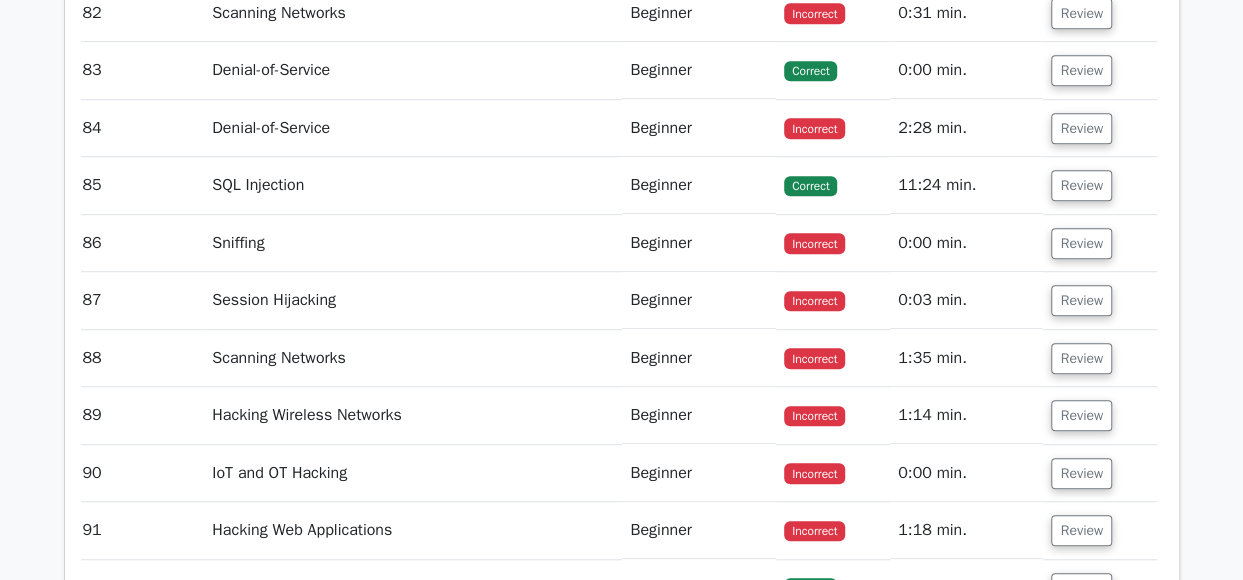 click on "Review" at bounding box center [1081, -45] 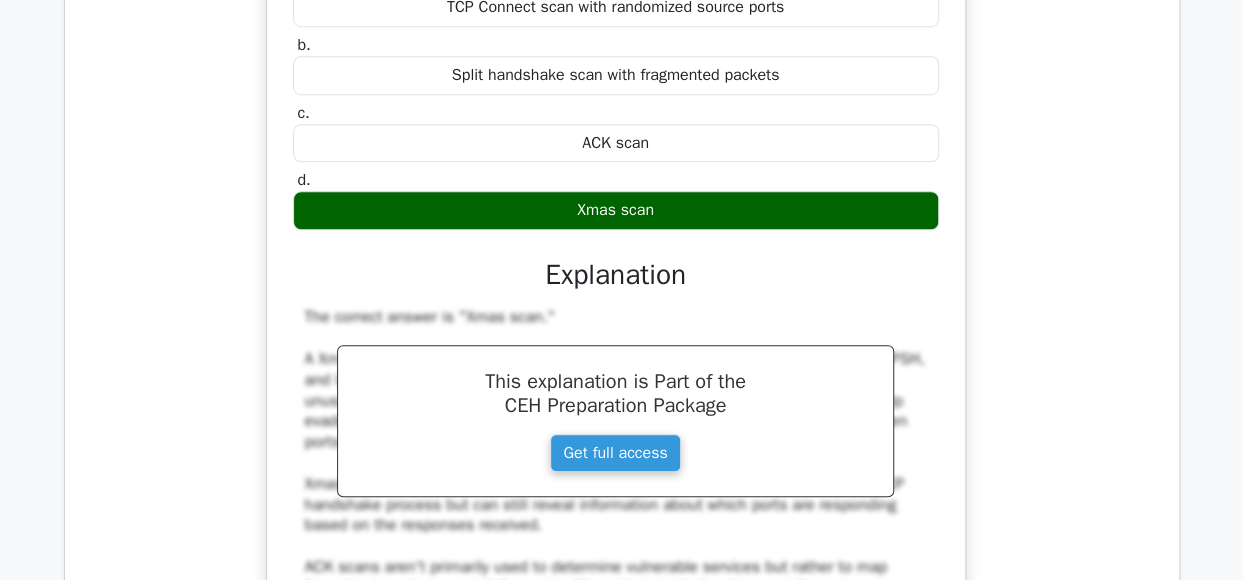 scroll, scrollTop: 67840, scrollLeft: 0, axis: vertical 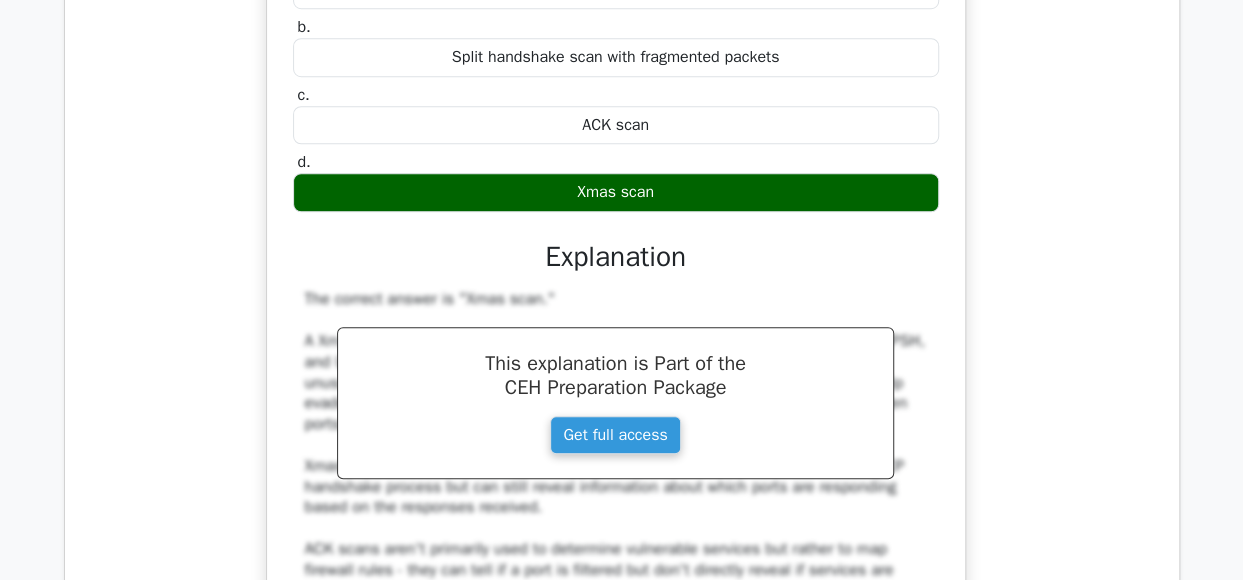 type 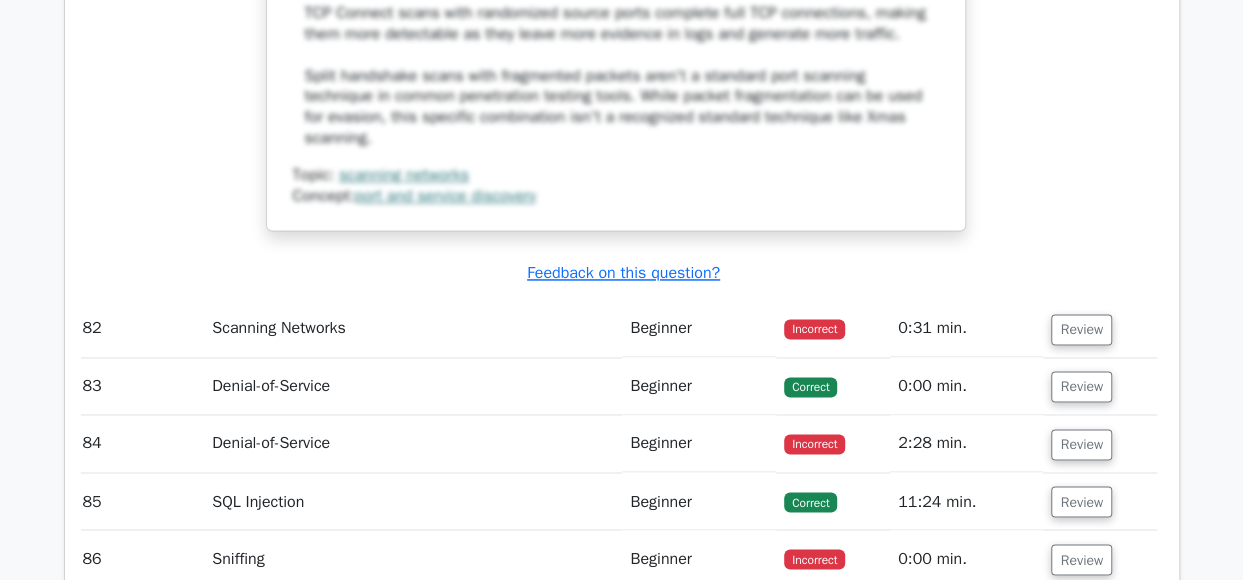 scroll, scrollTop: 68740, scrollLeft: 0, axis: vertical 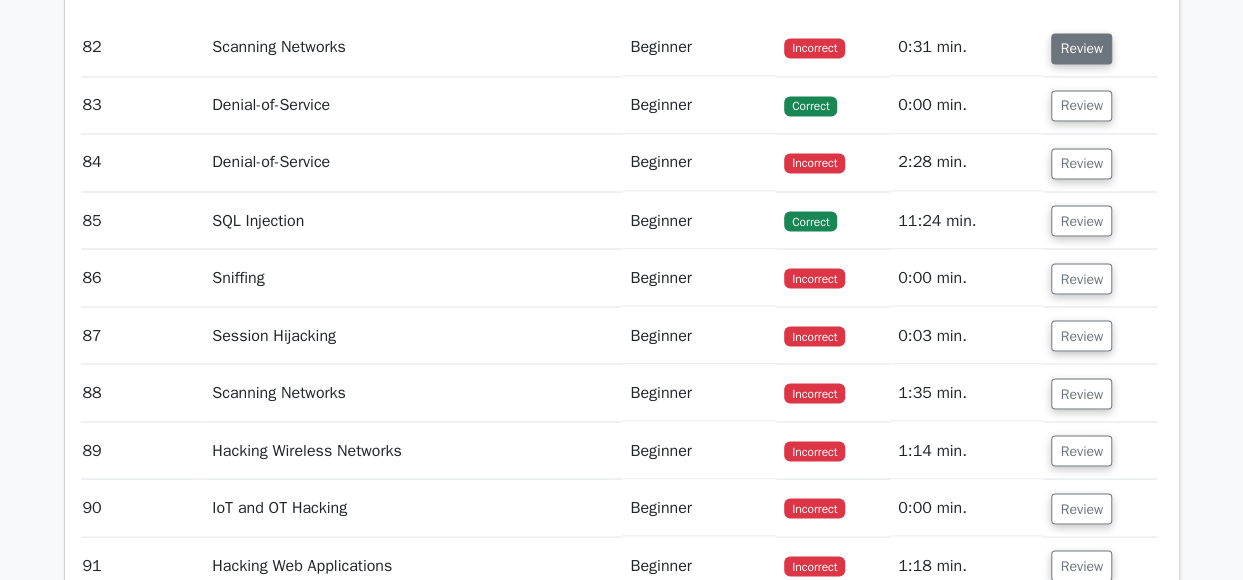 click on "Review" at bounding box center [1081, 48] 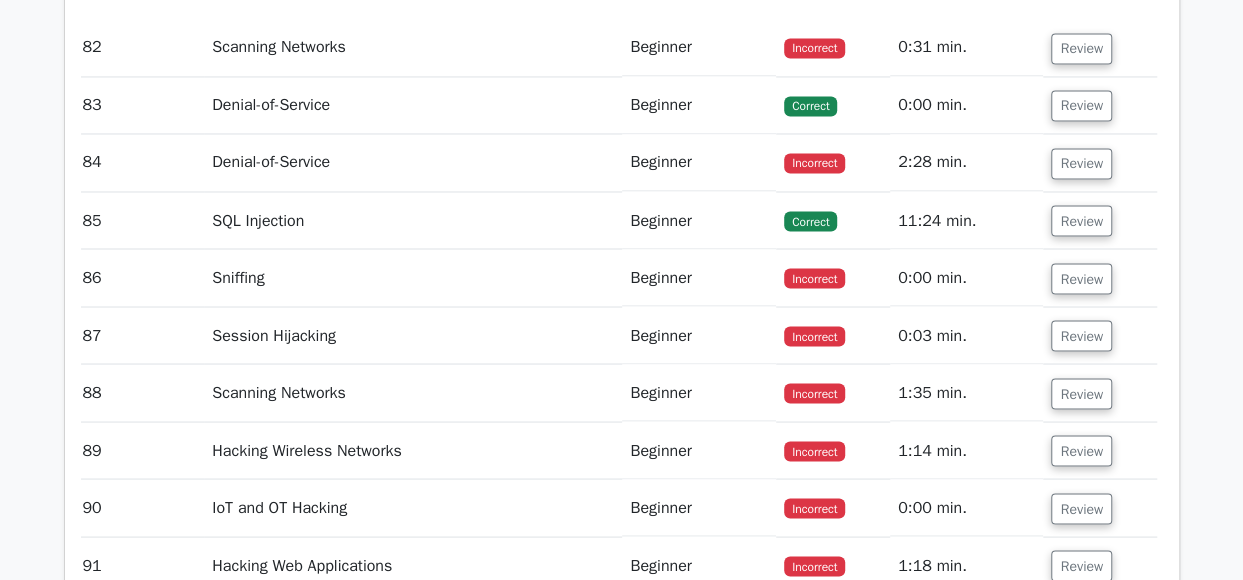 click on "Review" at bounding box center (1099, 47) 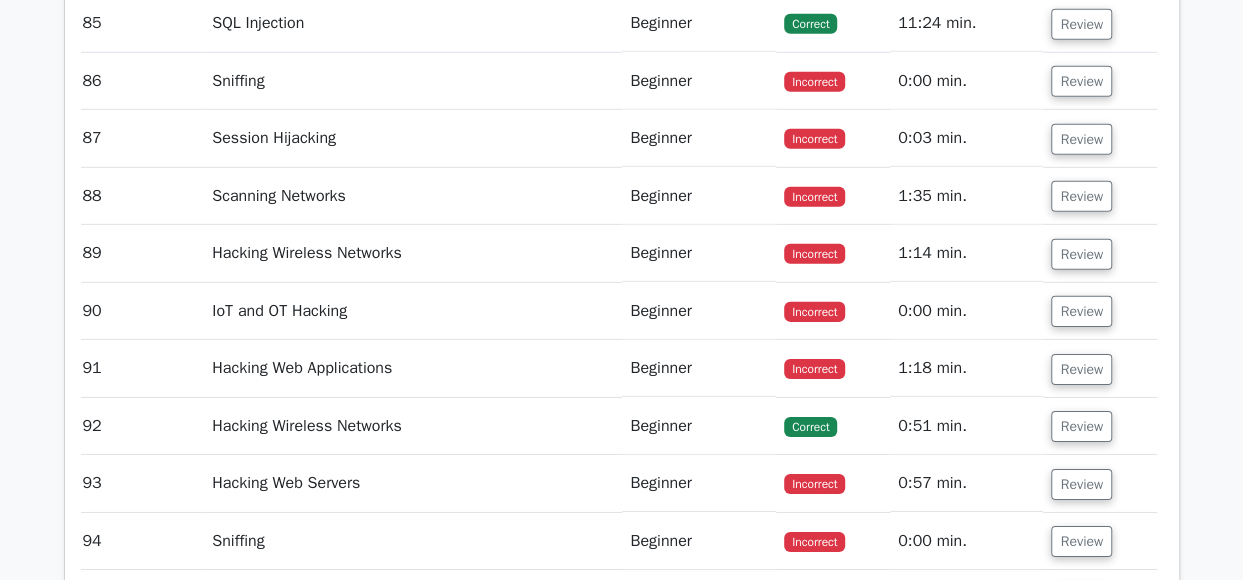 scroll, scrollTop: 70040, scrollLeft: 0, axis: vertical 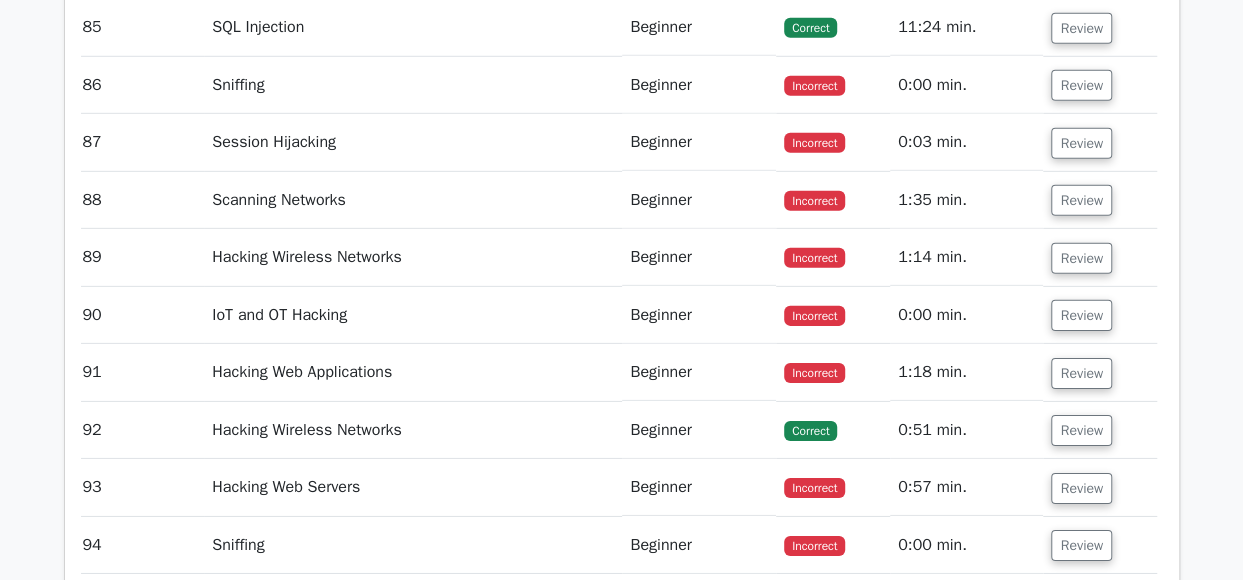 click on "Review" at bounding box center (1081, -87) 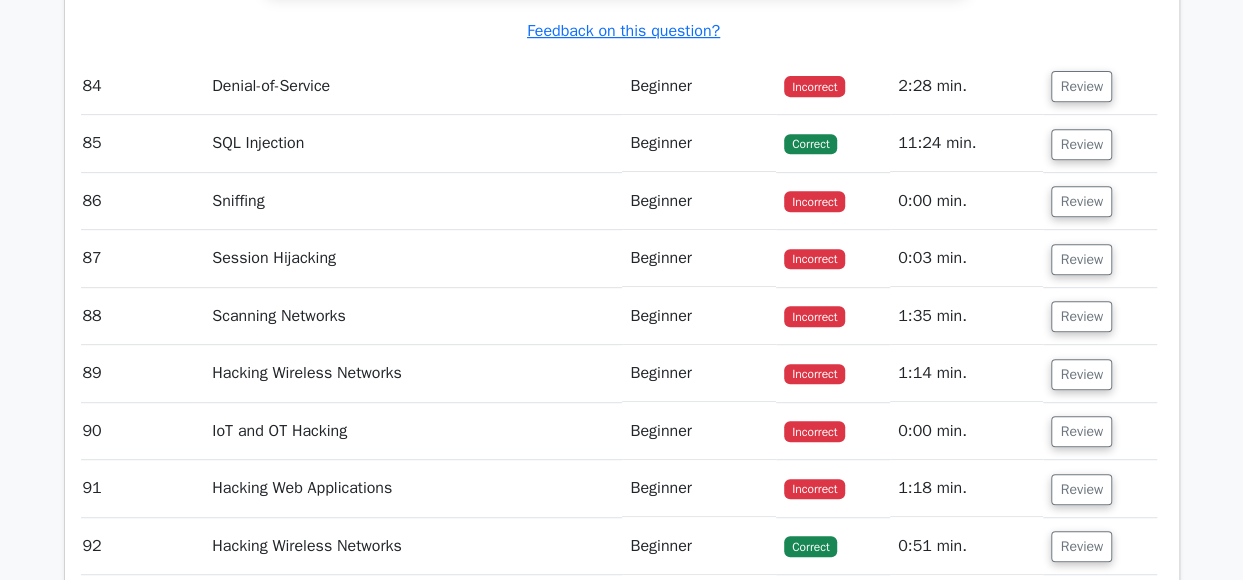 scroll, scrollTop: 71340, scrollLeft: 0, axis: vertical 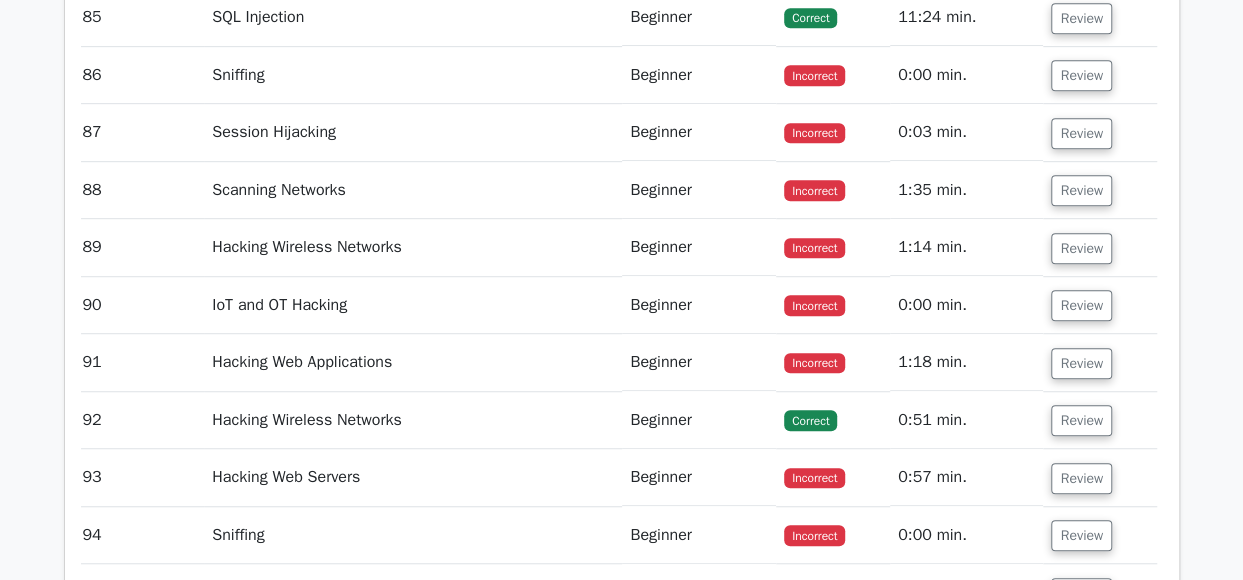 click on "Review" at bounding box center [1081, -40] 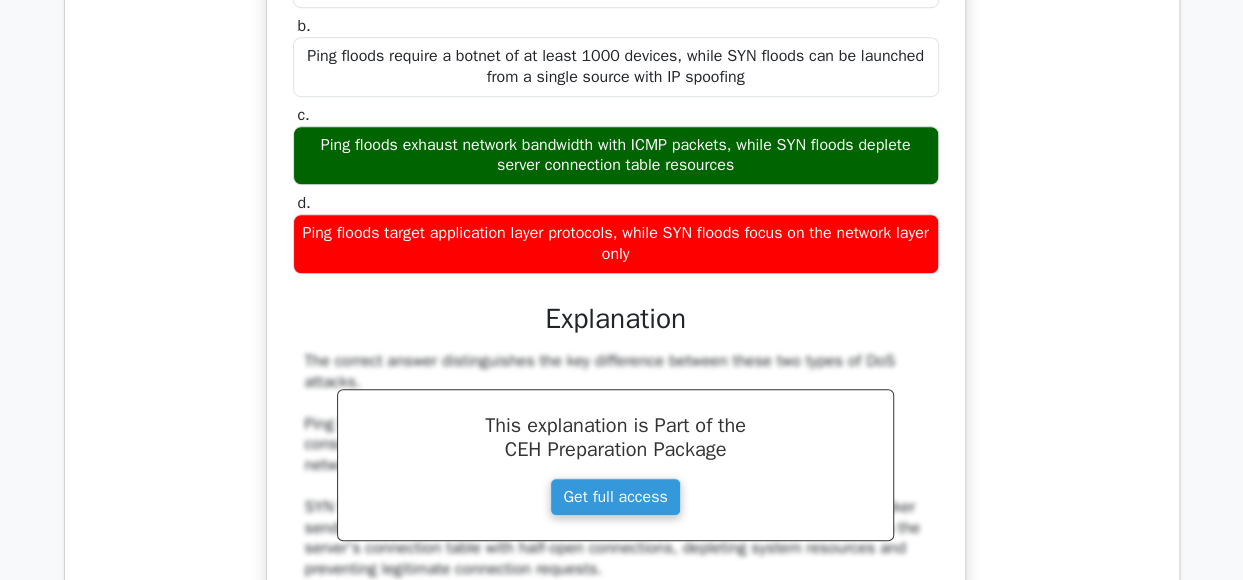 scroll, scrollTop: 71640, scrollLeft: 0, axis: vertical 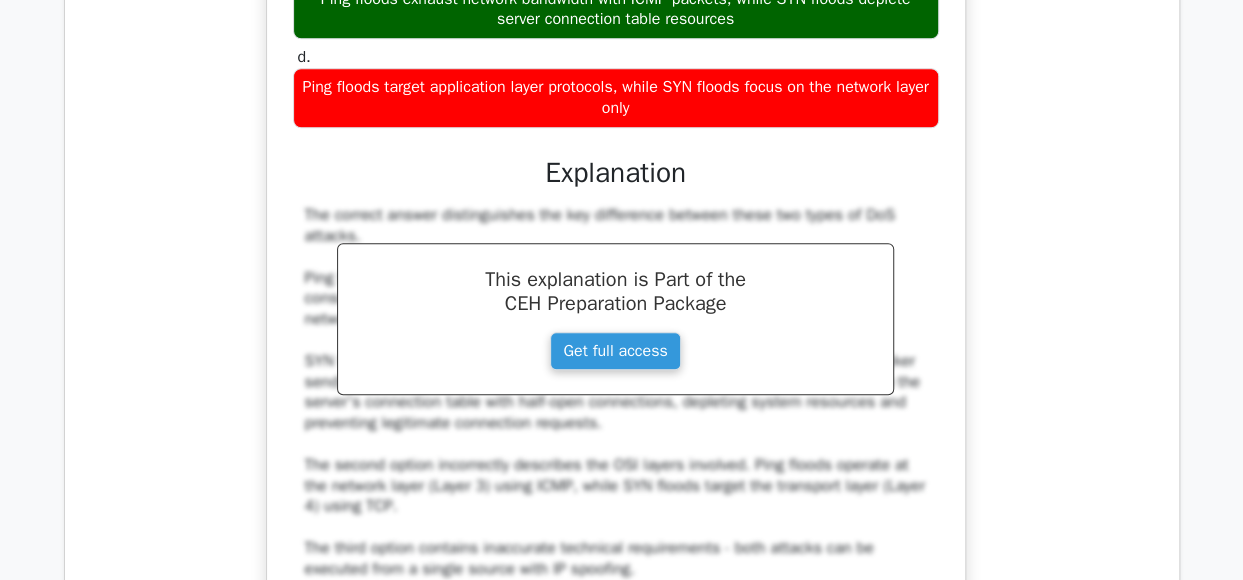 click on "What is the primary difference between a ping flood attack and a SYN flood attack?
a.
Ping floods operate exclusively on IPv4 networks, while SYN floods are specifically designed for exploiting IPv6 implementation vulnerabilities in modern systems
b." at bounding box center [616, 218] 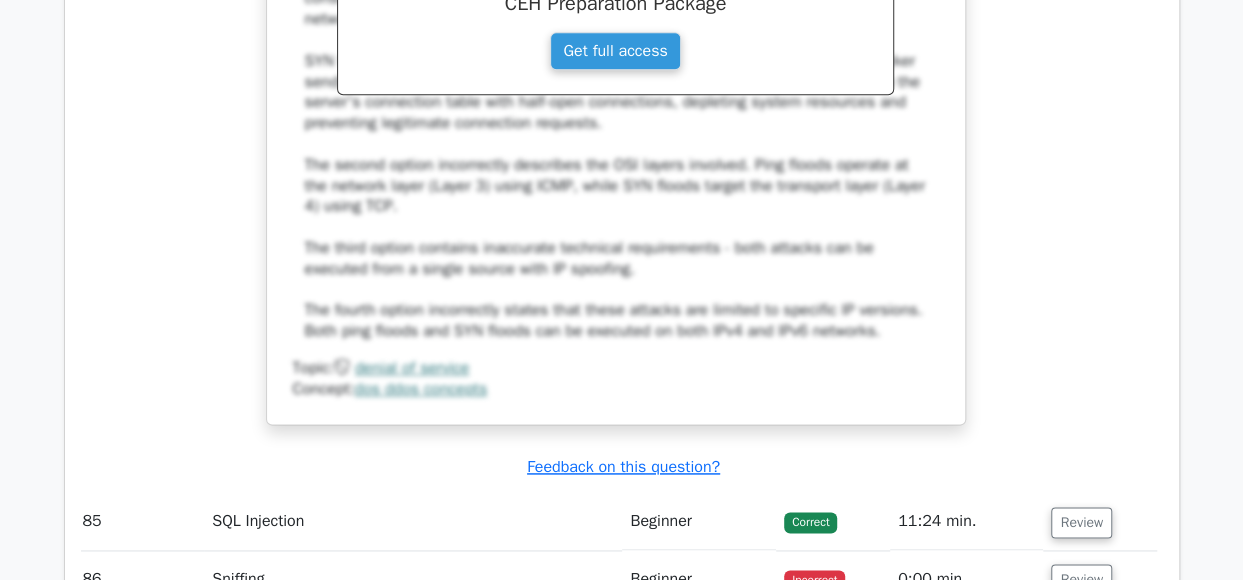 scroll, scrollTop: 72440, scrollLeft: 0, axis: vertical 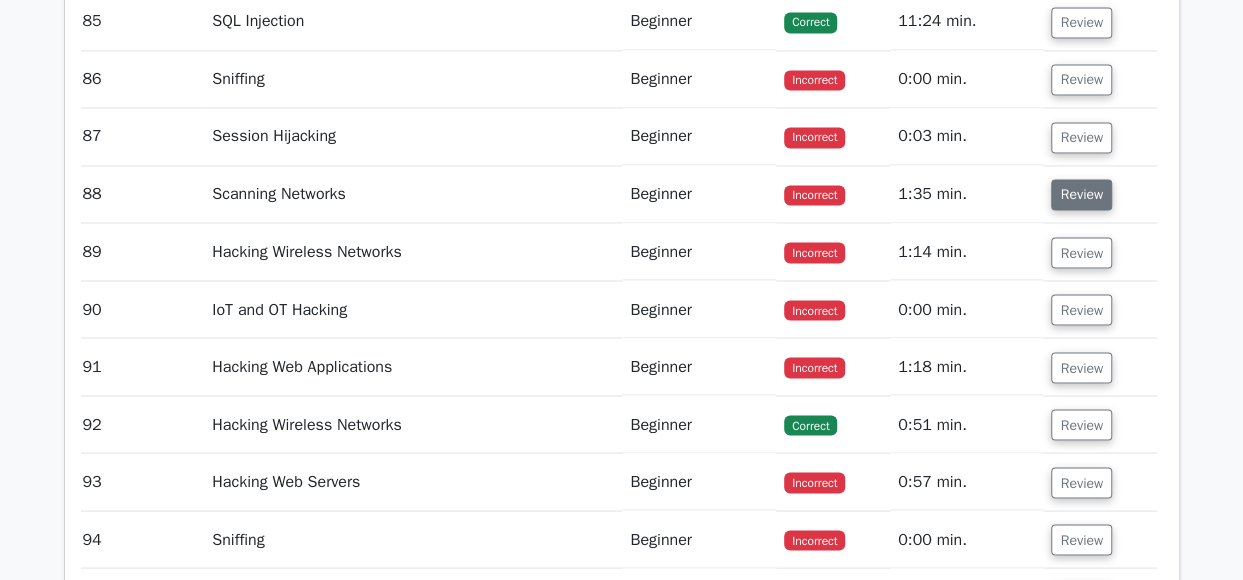 click on "Review" at bounding box center (1081, 194) 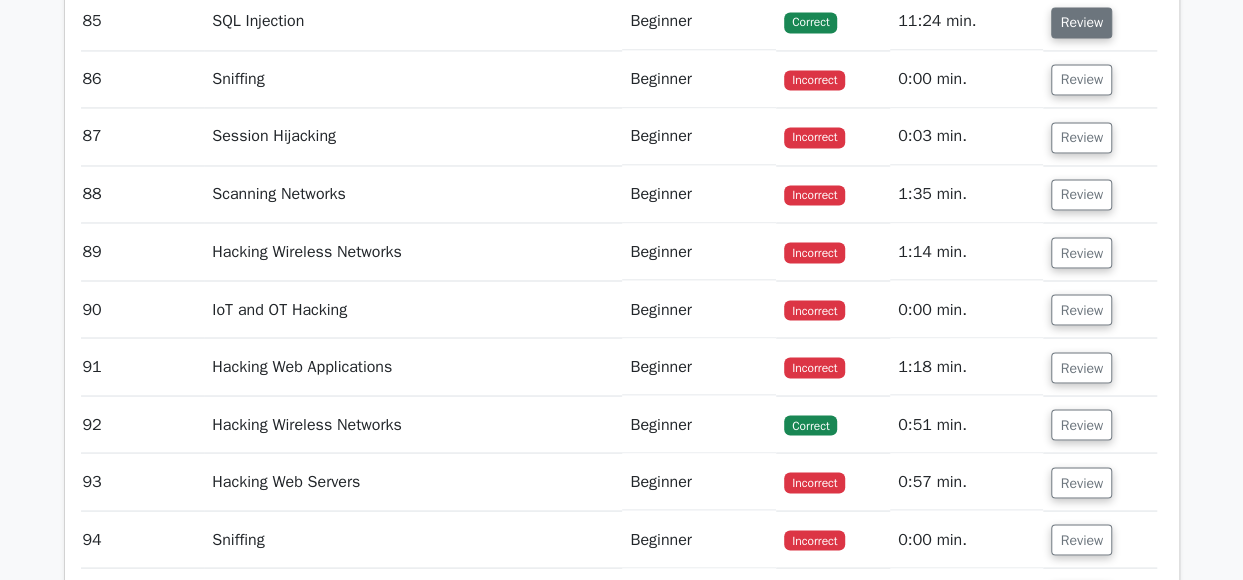 click on "Review" at bounding box center (1081, 22) 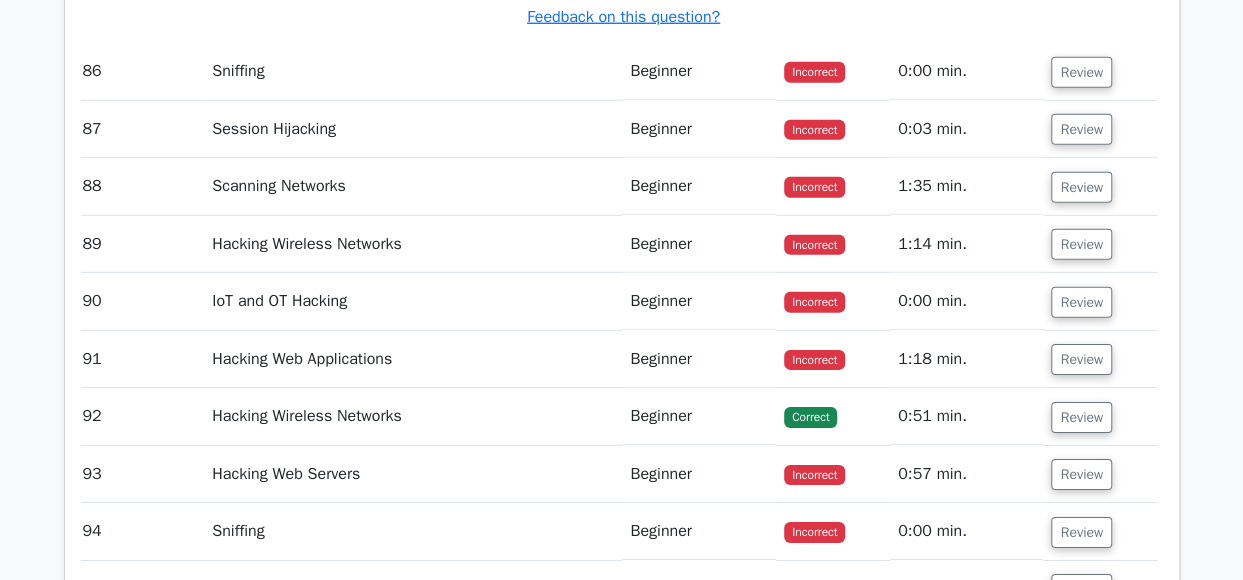 scroll, scrollTop: 73840, scrollLeft: 0, axis: vertical 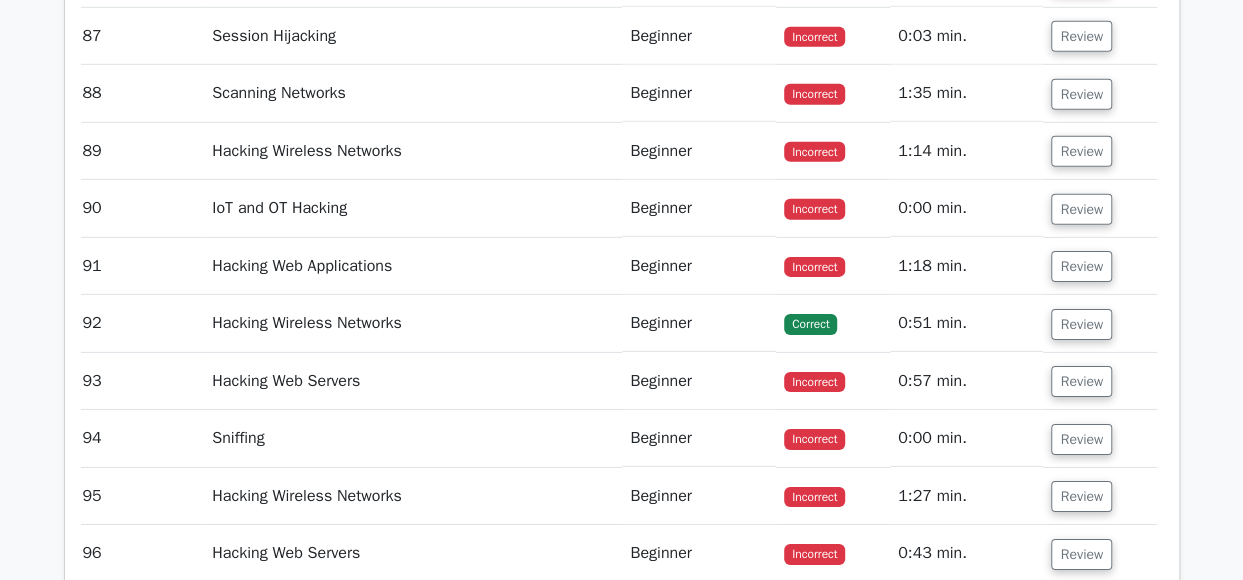 click on "Review" at bounding box center (1081, -21) 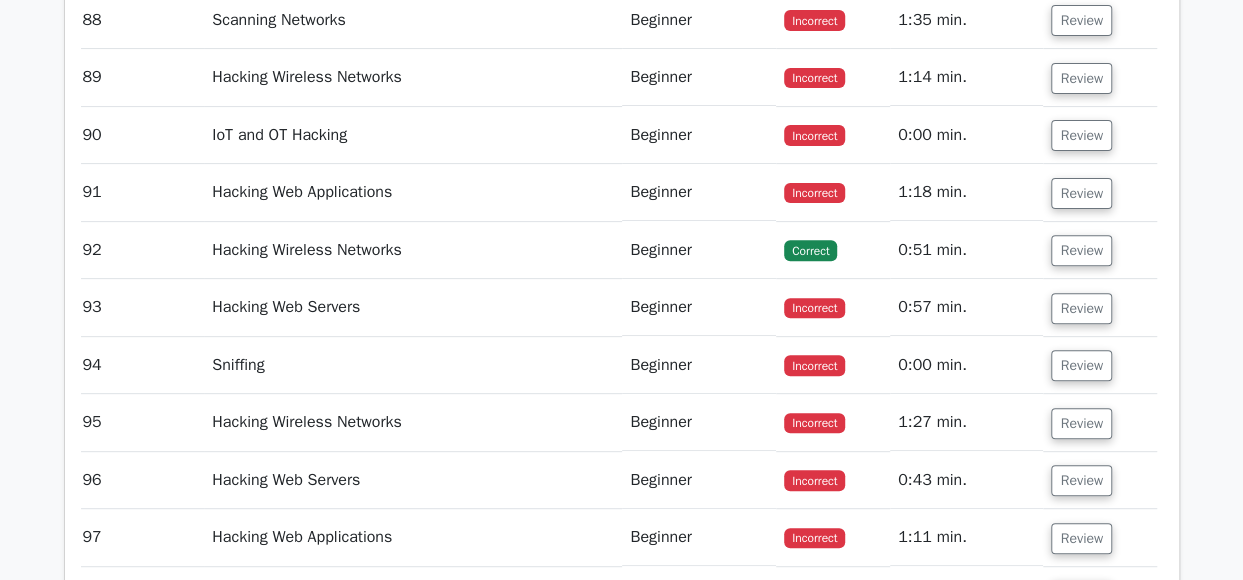 scroll, scrollTop: 74840, scrollLeft: 0, axis: vertical 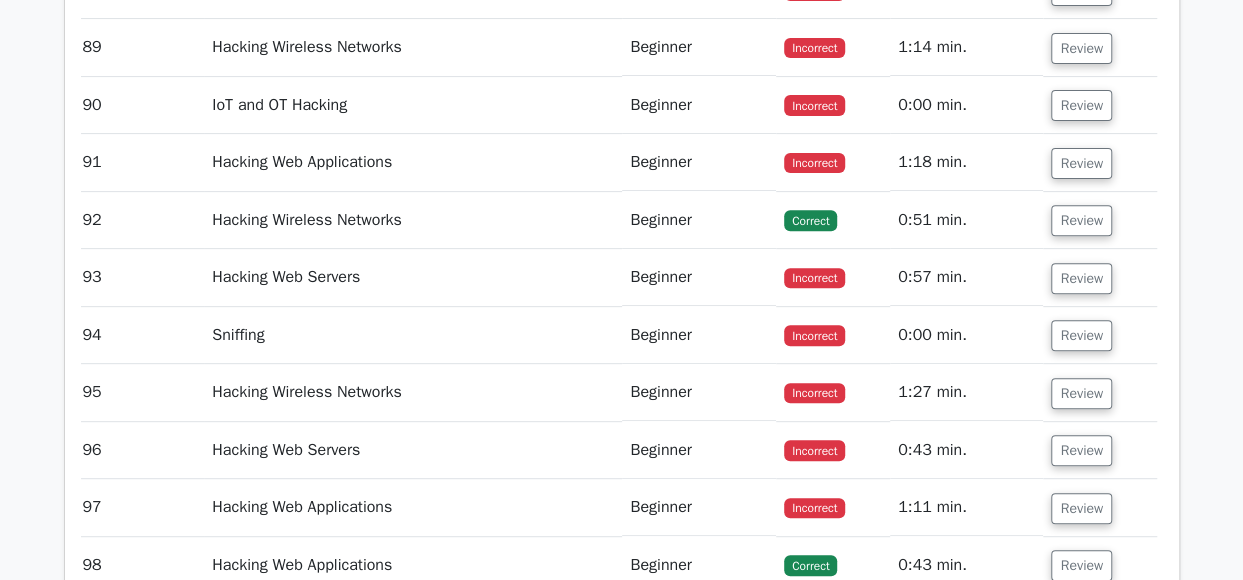 click on "Review" at bounding box center [1081, -67] 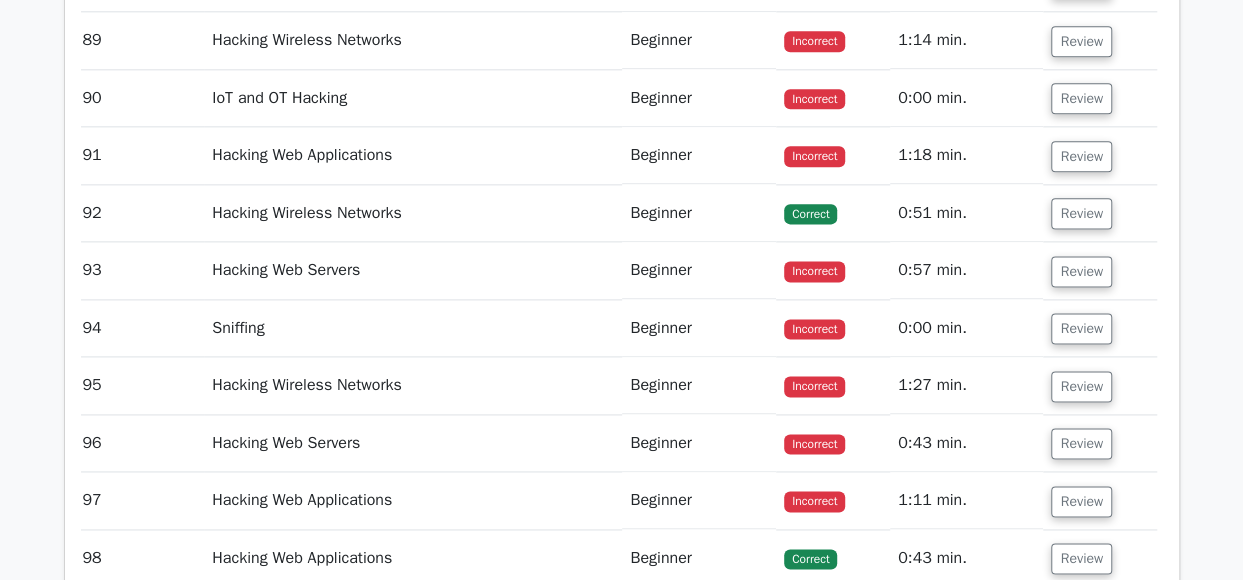 scroll, scrollTop: 75740, scrollLeft: 0, axis: vertical 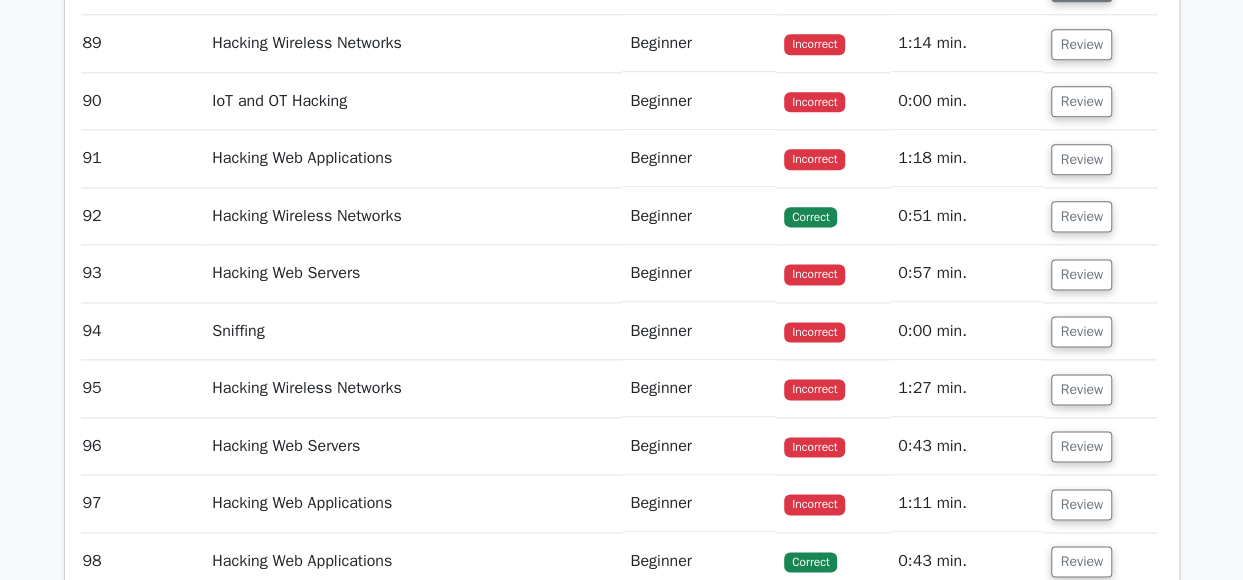 click on "Review" at bounding box center (1081, -14) 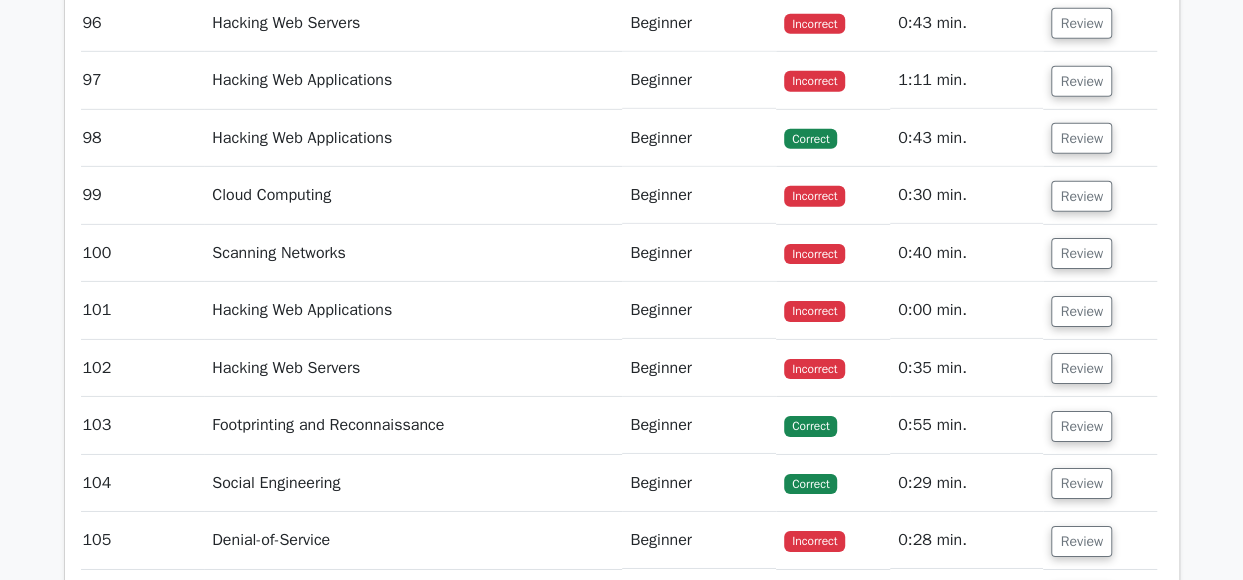 scroll, scrollTop: 77440, scrollLeft: 0, axis: vertical 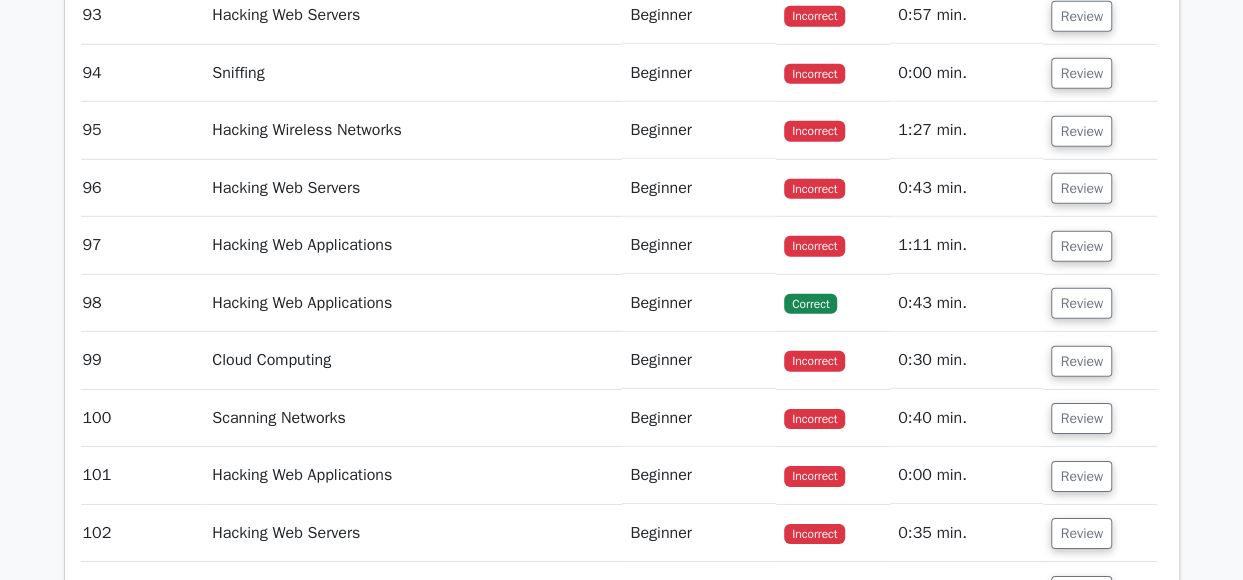 click on "Review" at bounding box center (1081, -214) 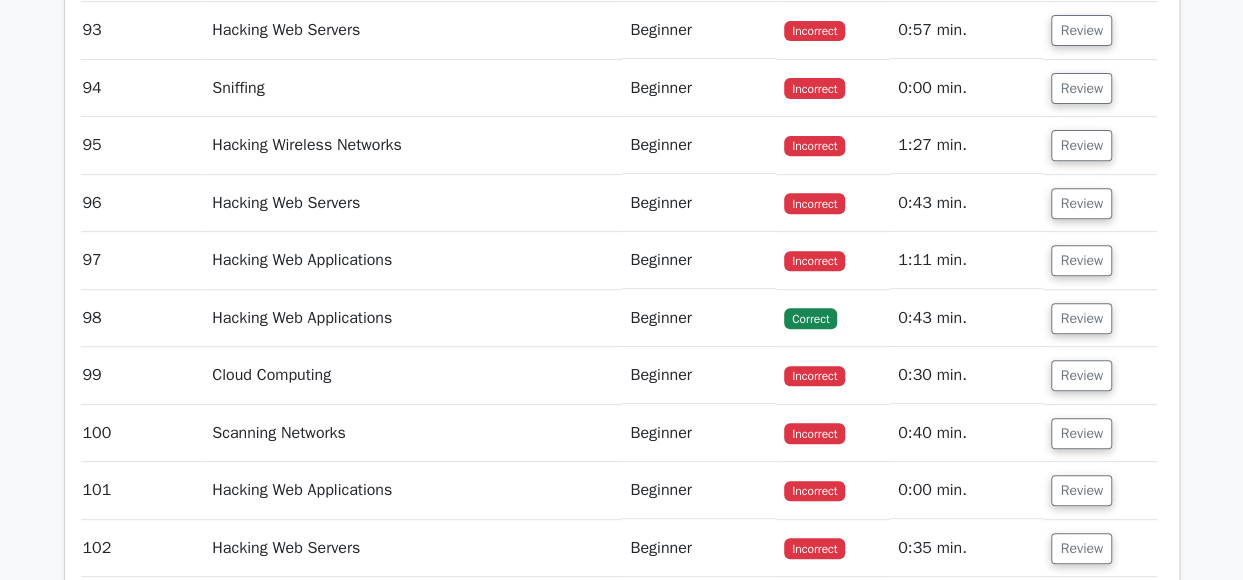 scroll, scrollTop: 78636, scrollLeft: 0, axis: vertical 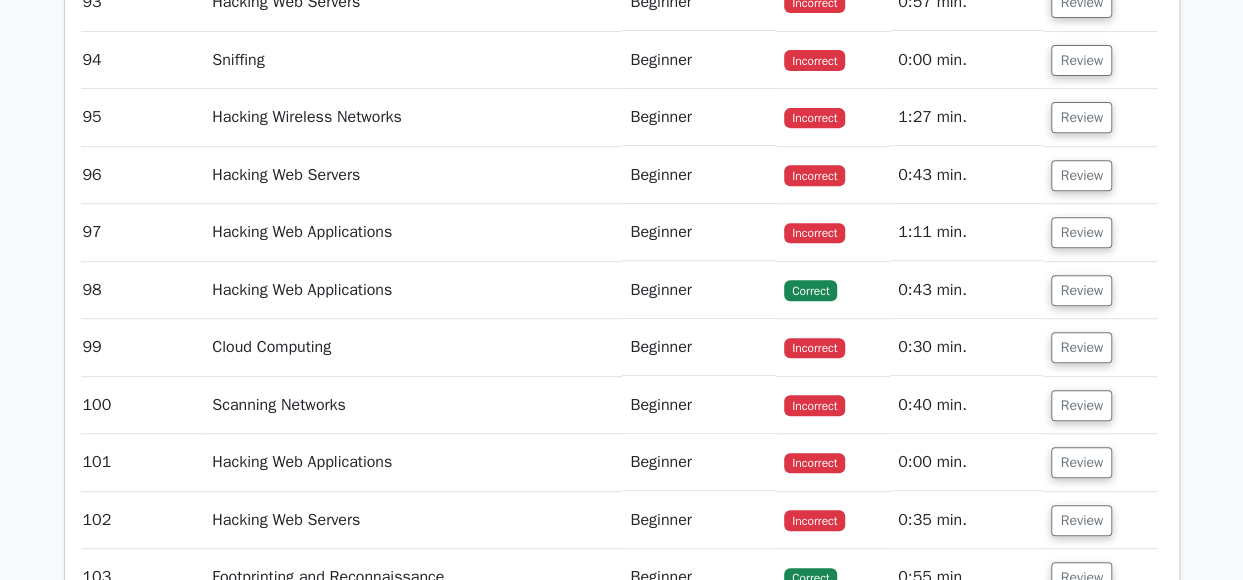 click on "Review" at bounding box center [1081, -170] 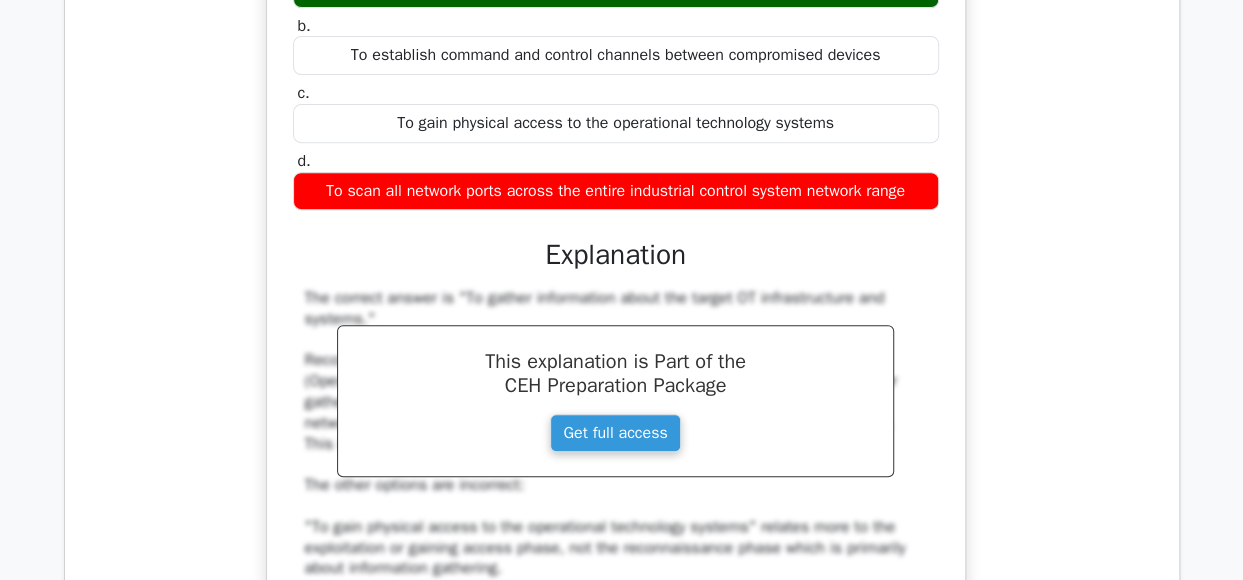 click on "Review" at bounding box center [1081, -174] 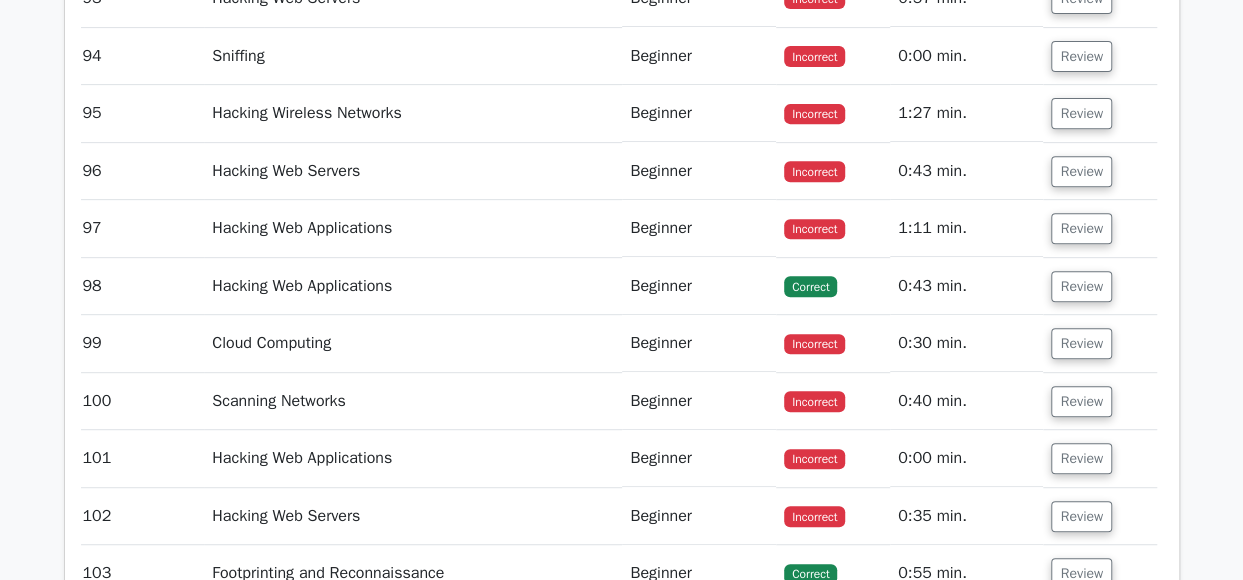 click on "Review" at bounding box center [1081, -174] 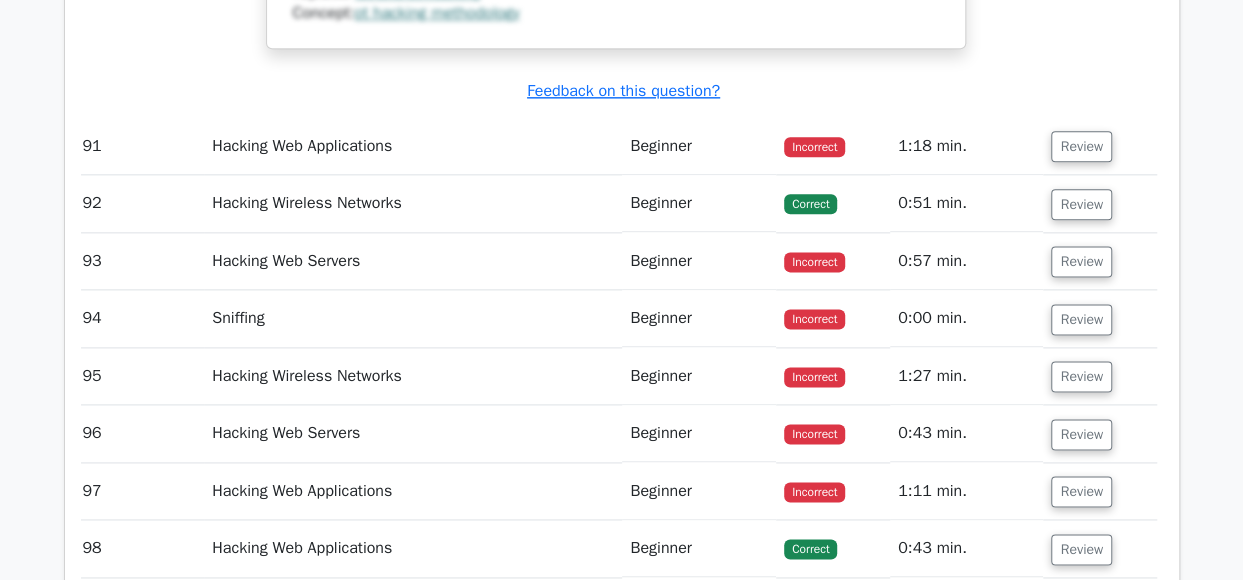 scroll, scrollTop: 79640, scrollLeft: 0, axis: vertical 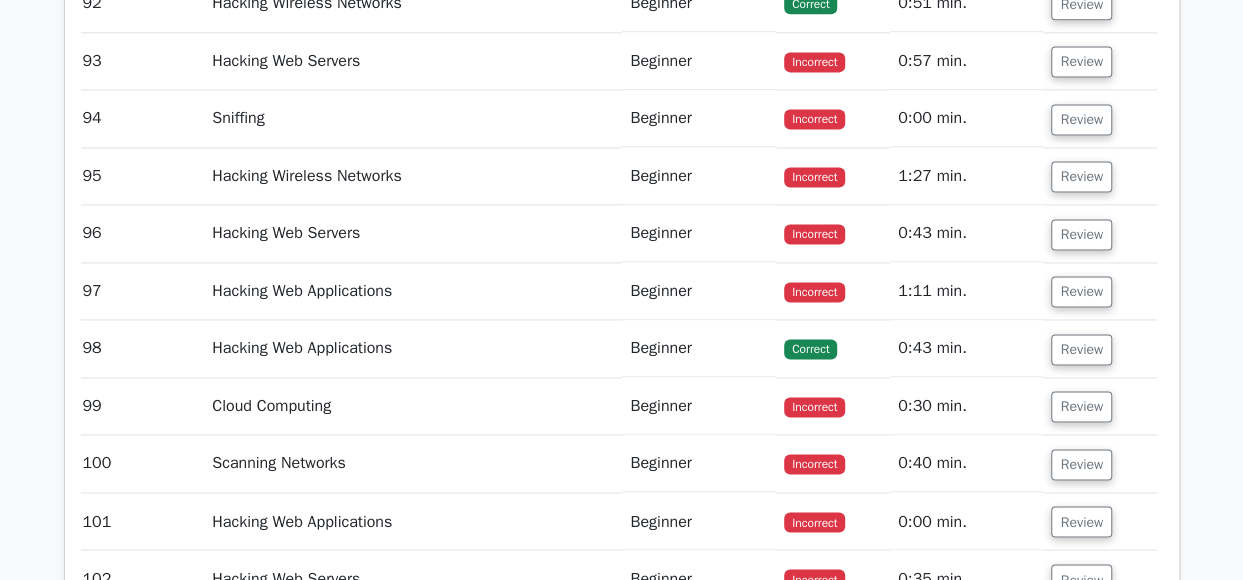 click on "Review" at bounding box center [1081, -54] 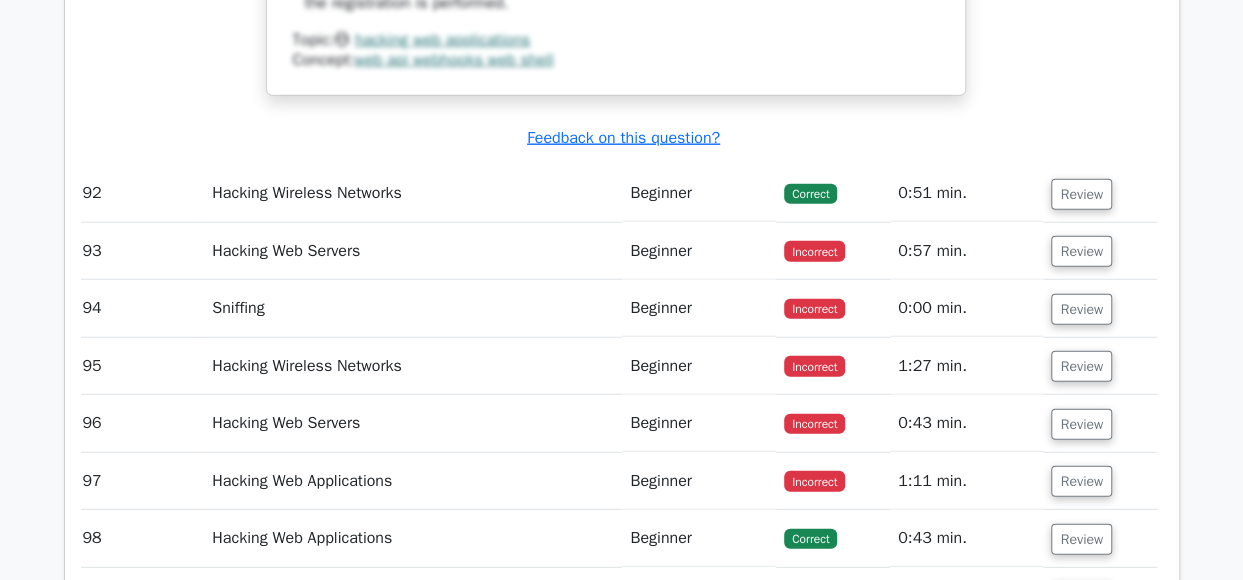 scroll, scrollTop: 80940, scrollLeft: 0, axis: vertical 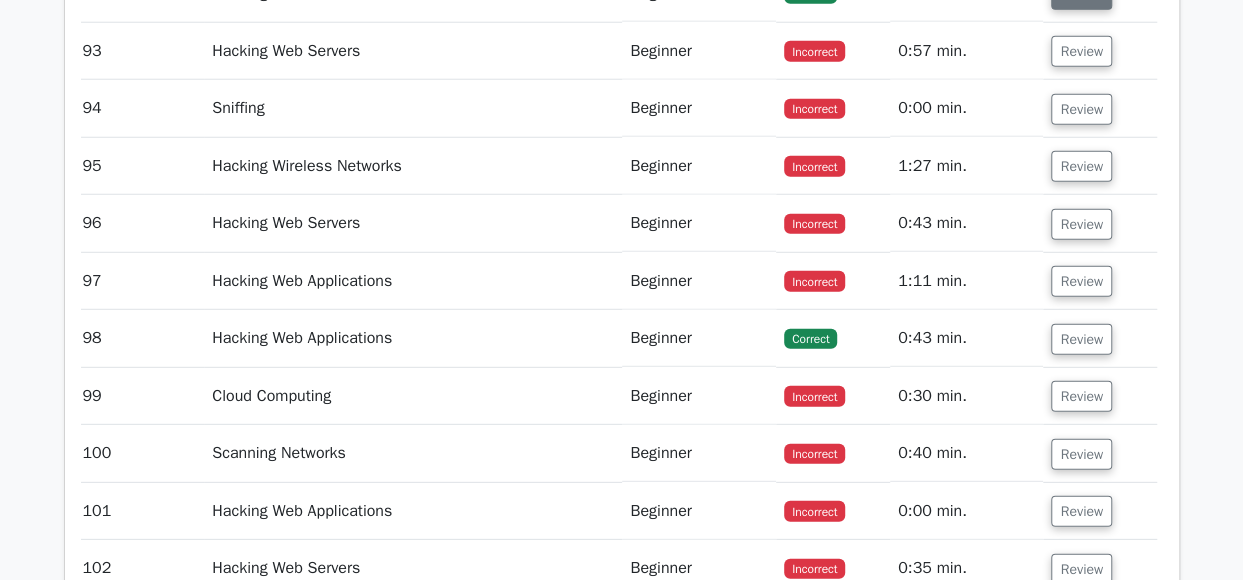 click on "Review" at bounding box center (1081, -6) 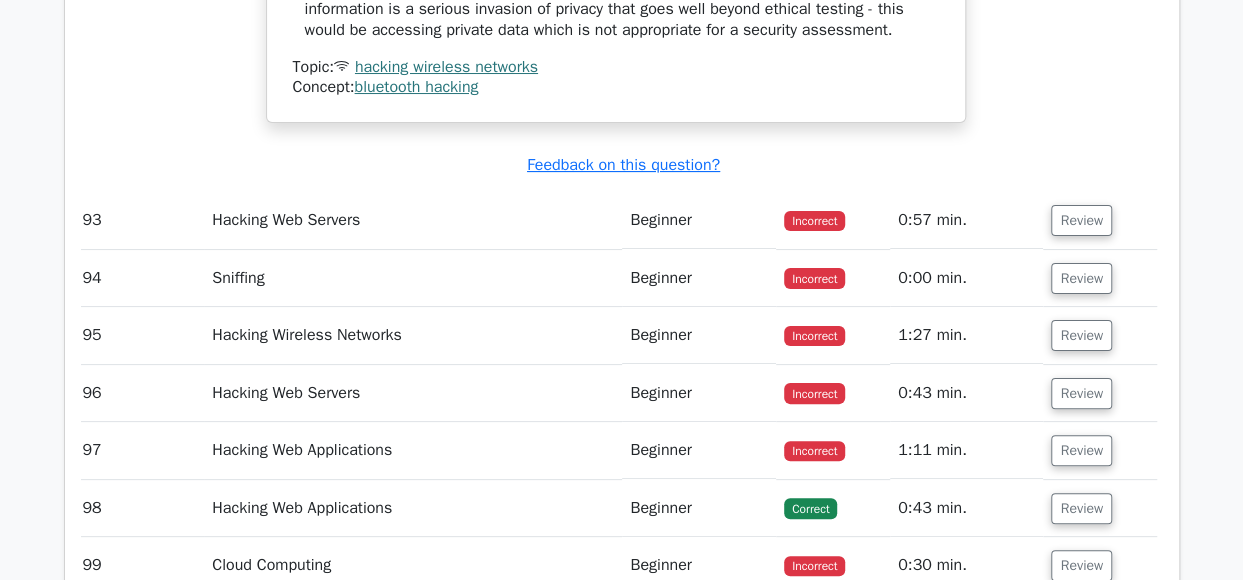 scroll, scrollTop: 82140, scrollLeft: 0, axis: vertical 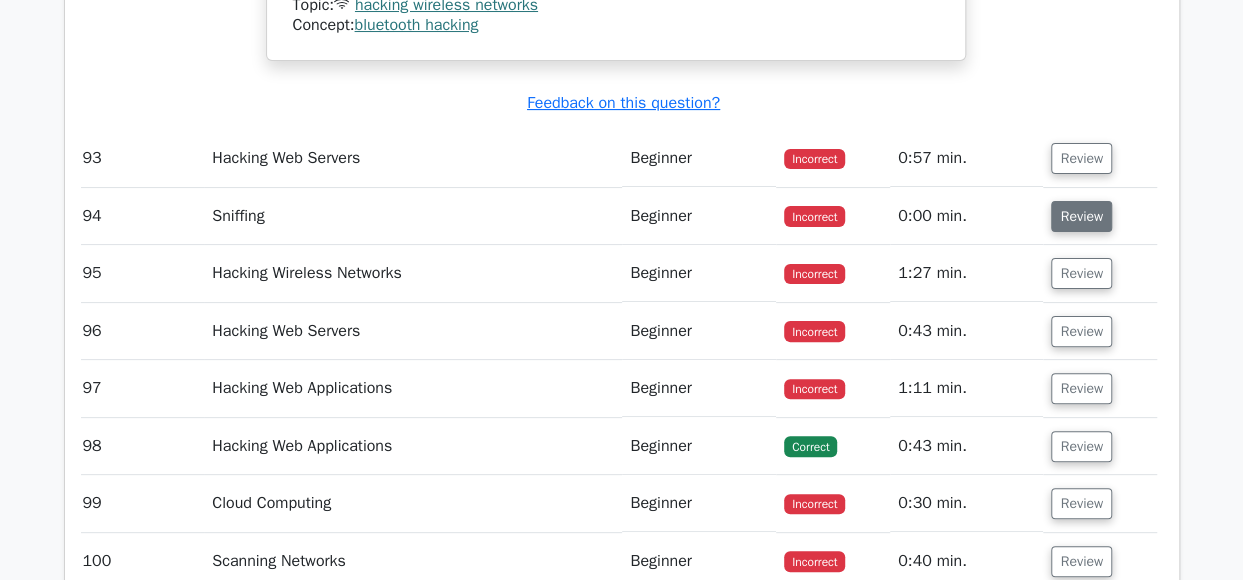 click on "Review" at bounding box center [1081, 216] 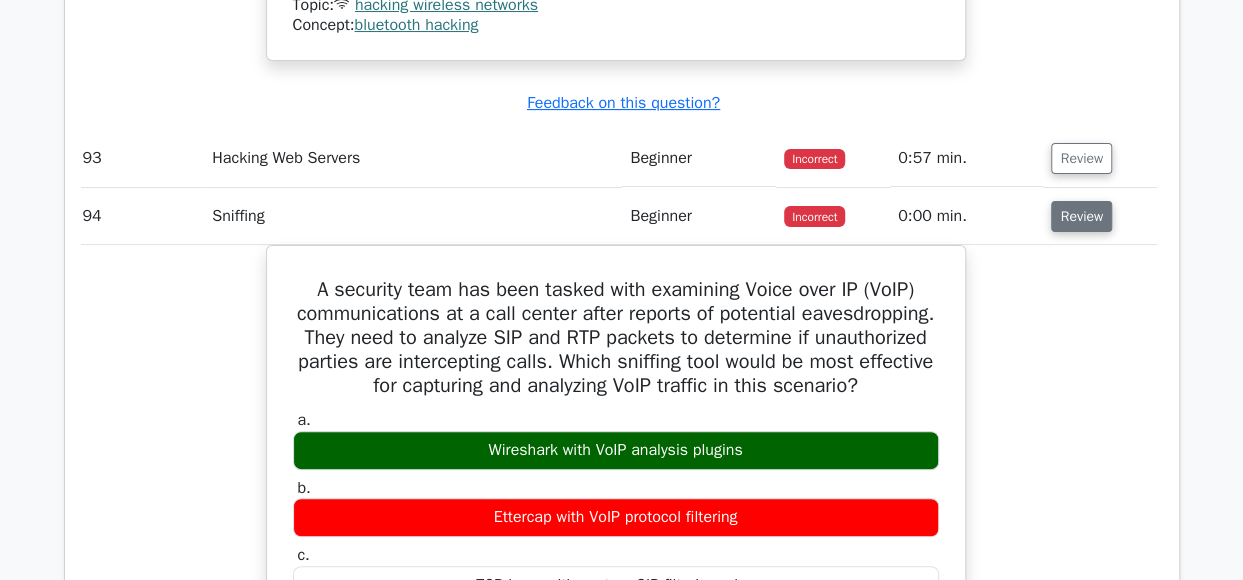 click on "Review" at bounding box center [1081, 216] 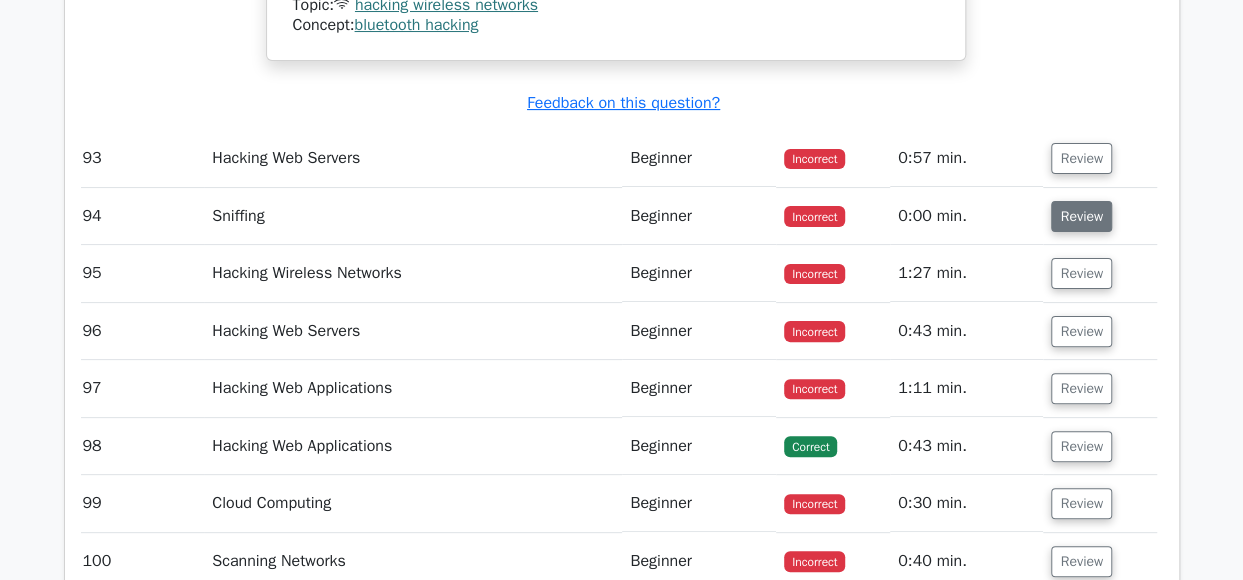 scroll, scrollTop: 82540, scrollLeft: 0, axis: vertical 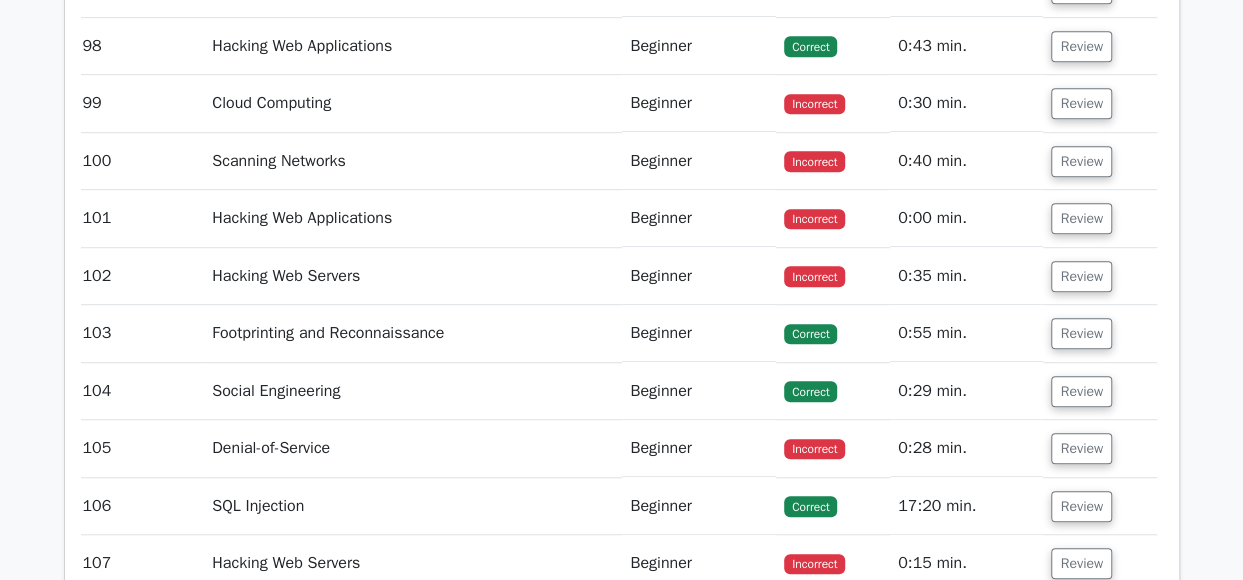 click on "Review" at bounding box center [1081, -242] 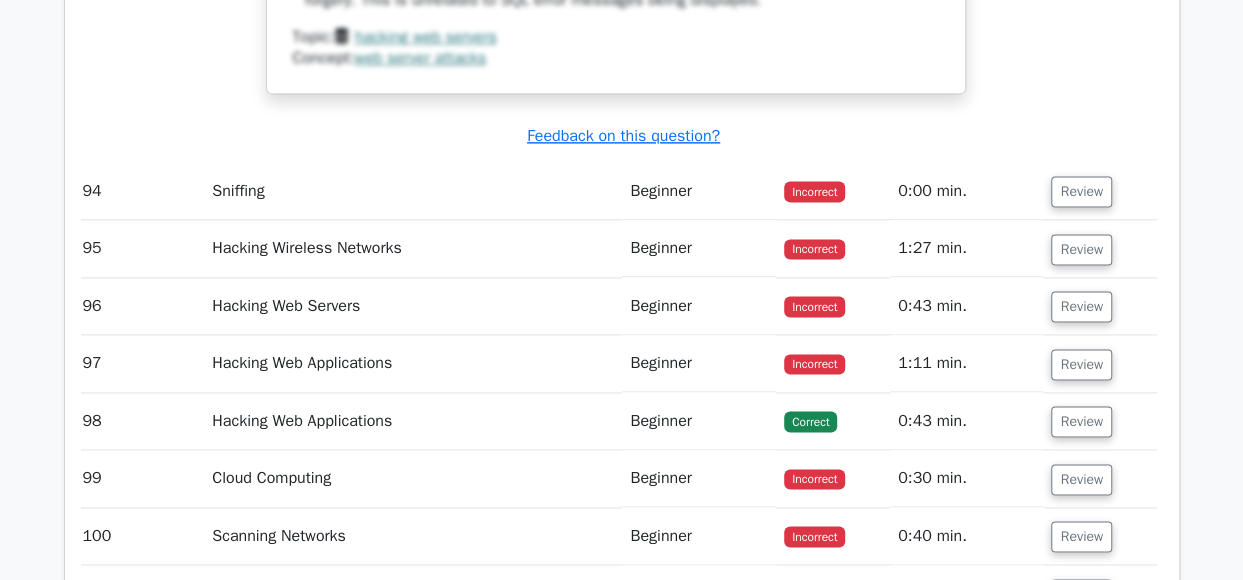 scroll, scrollTop: 83240, scrollLeft: 0, axis: vertical 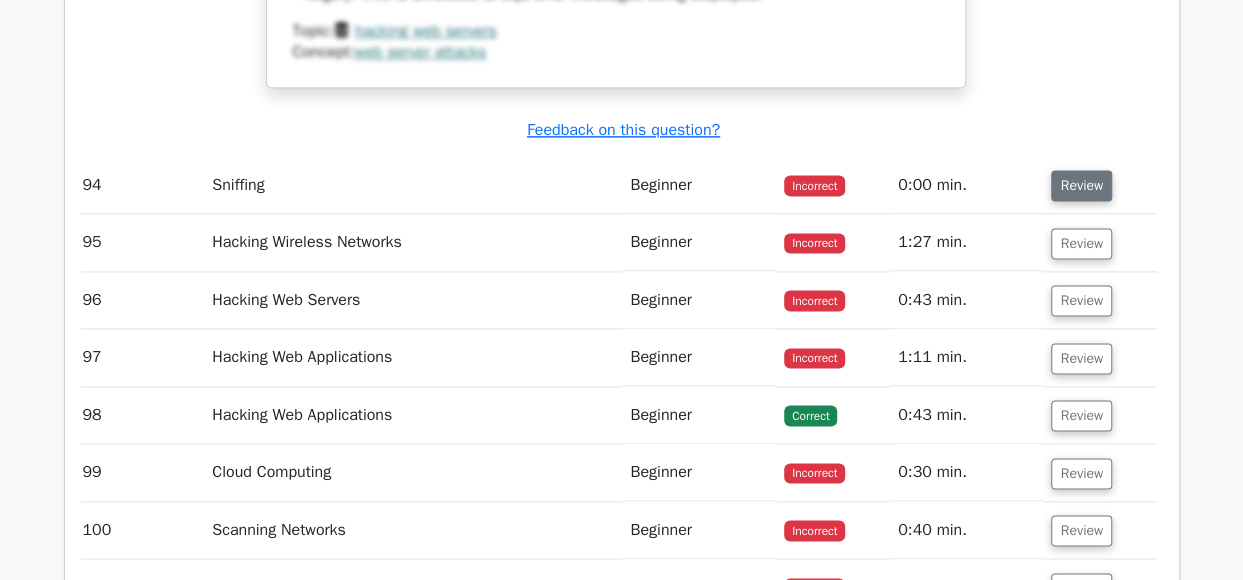 click on "Review" at bounding box center [1081, 185] 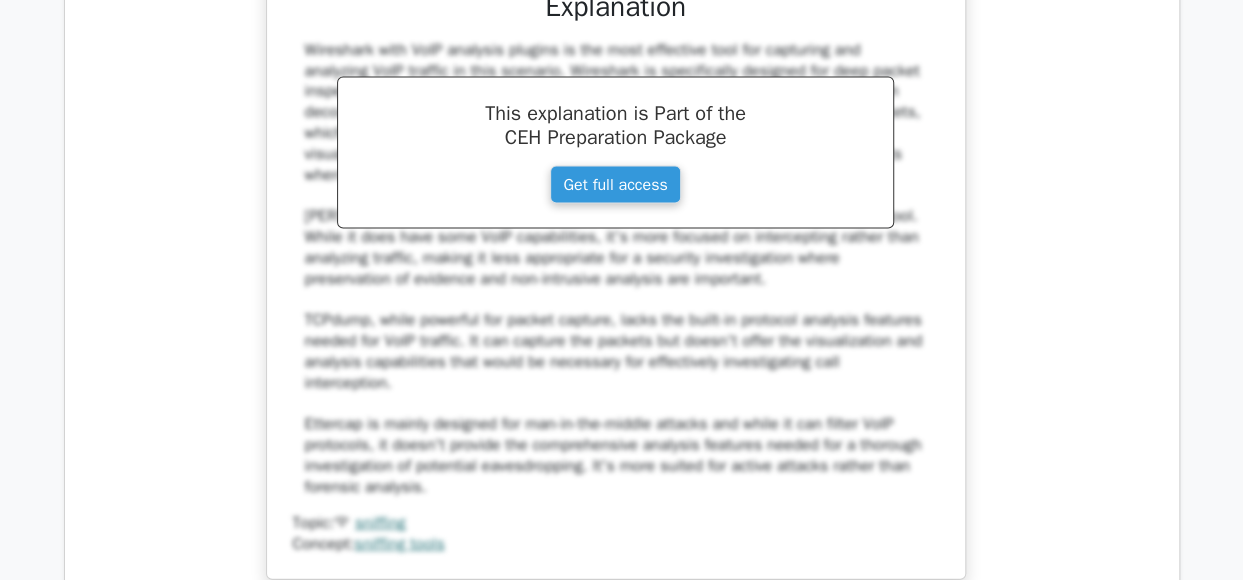 scroll, scrollTop: 84340, scrollLeft: 0, axis: vertical 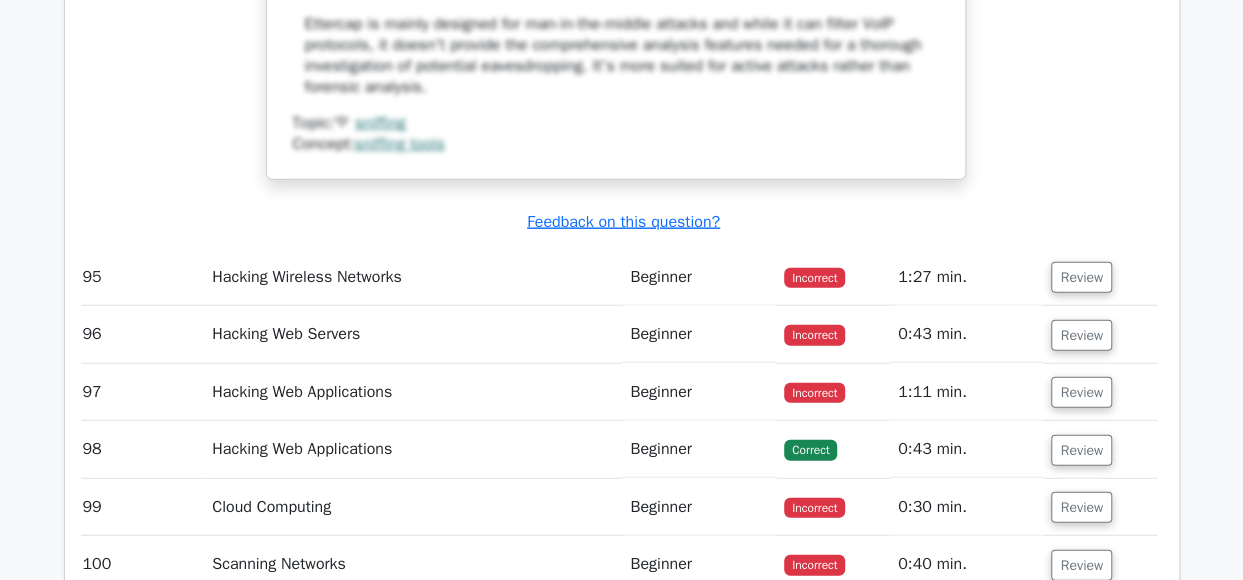 click on "Review" at bounding box center [1099, 334] 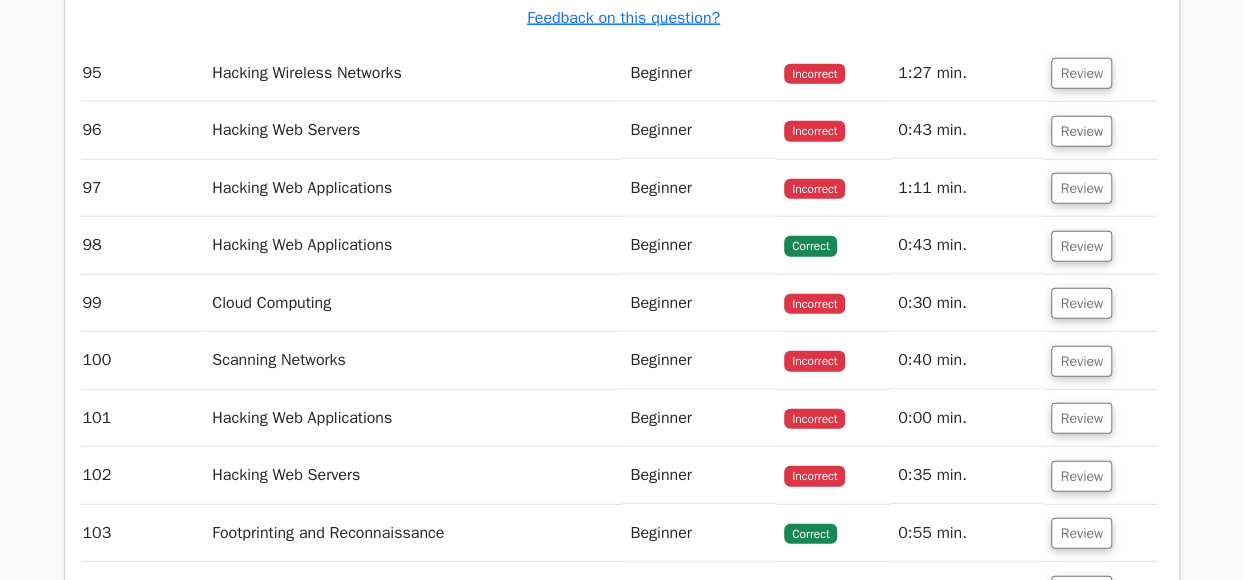 scroll, scrollTop: 84640, scrollLeft: 0, axis: vertical 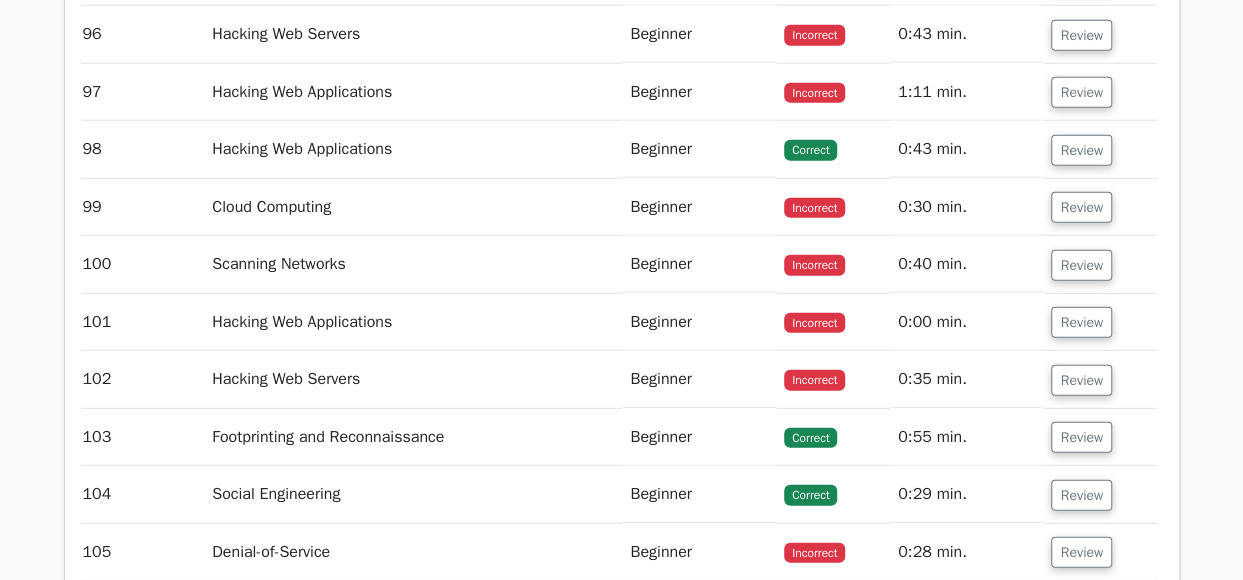 click on "Review" at bounding box center (1081, -23) 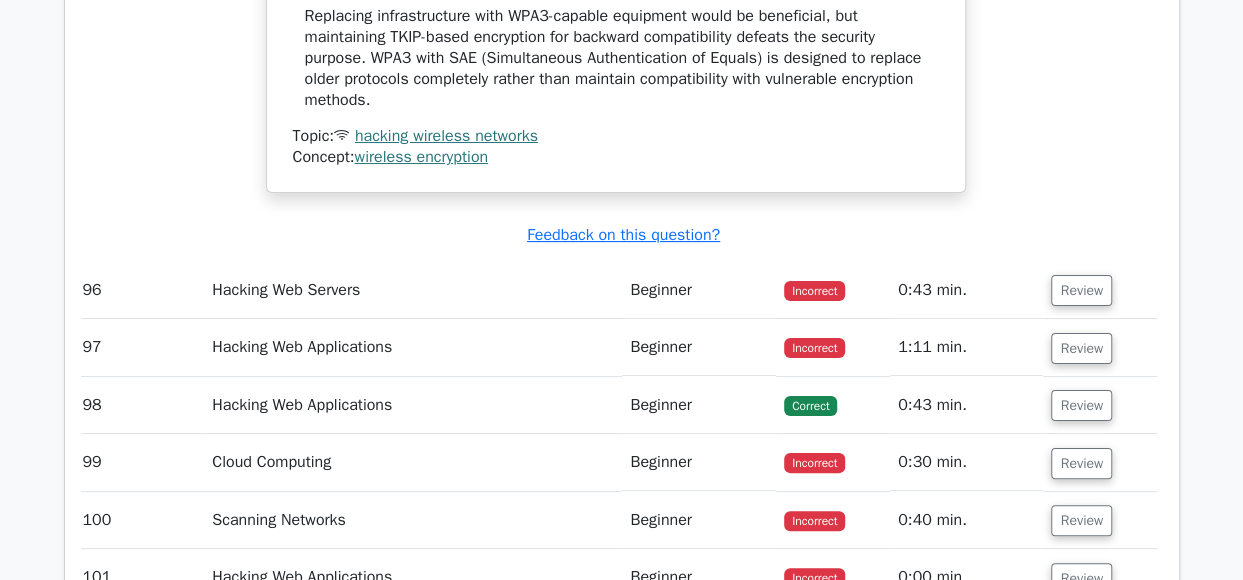 scroll, scrollTop: 86040, scrollLeft: 0, axis: vertical 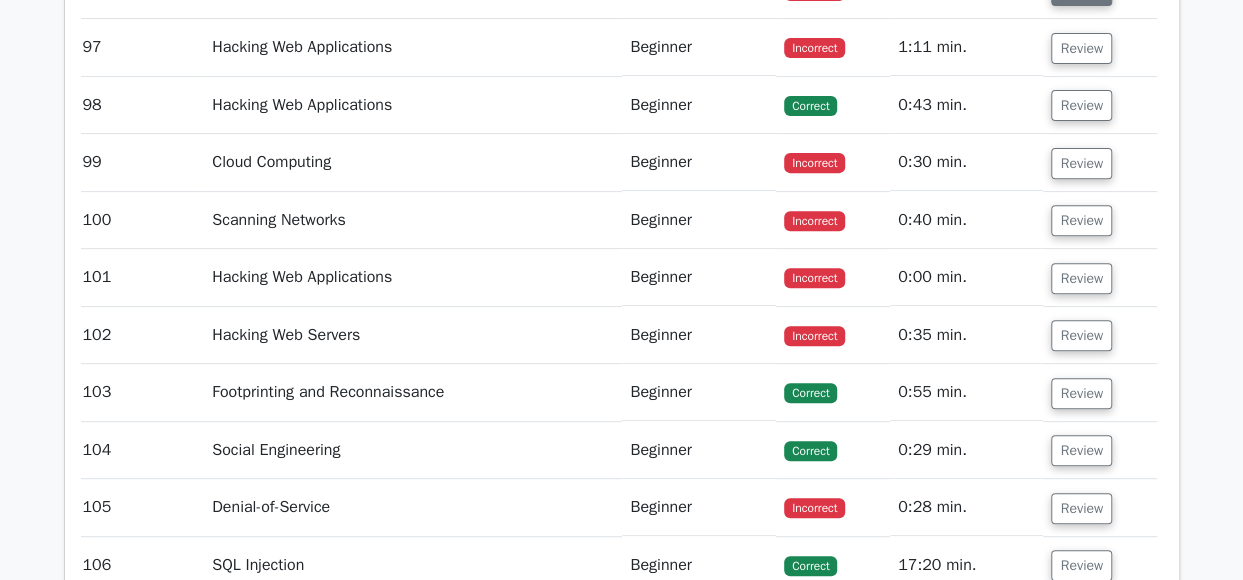 click on "Review" at bounding box center [1081, -10] 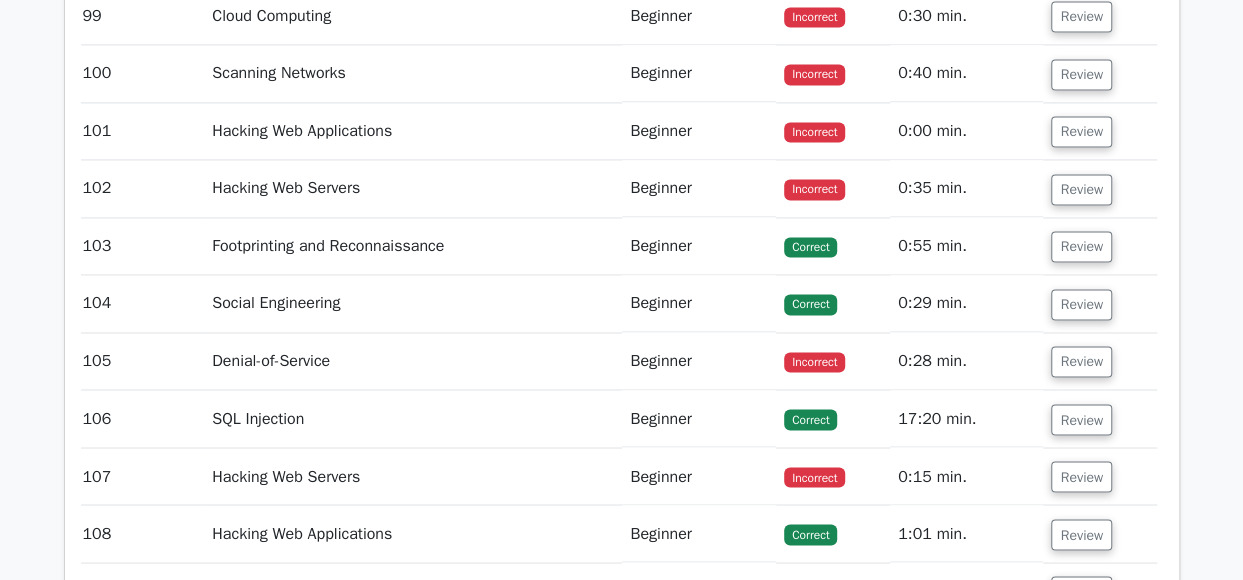 scroll, scrollTop: 87140, scrollLeft: 0, axis: vertical 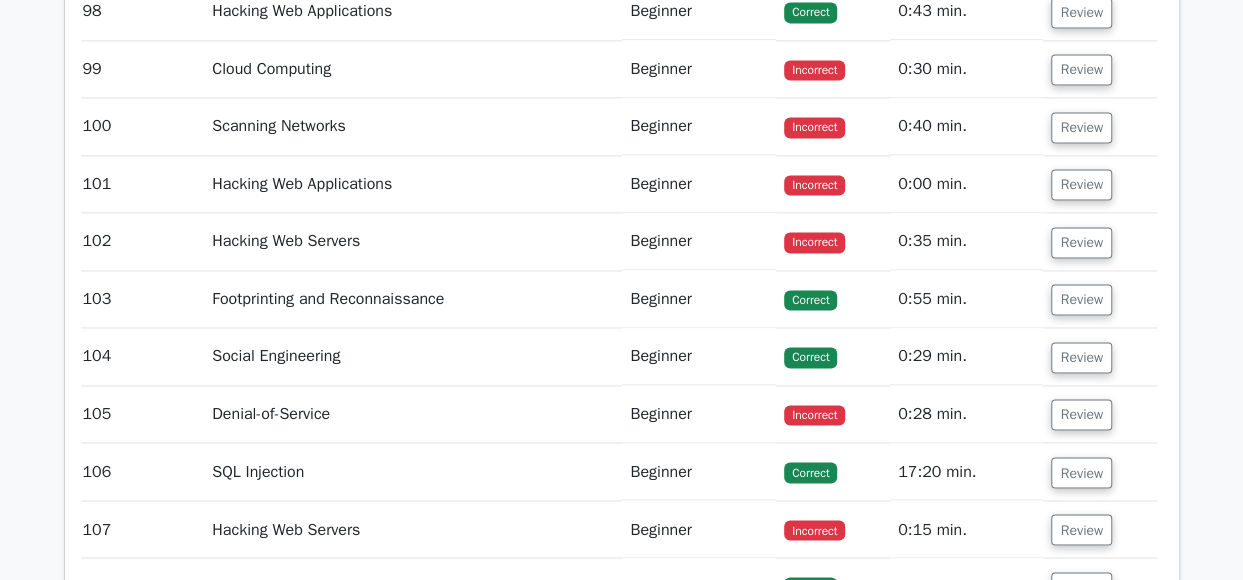 click on "Review" at bounding box center [1081, -46] 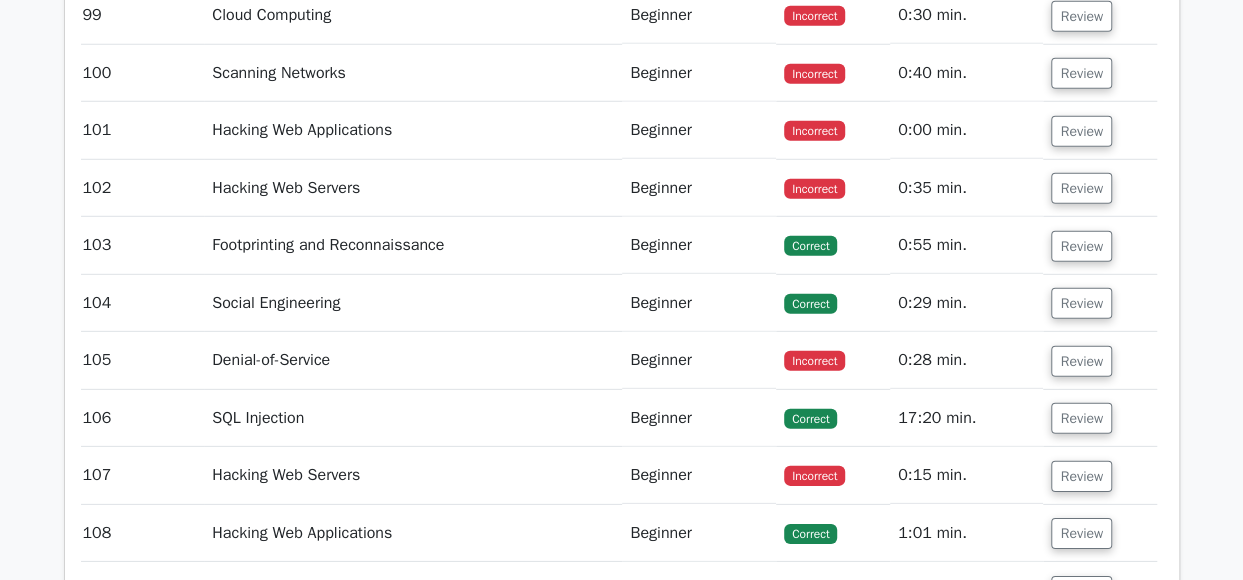 scroll, scrollTop: 88568, scrollLeft: 0, axis: vertical 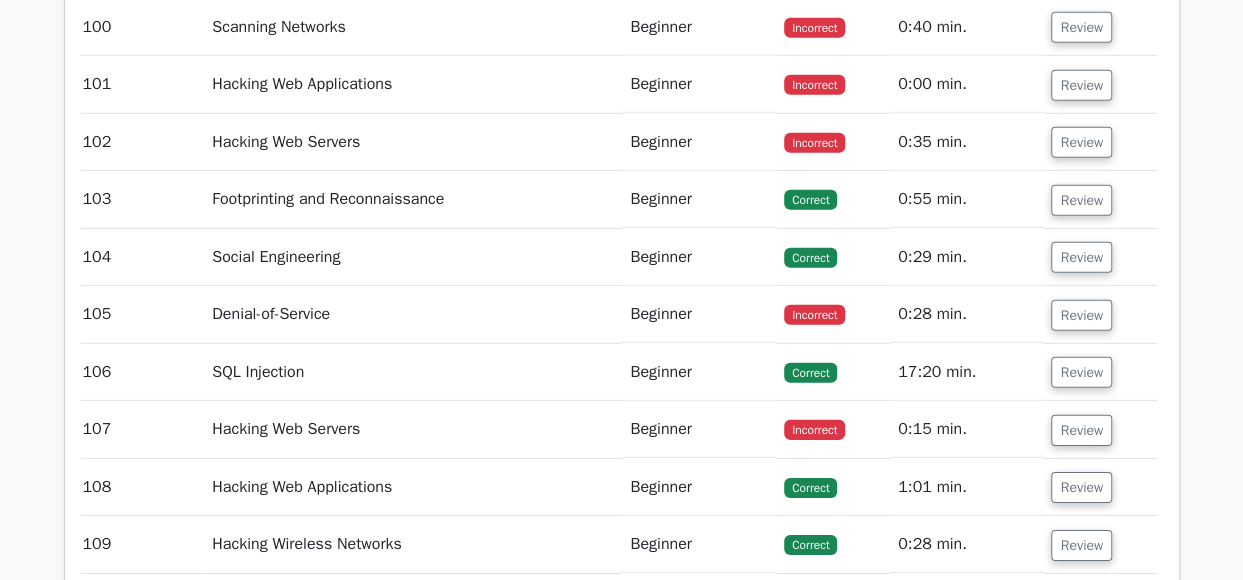 click on "Review" at bounding box center (1081, -88) 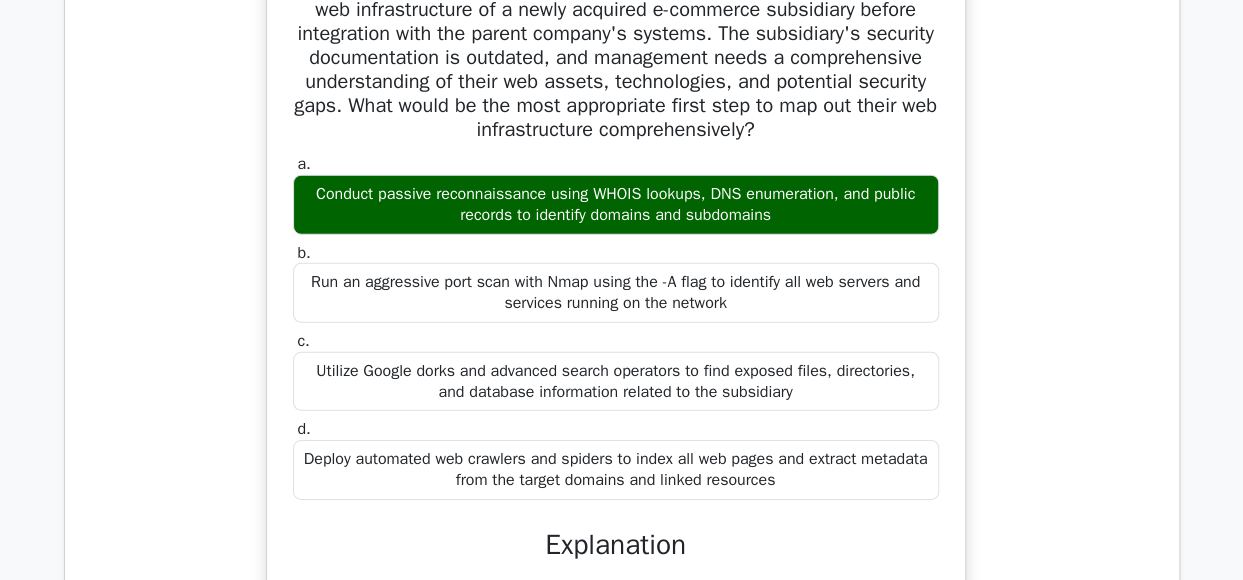 click on "Review" at bounding box center (1081, -88) 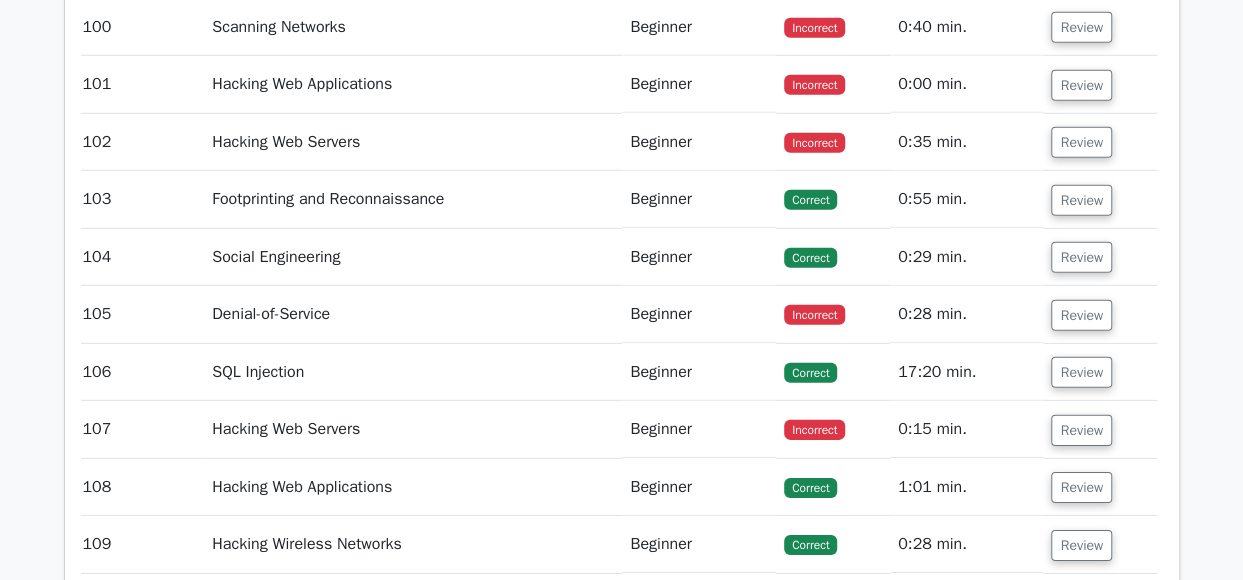 click on "Review" at bounding box center (1081, -88) 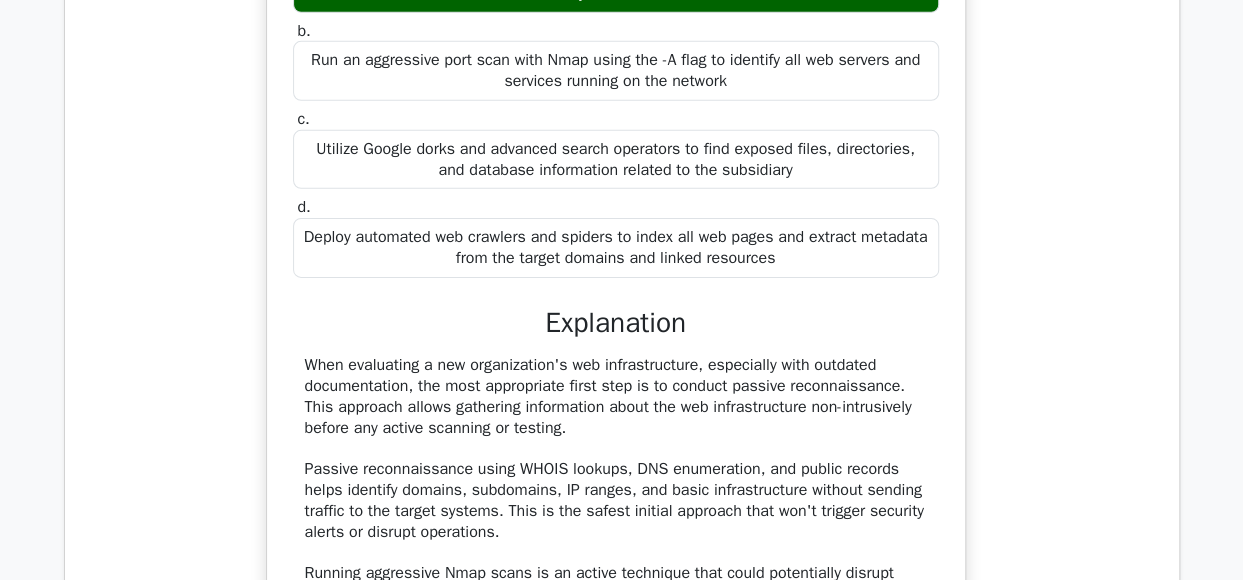 scroll, scrollTop: 88794, scrollLeft: 0, axis: vertical 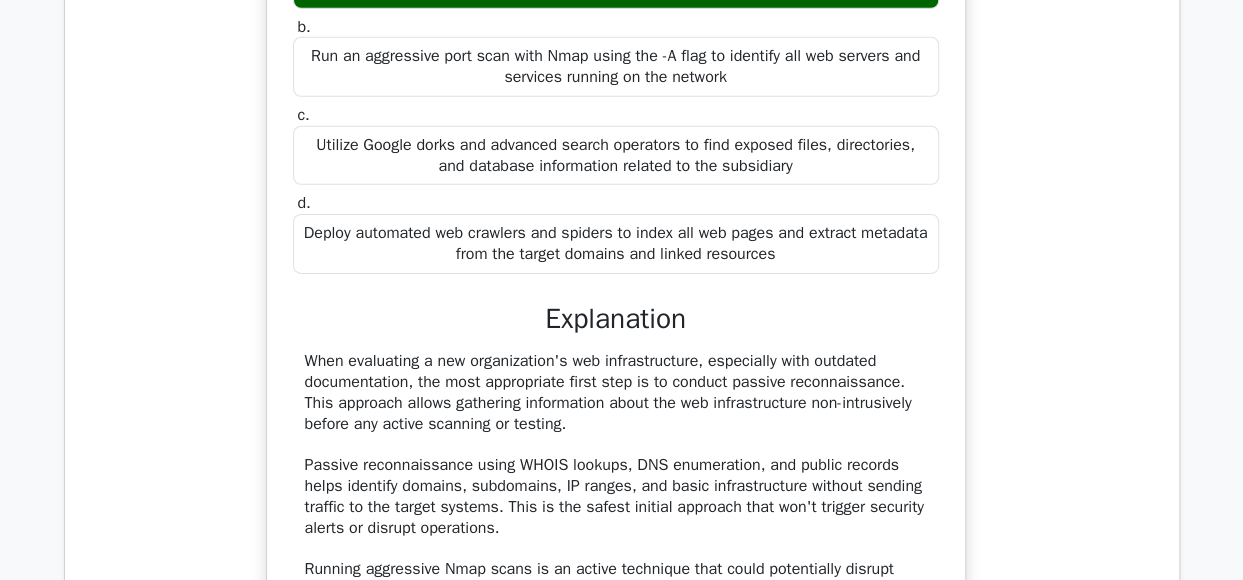 drag, startPoint x: 1094, startPoint y: 229, endPoint x: 1126, endPoint y: 225, distance: 32.24903 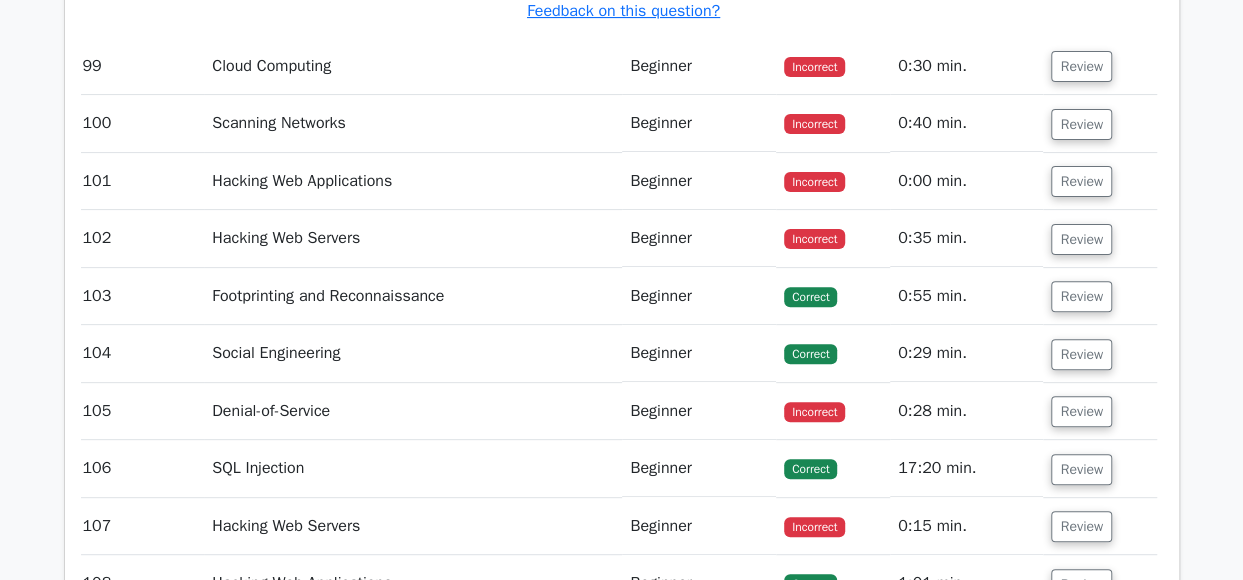 scroll, scrollTop: 89683, scrollLeft: 0, axis: vertical 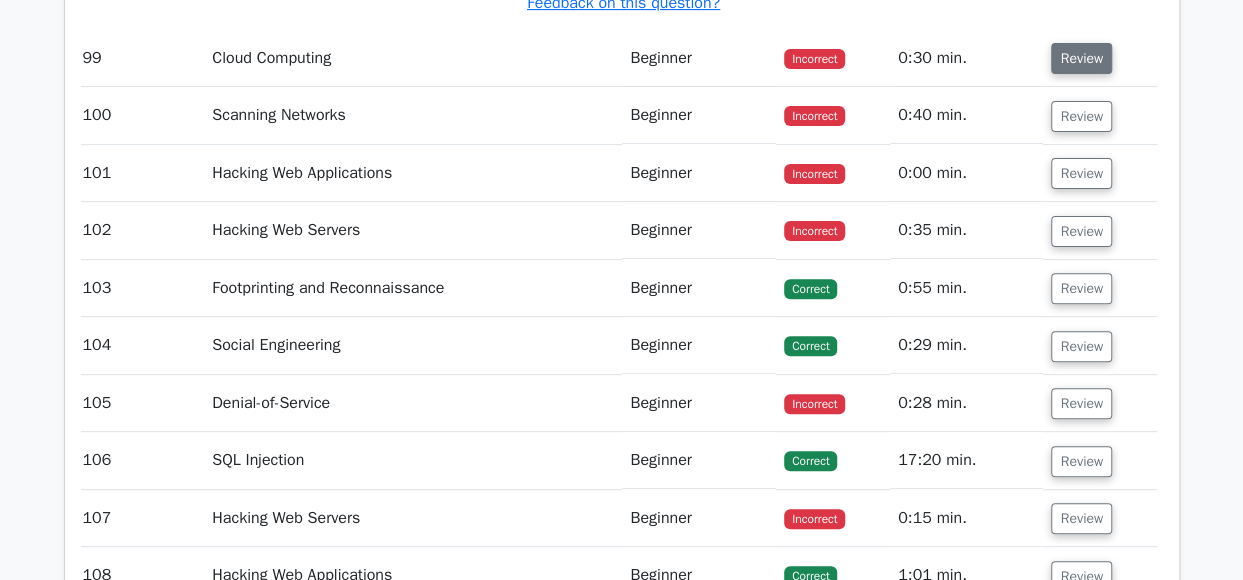 click on "Review" at bounding box center (1081, 58) 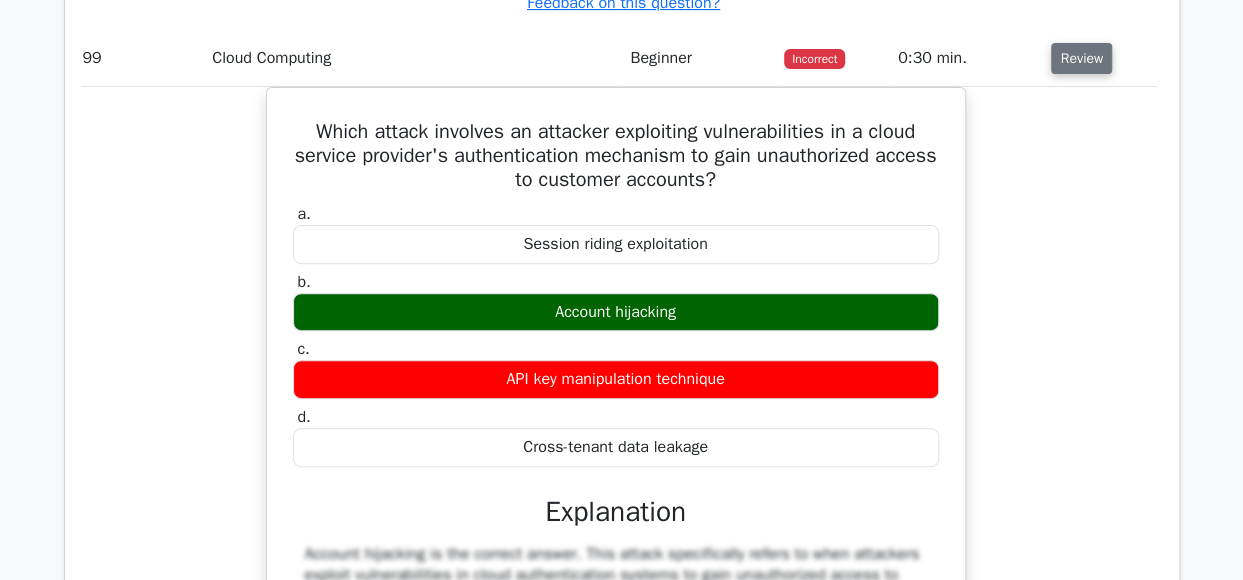 click on "Review" at bounding box center (1081, 58) 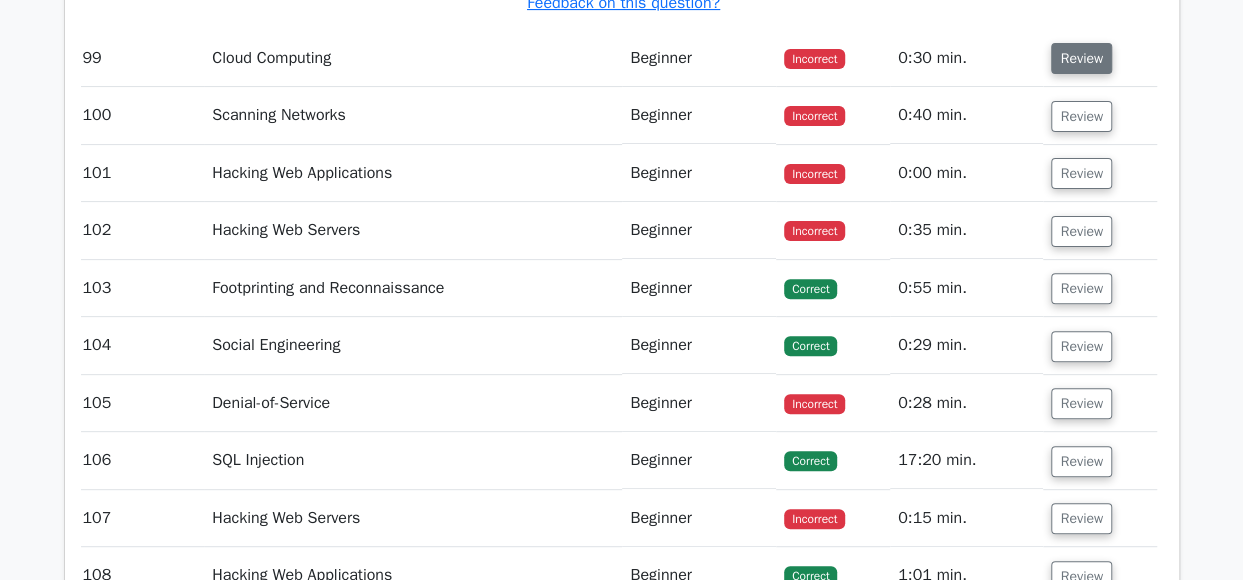 click on "Review" at bounding box center [1081, 58] 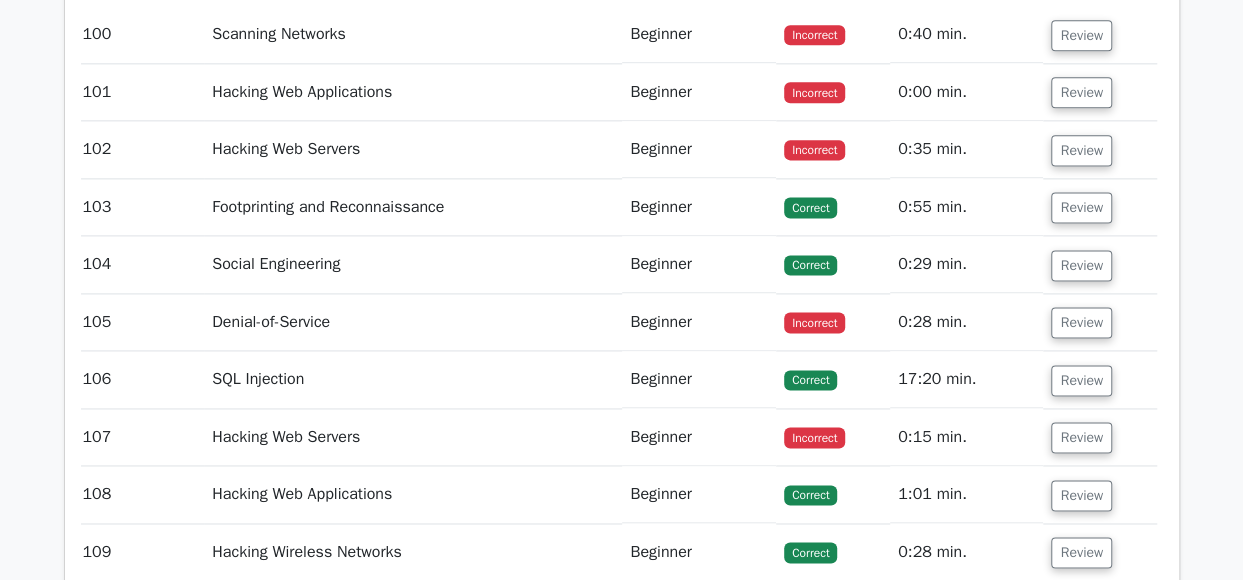 scroll, scrollTop: 90727, scrollLeft: 0, axis: vertical 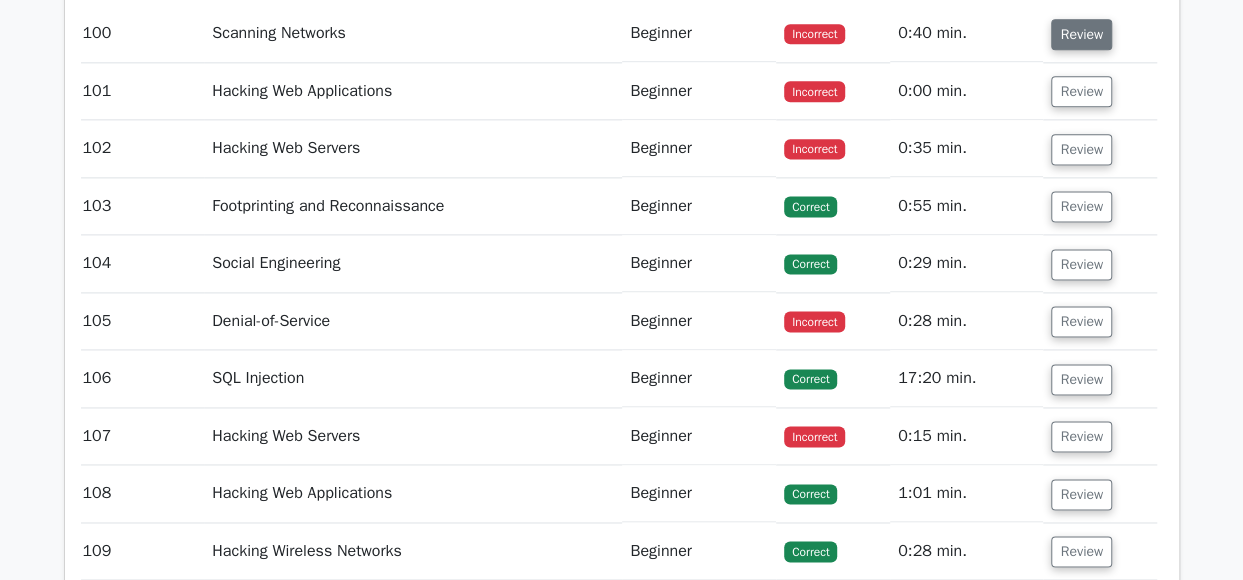 click on "Review" at bounding box center [1081, 34] 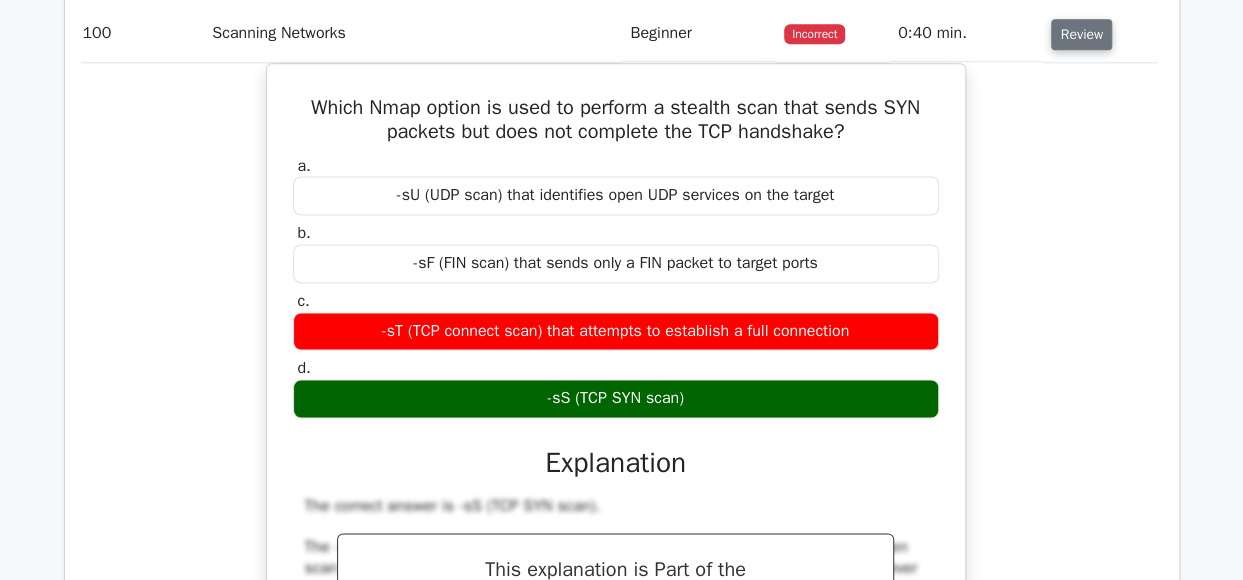 click on "Review" at bounding box center [1081, 34] 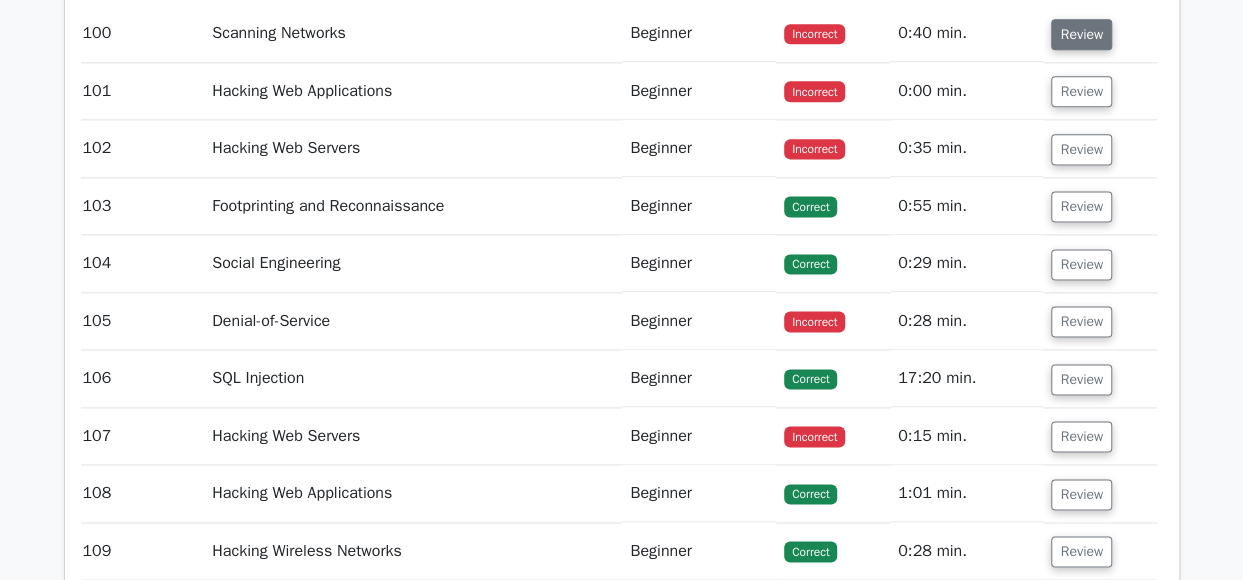 click on "Review" at bounding box center [1081, 34] 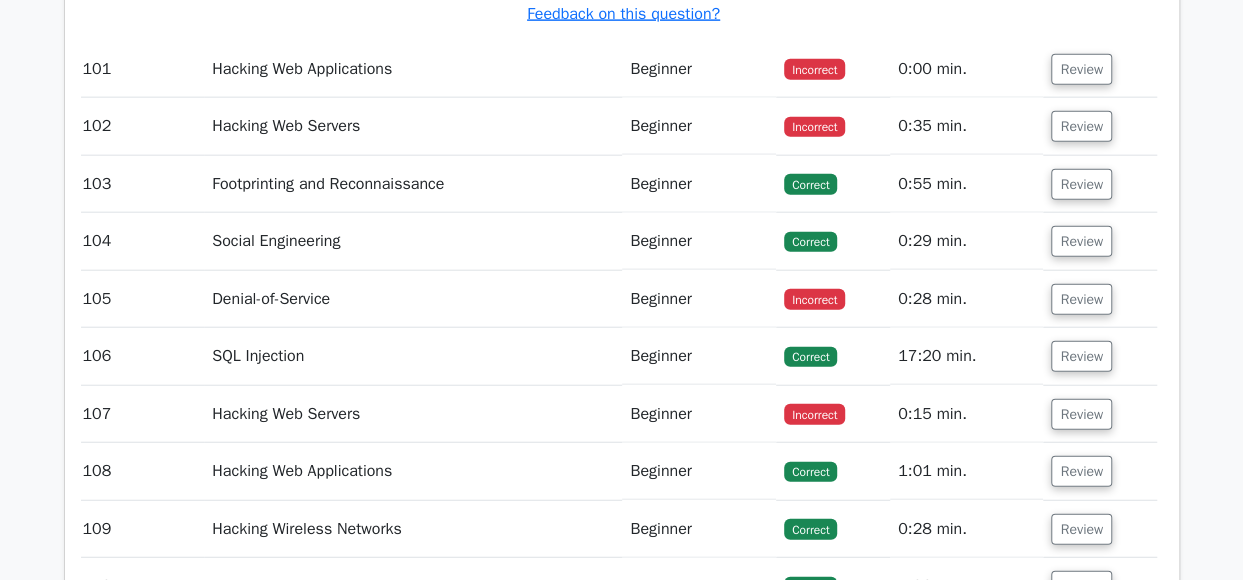 scroll, scrollTop: 91793, scrollLeft: 0, axis: vertical 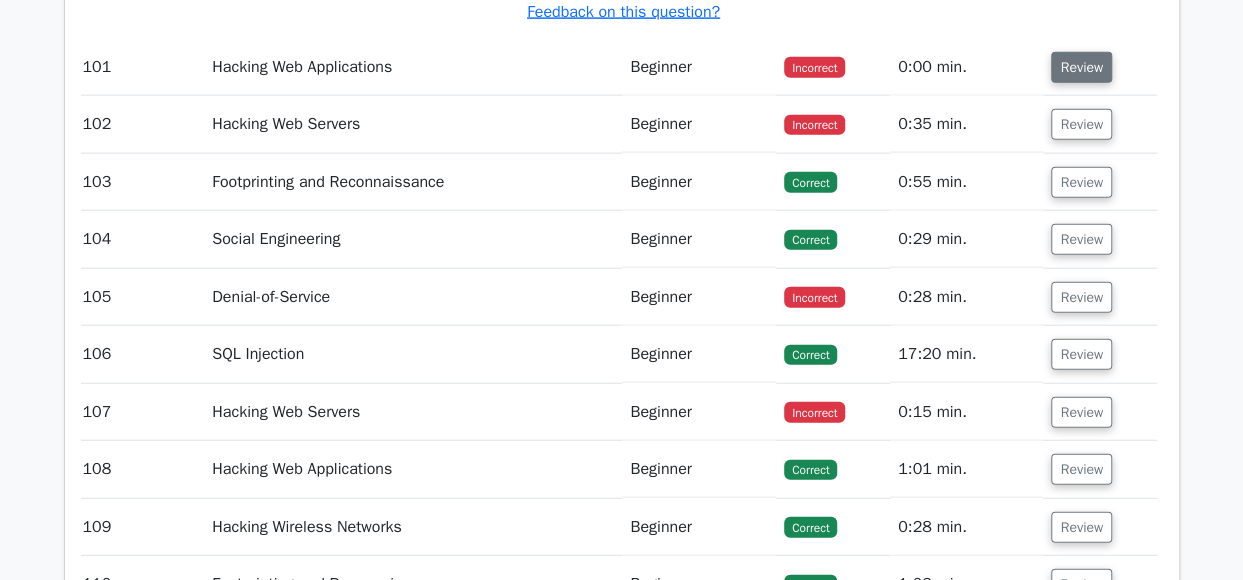 click on "Review" at bounding box center (1081, 67) 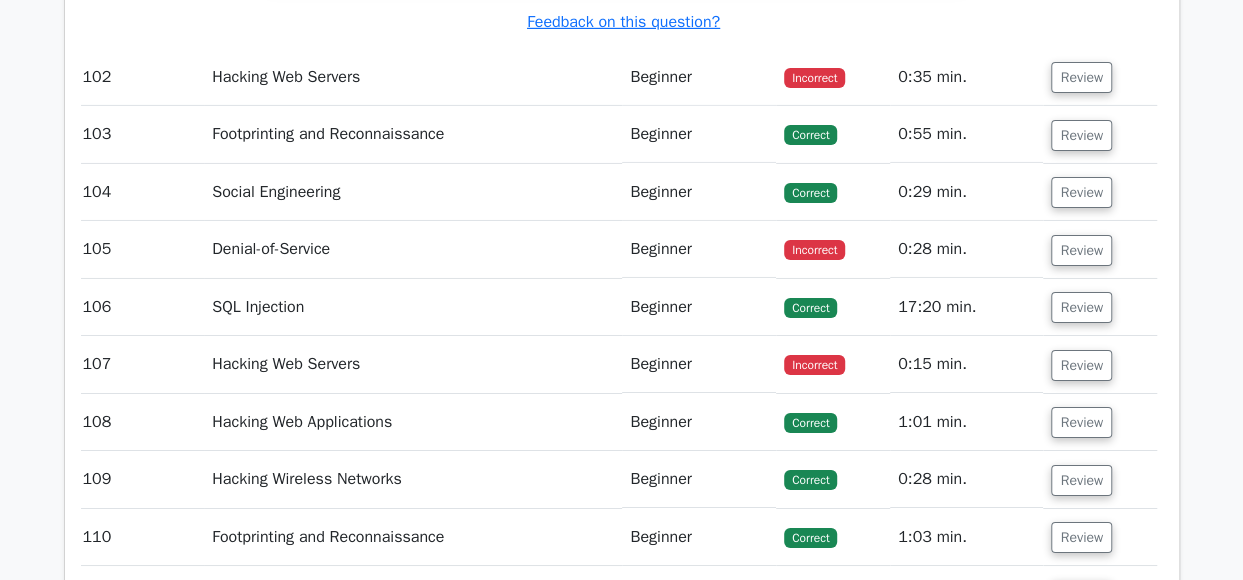 scroll, scrollTop: 92805, scrollLeft: 0, axis: vertical 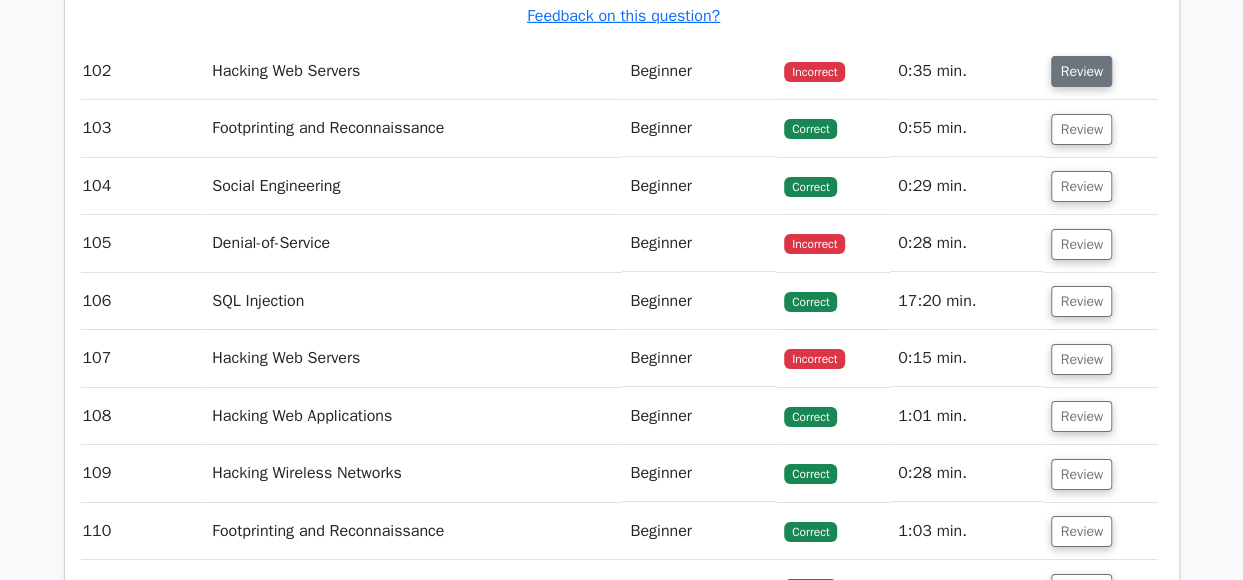click on "Review" at bounding box center (1081, 71) 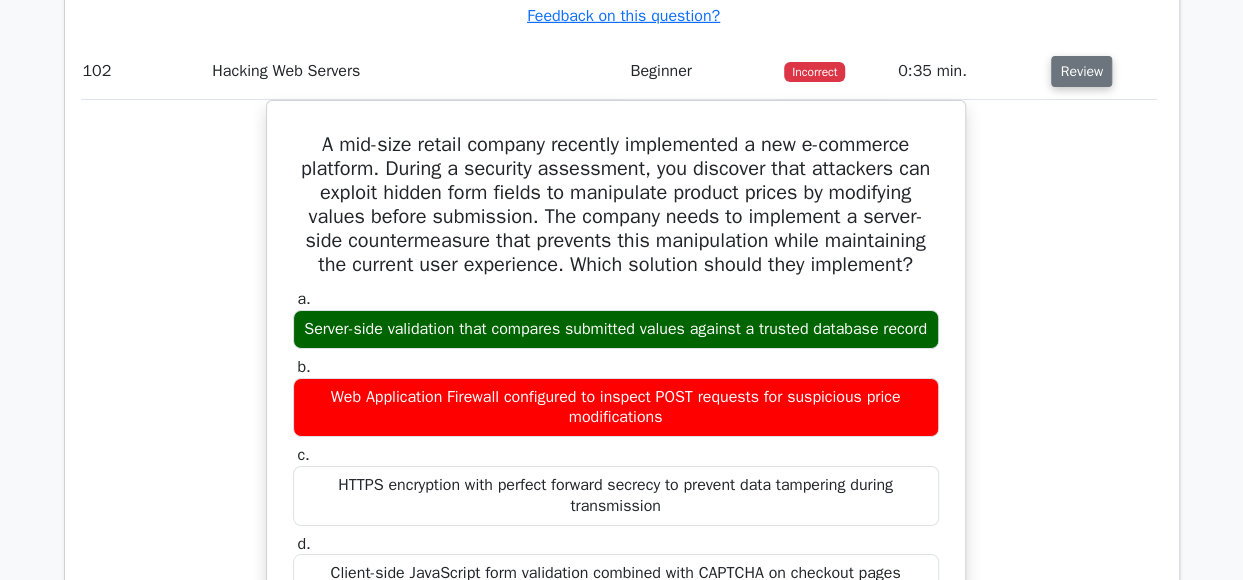 click on "Review" at bounding box center [1081, 71] 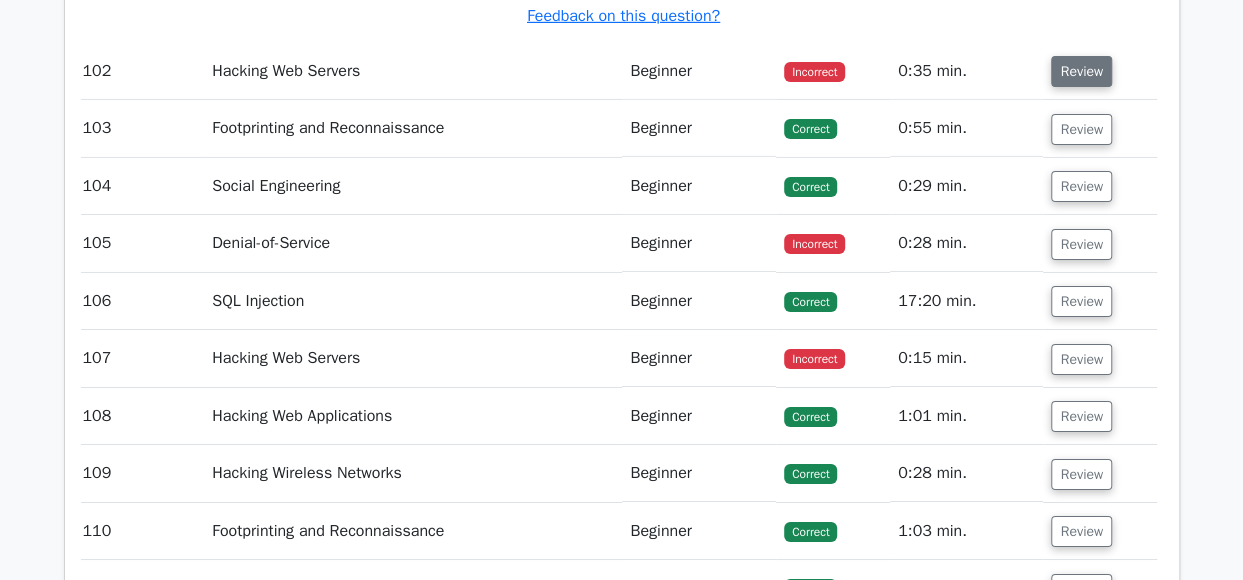 click on "Review" at bounding box center [1081, 71] 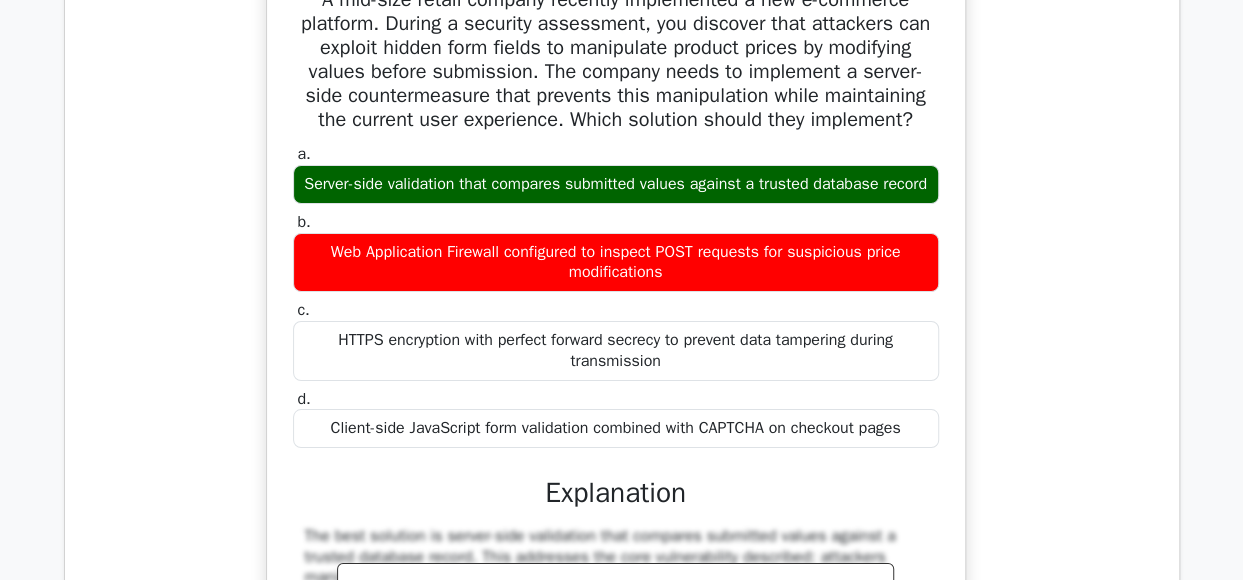 scroll, scrollTop: 93028, scrollLeft: 0, axis: vertical 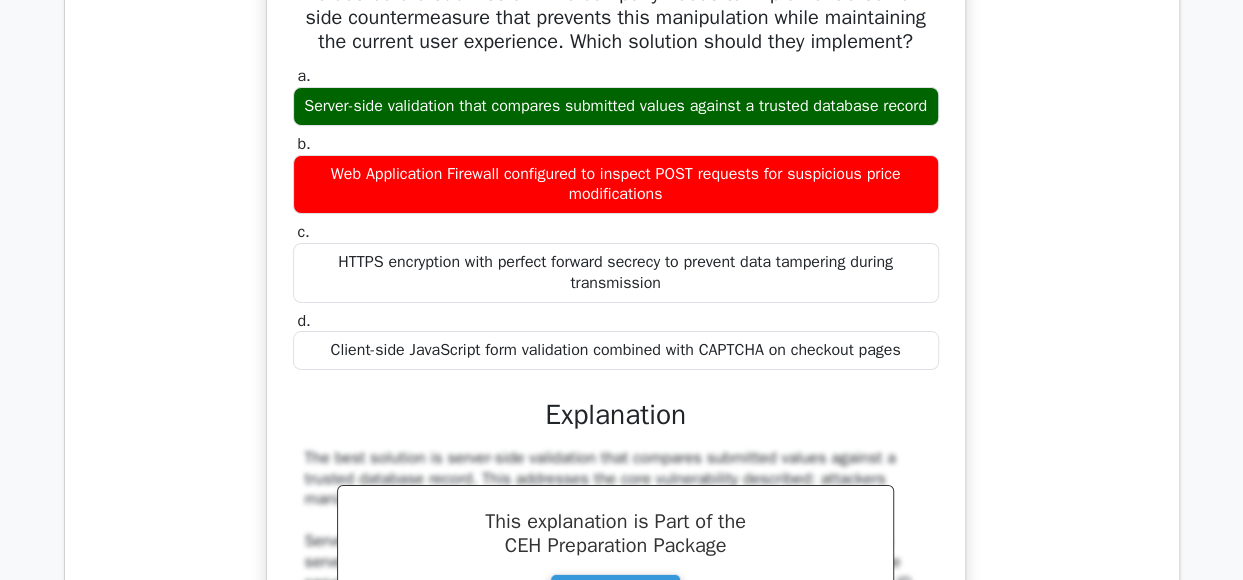click on "A mid-size retail company recently implemented a new e-commerce platform. During a security assessment, you discover that attackers can exploit hidden form fields to manipulate product prices by modifying values before submission. The company needs to implement a server-side countermeasure that prevents this manipulation while maintaining the current user experience. Which solution should they implement?
a.
Server-side validation that compares submitted values against a trusted database record
b. c. d." at bounding box center [616, 454] 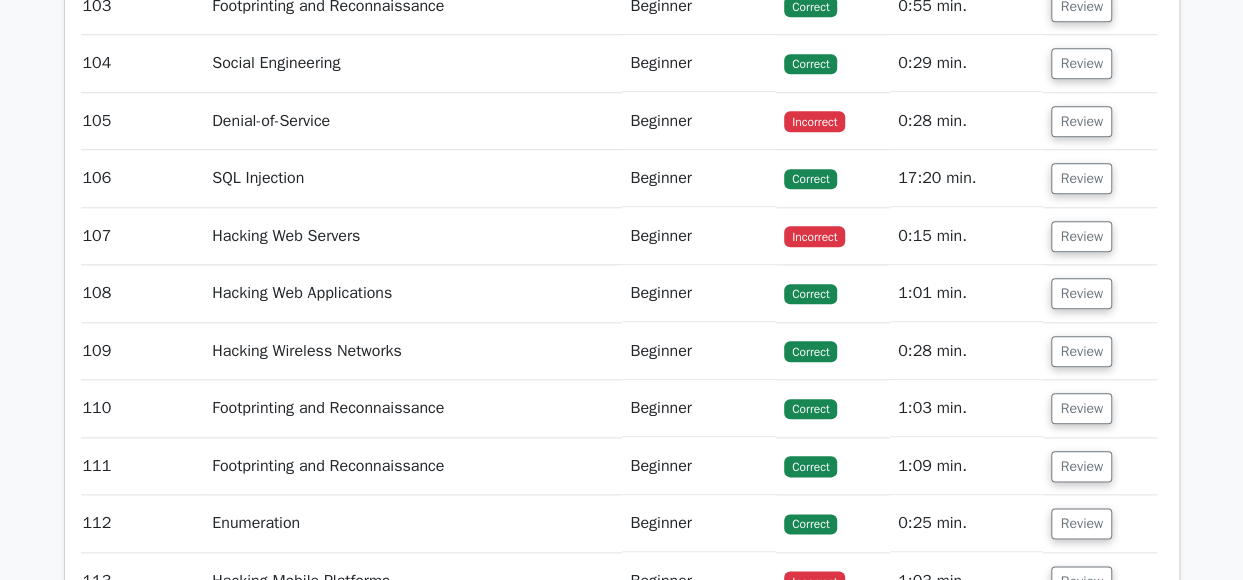 scroll, scrollTop: 94167, scrollLeft: 0, axis: vertical 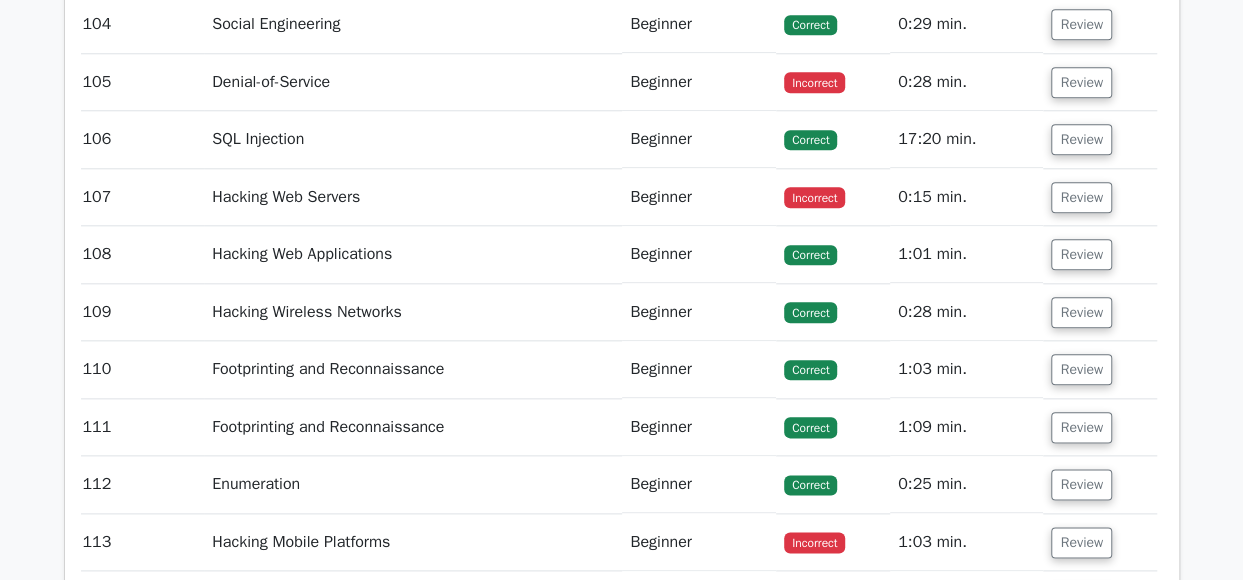 click on "Review" at bounding box center (1081, -33) 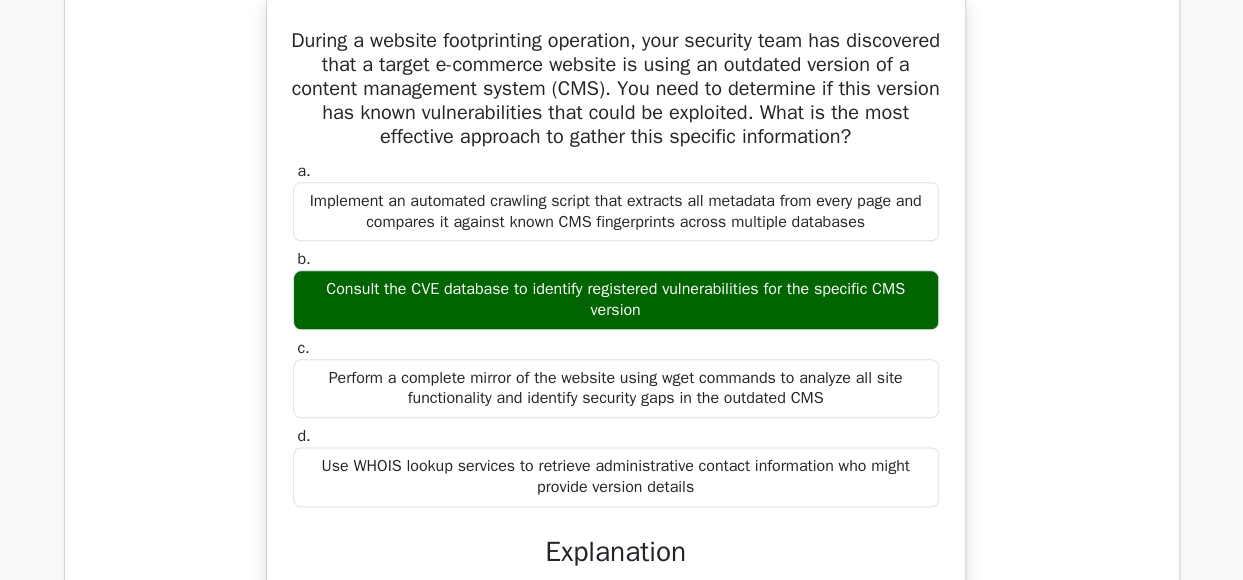 click on "Review" at bounding box center [1081, -33] 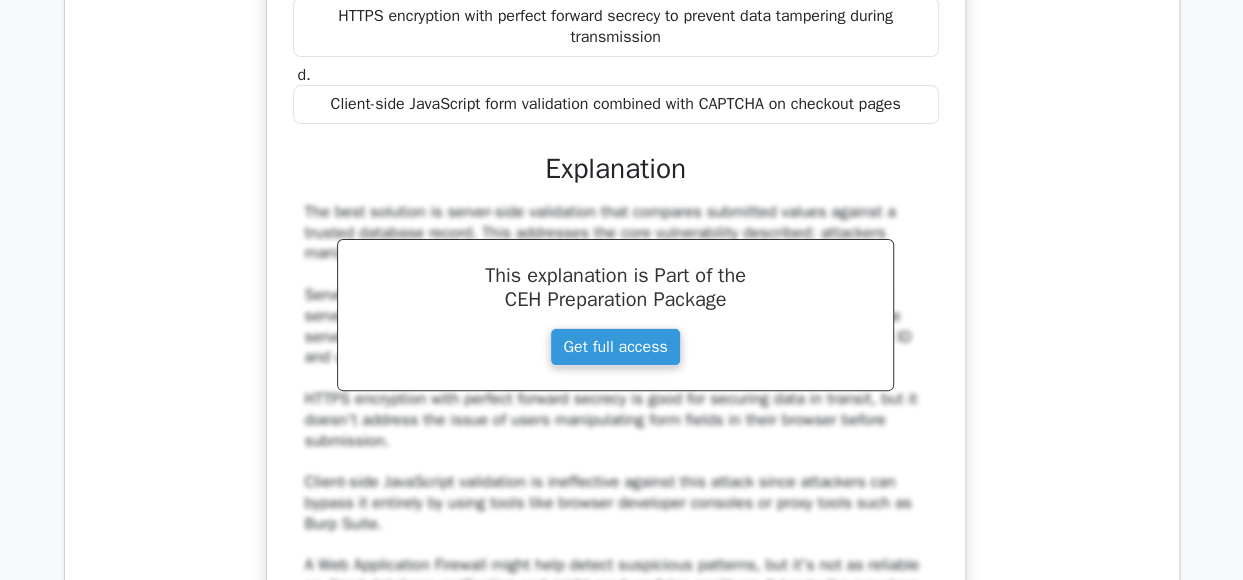 scroll, scrollTop: 93270, scrollLeft: 0, axis: vertical 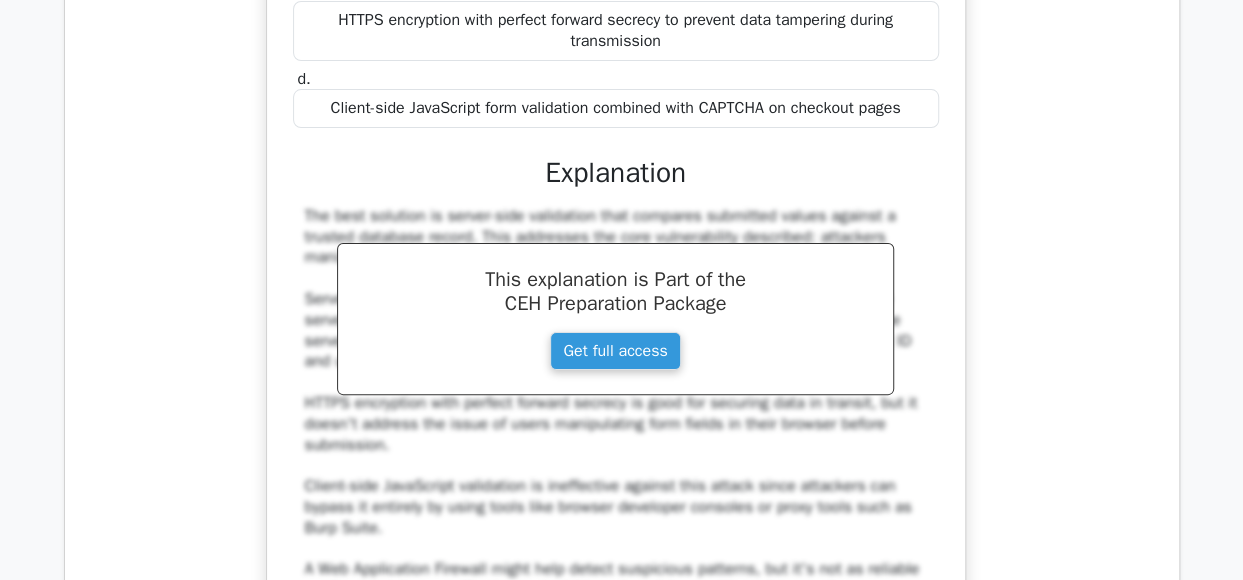 click on "A mid-size retail company recently implemented a new e-commerce platform. During a security assessment, you discover that attackers can exploit hidden form fields to manipulate product prices by modifying values before submission. The company needs to implement a server-side countermeasure that prevents this manipulation while maintaining the current user experience. Which solution should they implement?
a.
Server-side validation that compares submitted values against a trusted database record
b. c. d." at bounding box center (616, 212) 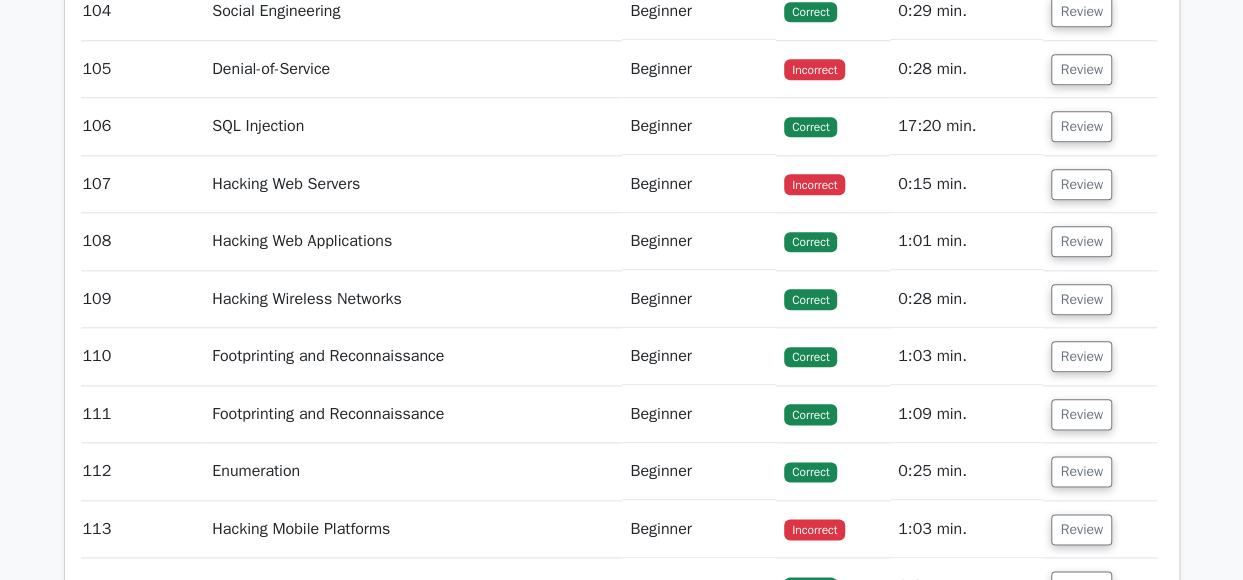 scroll, scrollTop: 94186, scrollLeft: 0, axis: vertical 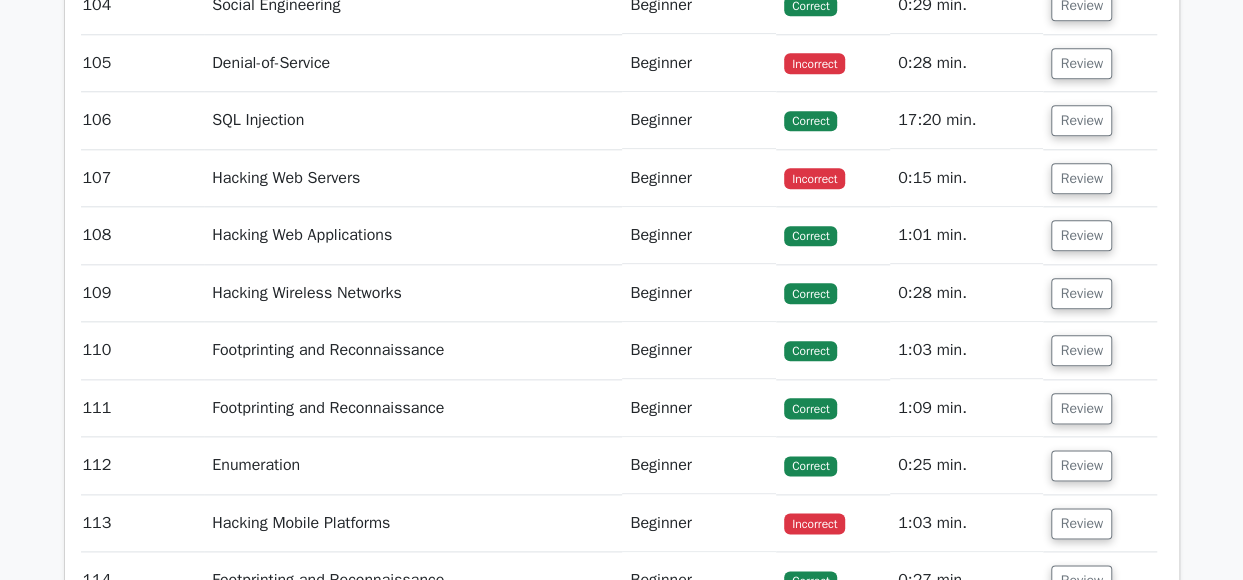 click on "Review" at bounding box center (1081, -52) 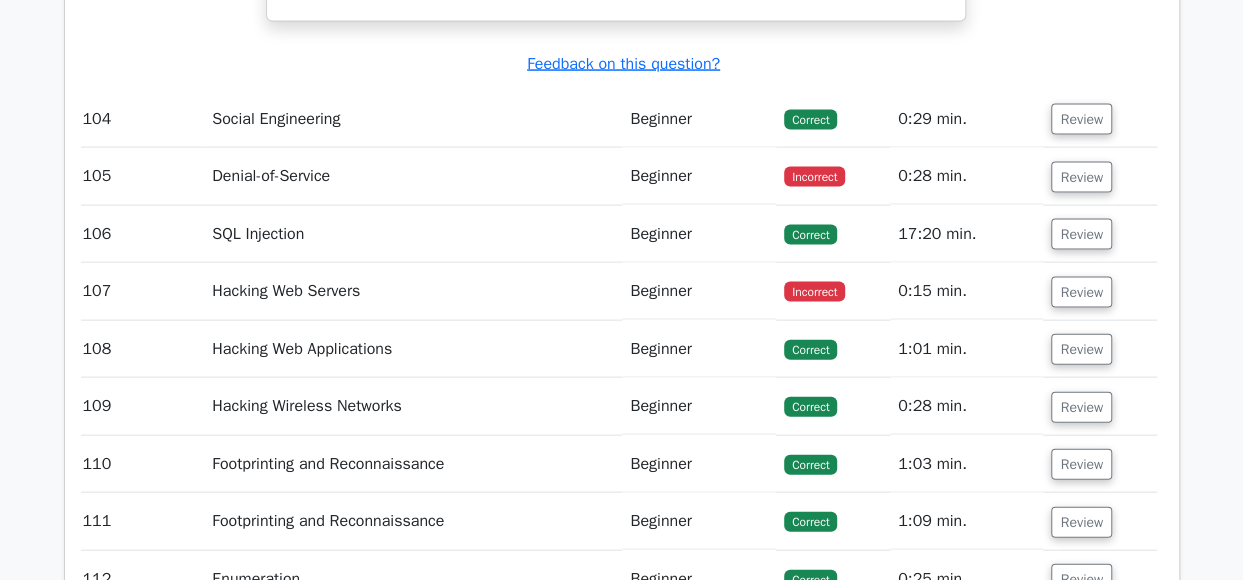 scroll, scrollTop: 95253, scrollLeft: 0, axis: vertical 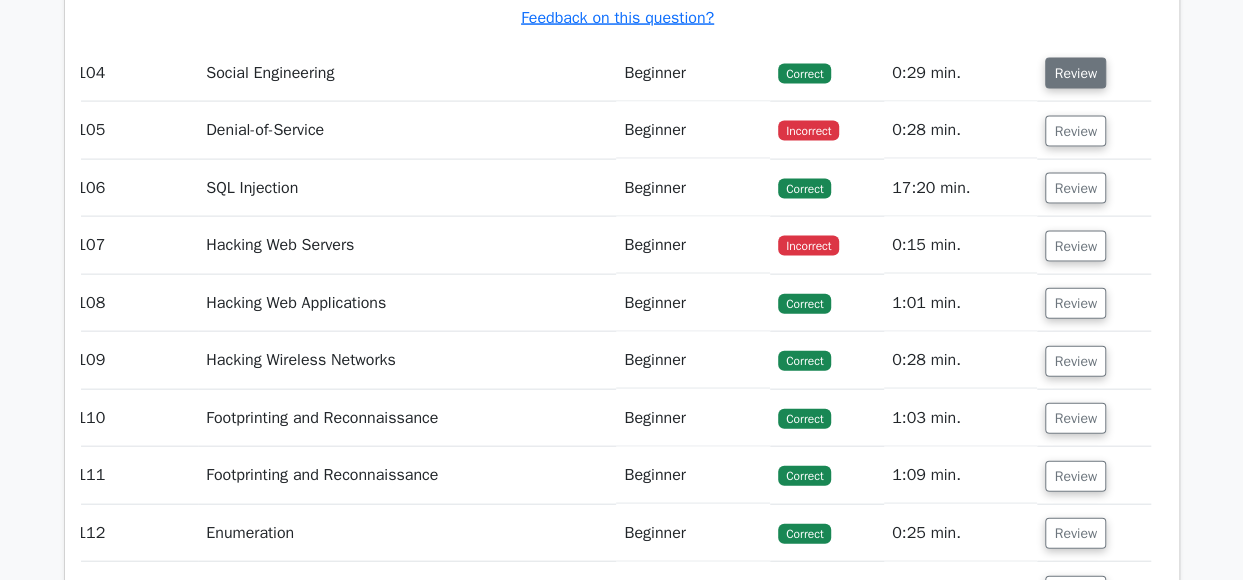 click on "Review" at bounding box center (1075, 73) 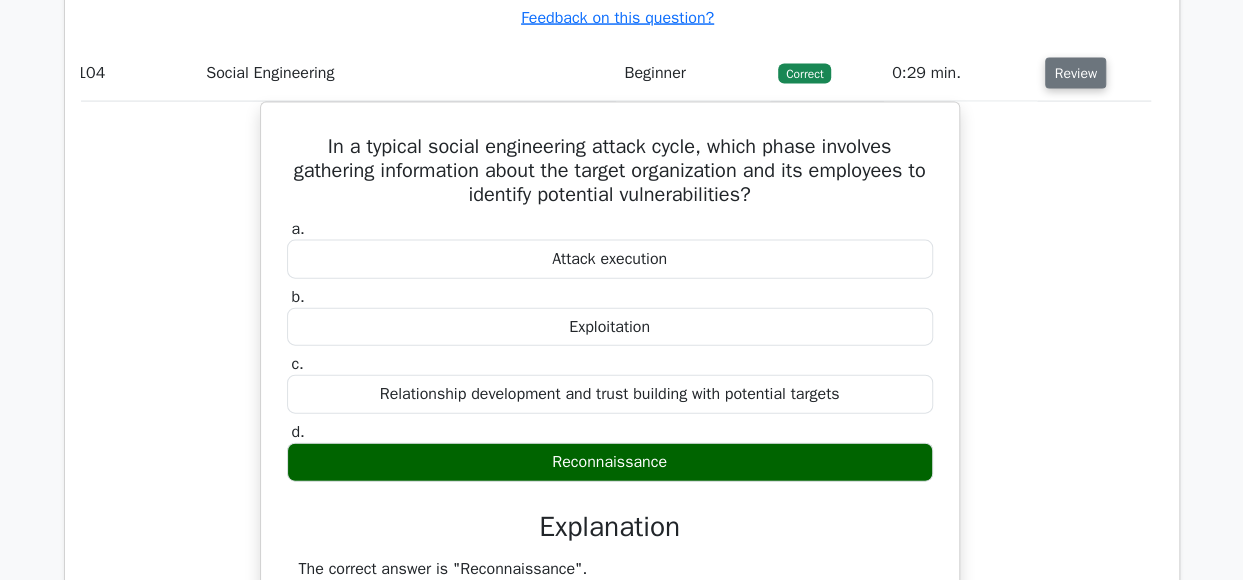 scroll, scrollTop: 95421, scrollLeft: 0, axis: vertical 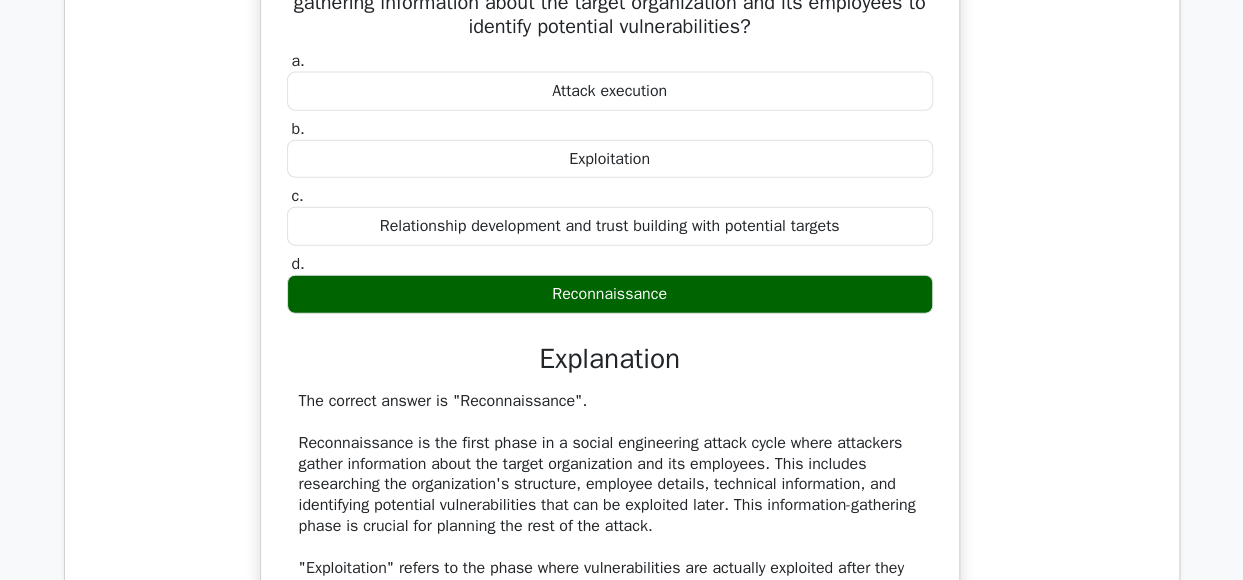 drag, startPoint x: 1072, startPoint y: 409, endPoint x: 1114, endPoint y: 372, distance: 55.97321 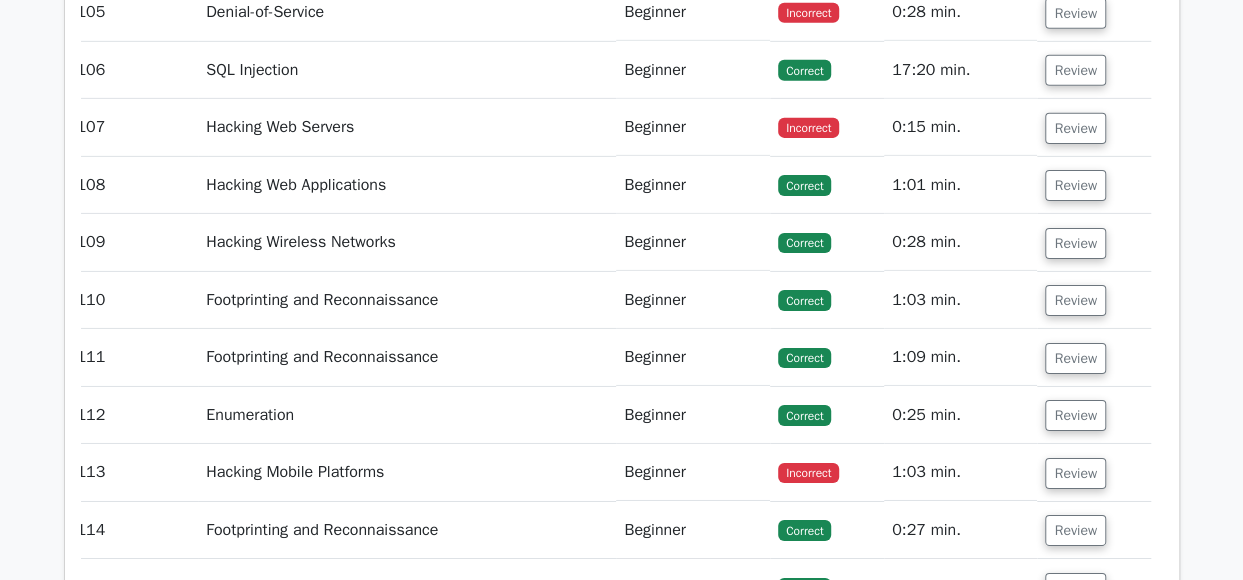 scroll, scrollTop: 96334, scrollLeft: 0, axis: vertical 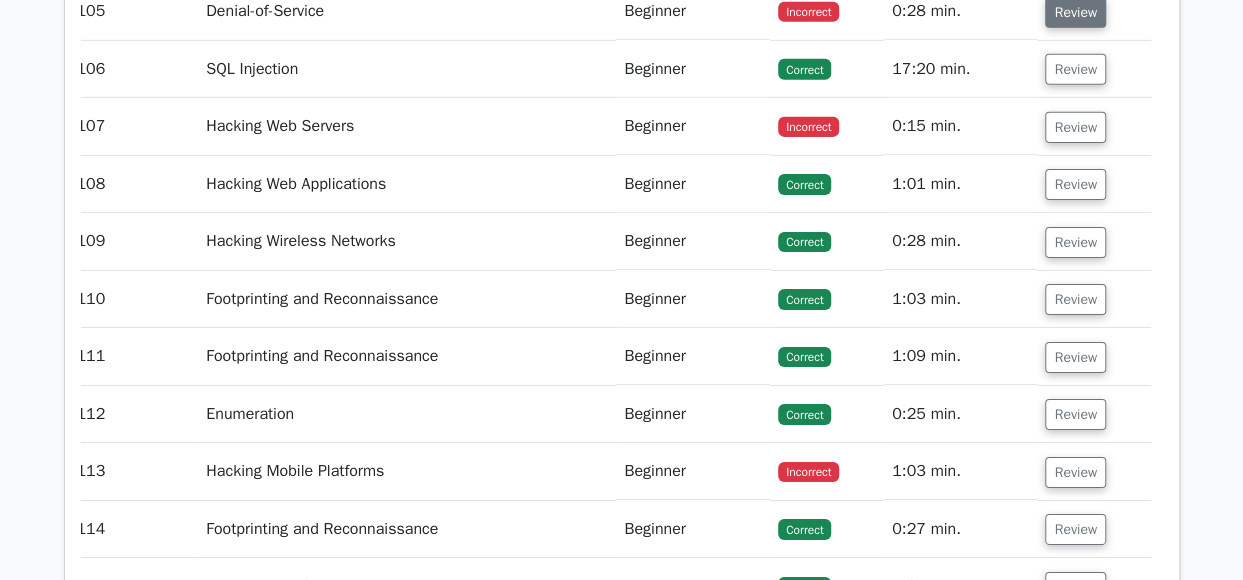 click on "Review" at bounding box center [1075, 12] 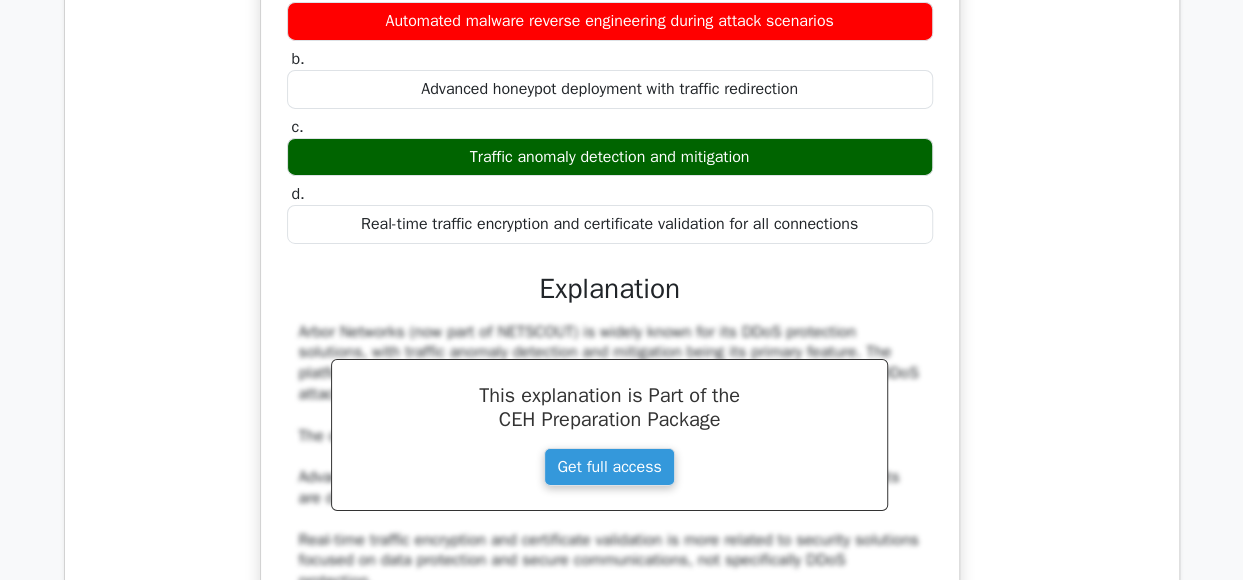 scroll, scrollTop: 96497, scrollLeft: 0, axis: vertical 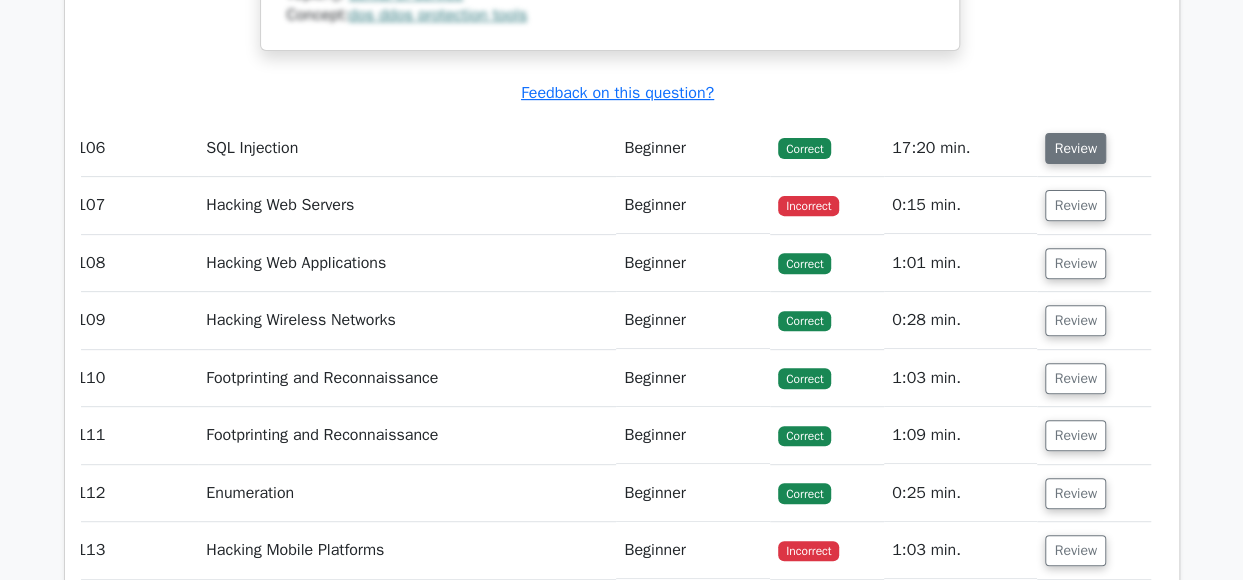 drag, startPoint x: 1086, startPoint y: 407, endPoint x: 1097, endPoint y: 483, distance: 76.79192 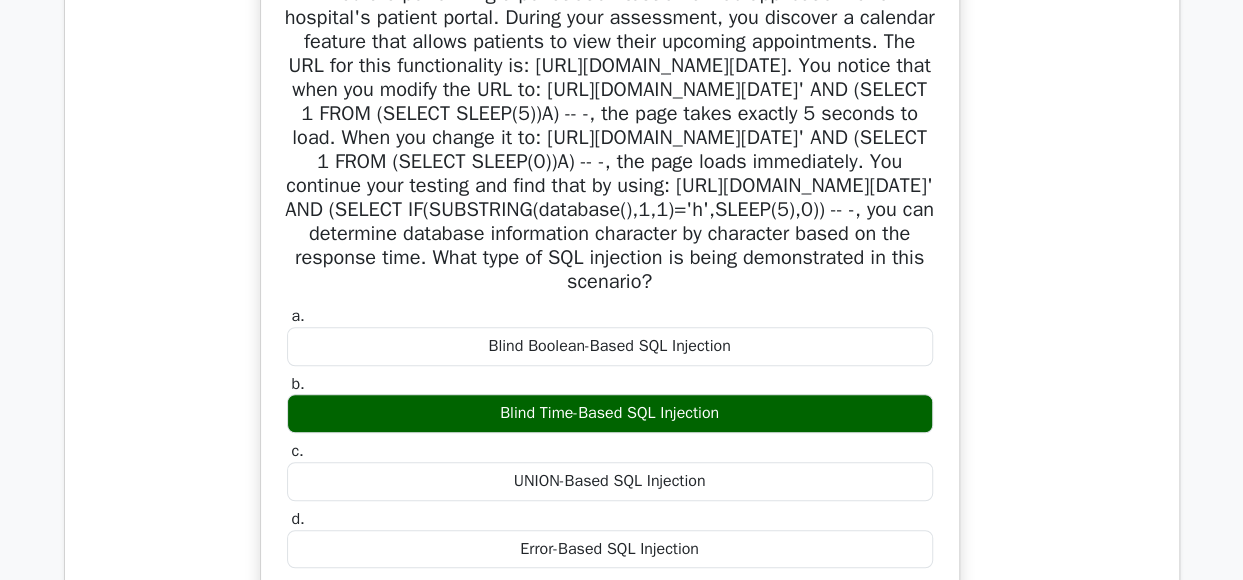 scroll, scrollTop: 97542, scrollLeft: 0, axis: vertical 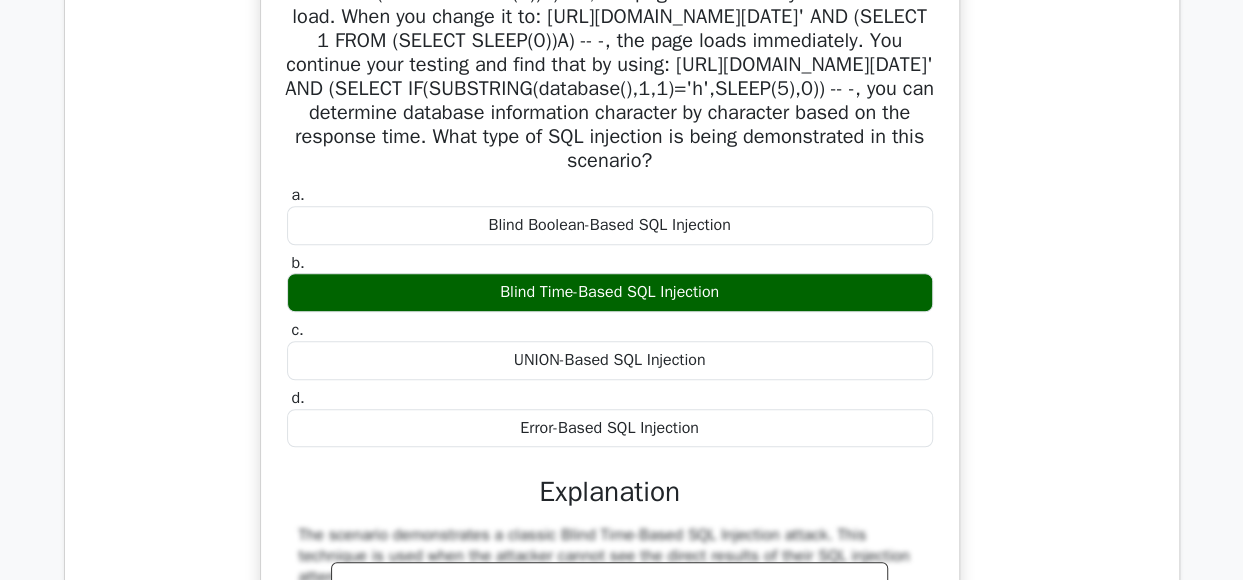 drag, startPoint x: 1097, startPoint y: 483, endPoint x: 1140, endPoint y: 523, distance: 58.728188 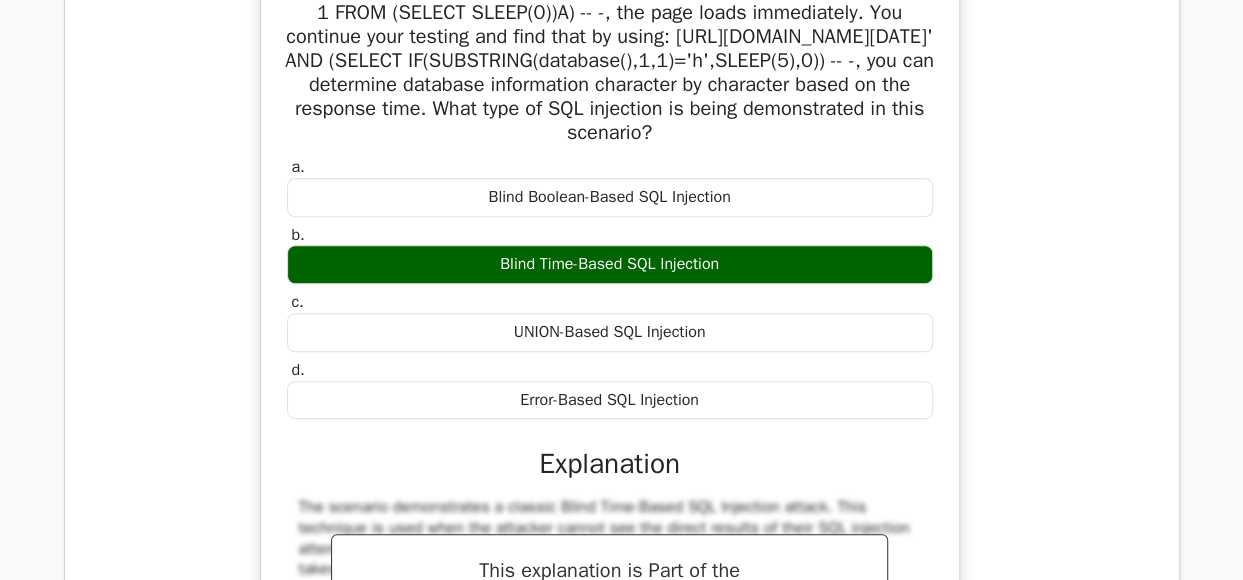 scroll, scrollTop: 97651, scrollLeft: 0, axis: vertical 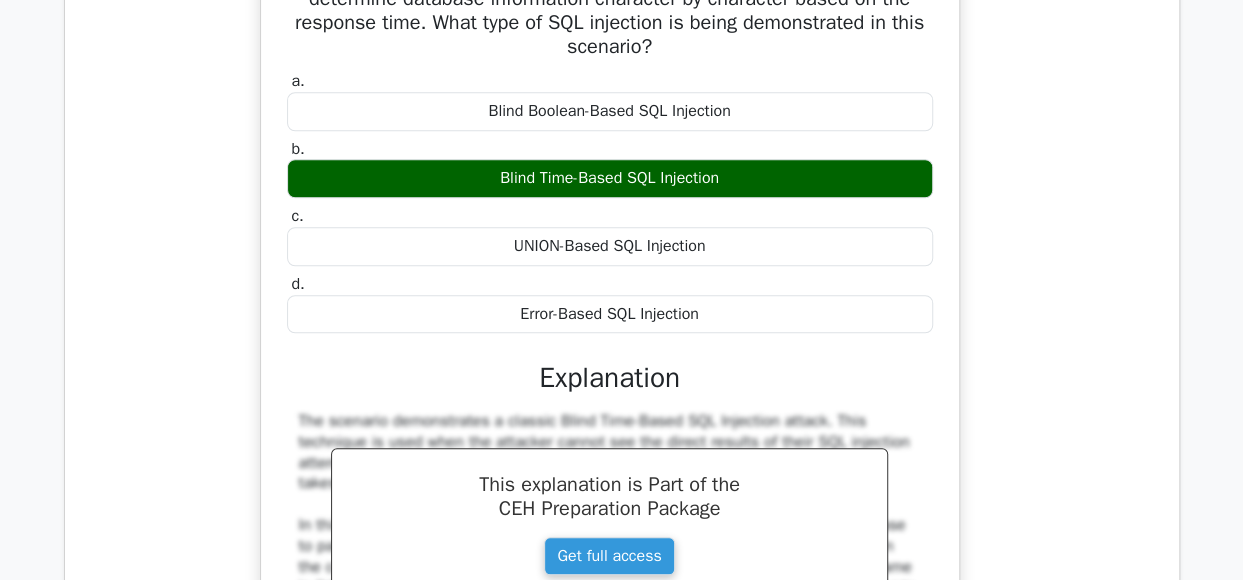 drag, startPoint x: 1140, startPoint y: 523, endPoint x: 825, endPoint y: 479, distance: 318.05817 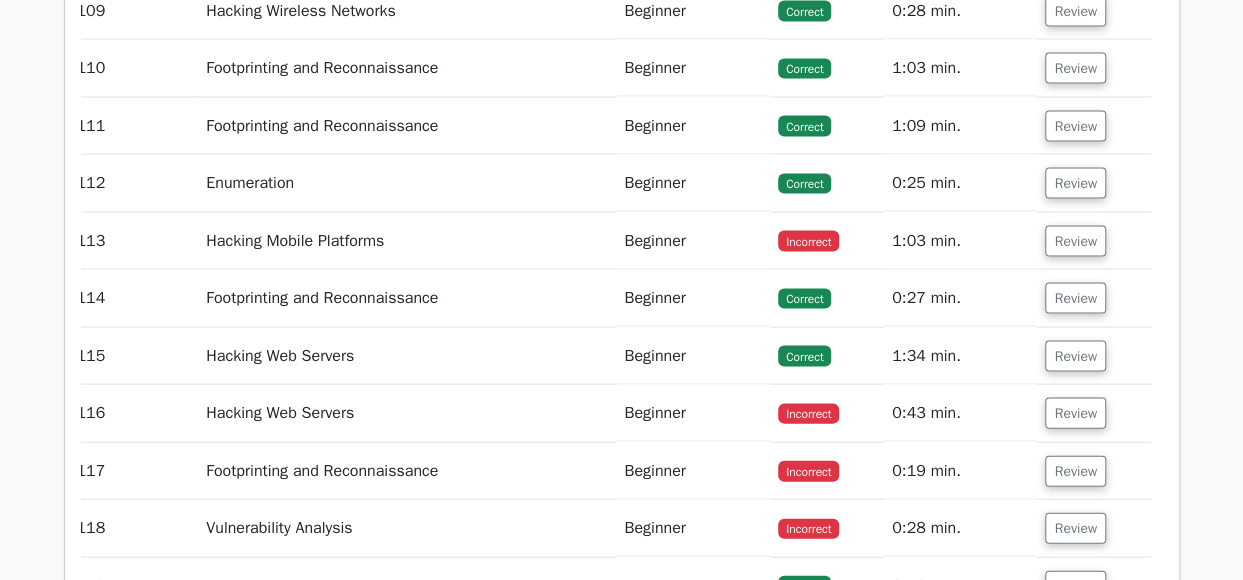 scroll, scrollTop: 98852, scrollLeft: 0, axis: vertical 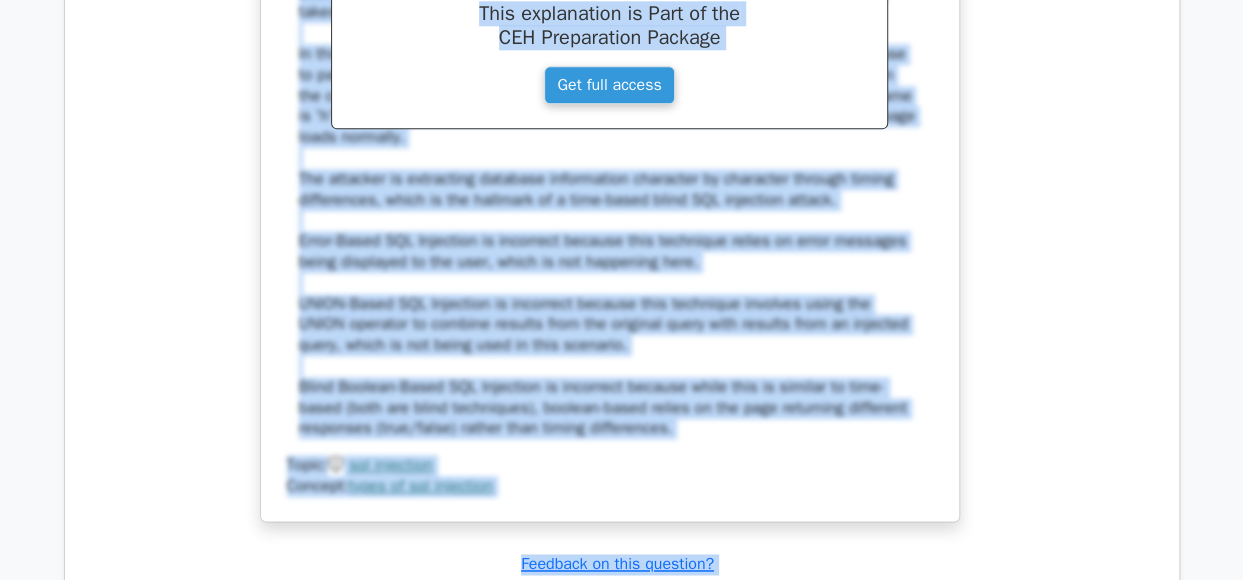 drag, startPoint x: 825, startPoint y: 479, endPoint x: 976, endPoint y: -69, distance: 568.4233 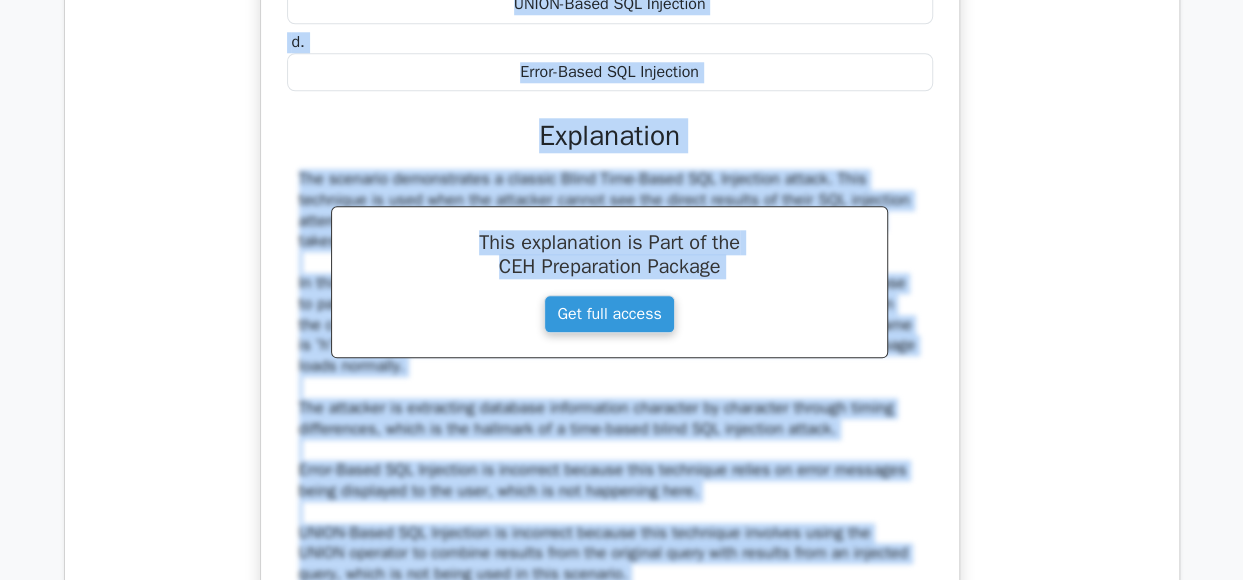 scroll, scrollTop: 97916, scrollLeft: 0, axis: vertical 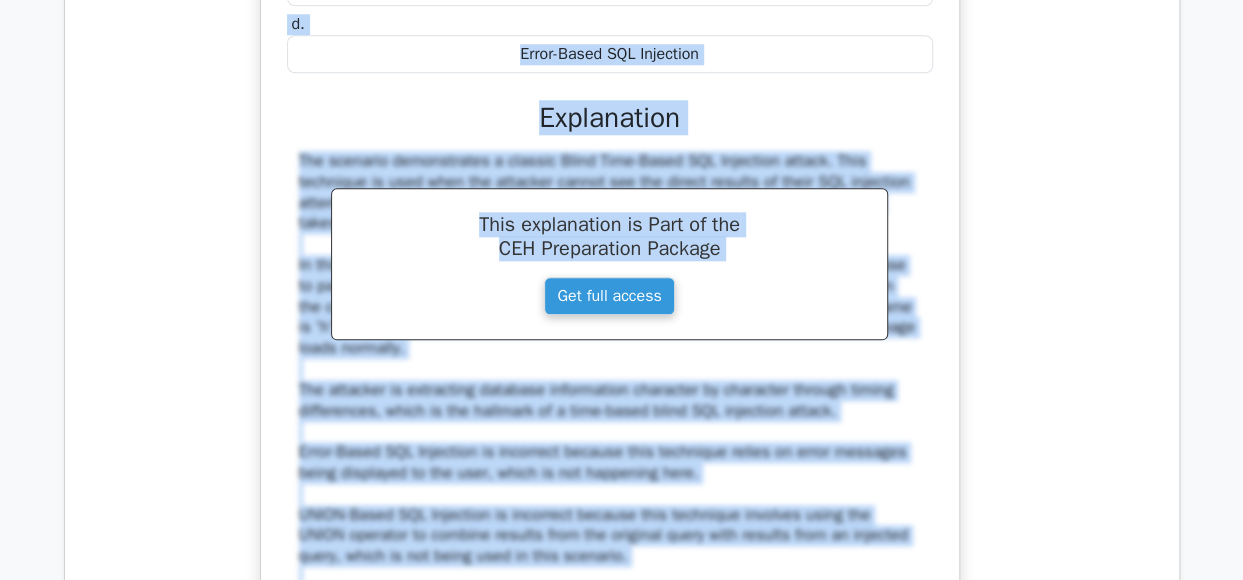 click on "a.
Blind Boolean-Based SQL Injection
b.
Blind Time-Based SQL Injection" at bounding box center (610, 105) 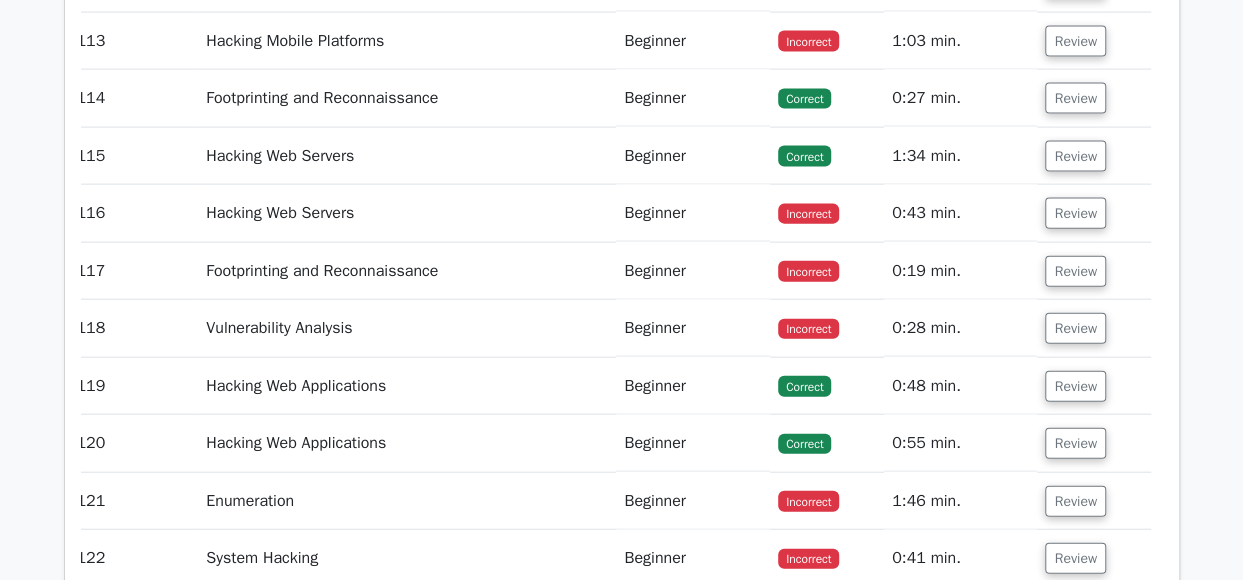 scroll, scrollTop: 99050, scrollLeft: 0, axis: vertical 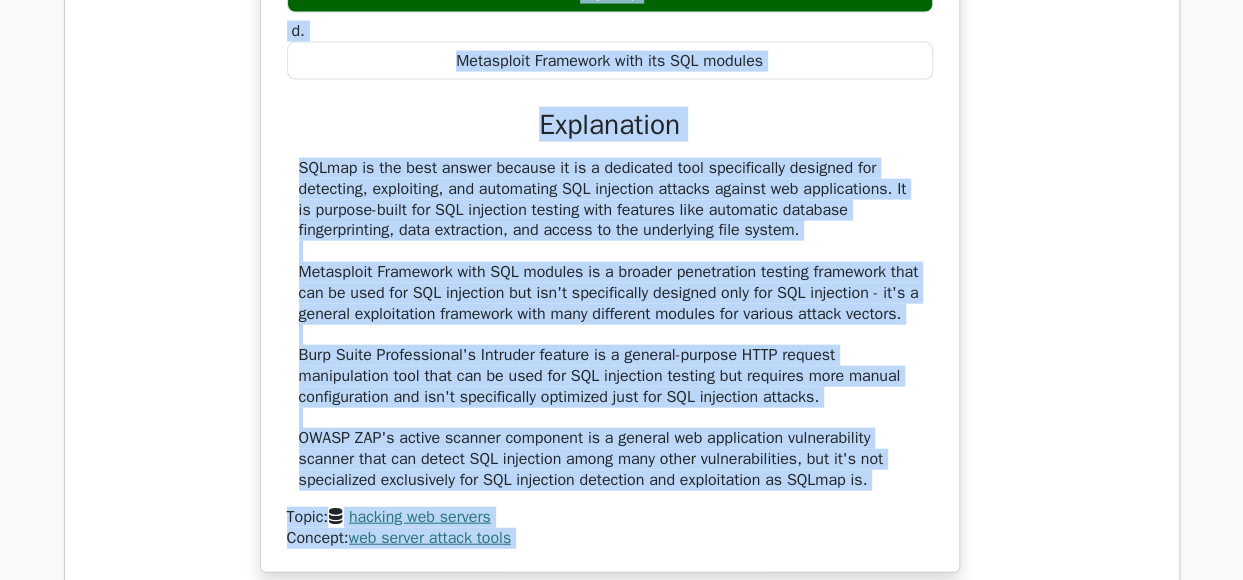 click on "Which of the following tools is designed specifically for detecting and exploiting SQL injection vulnerabilities in web applications?
a.
OWASP ZAP's active scanner component
b.
c." at bounding box center (610, 161) 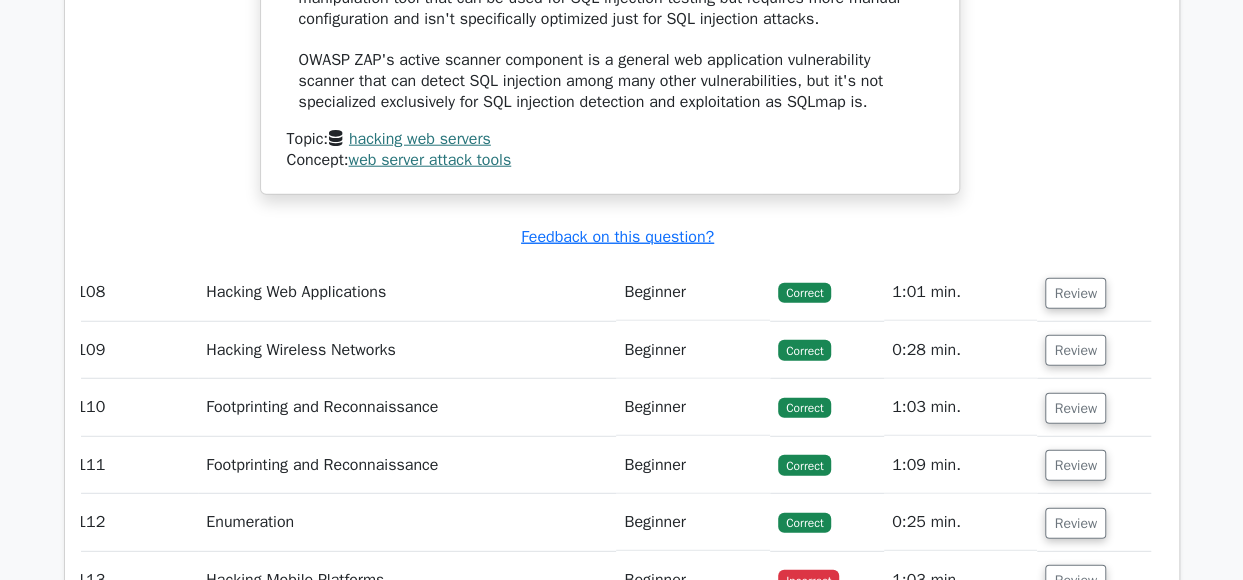 scroll, scrollTop: 99448, scrollLeft: 0, axis: vertical 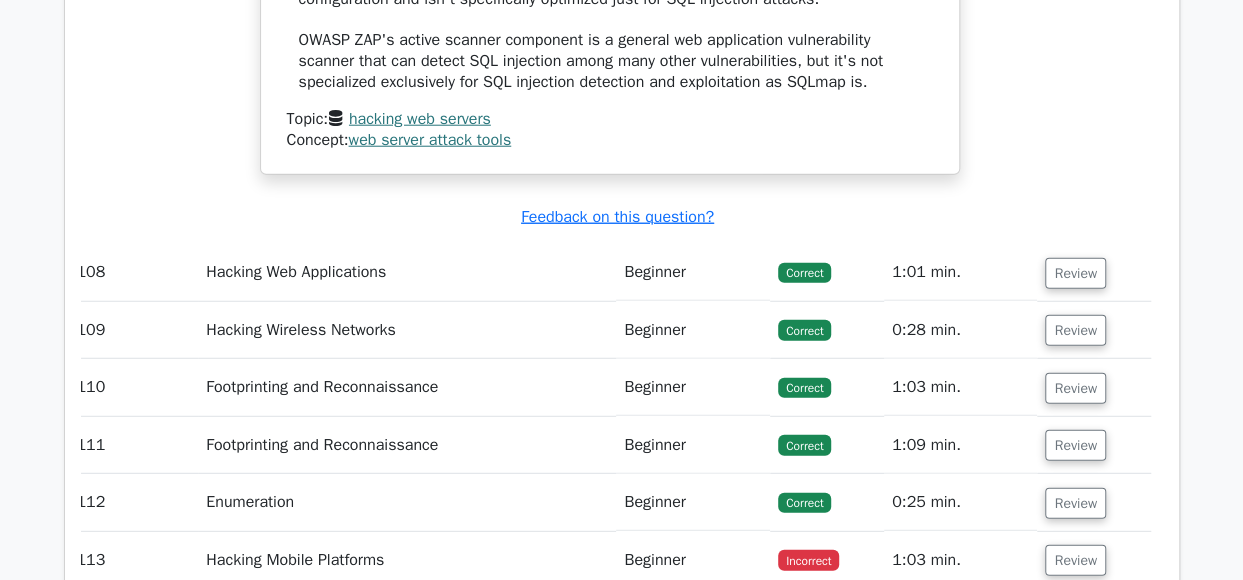 click on "Which of the following tools is designed specifically for detecting and exploiting SQL injection vulnerabilities in web applications?
a.
OWASP ZAP's active scanner component
b.
c." at bounding box center (610, -237) 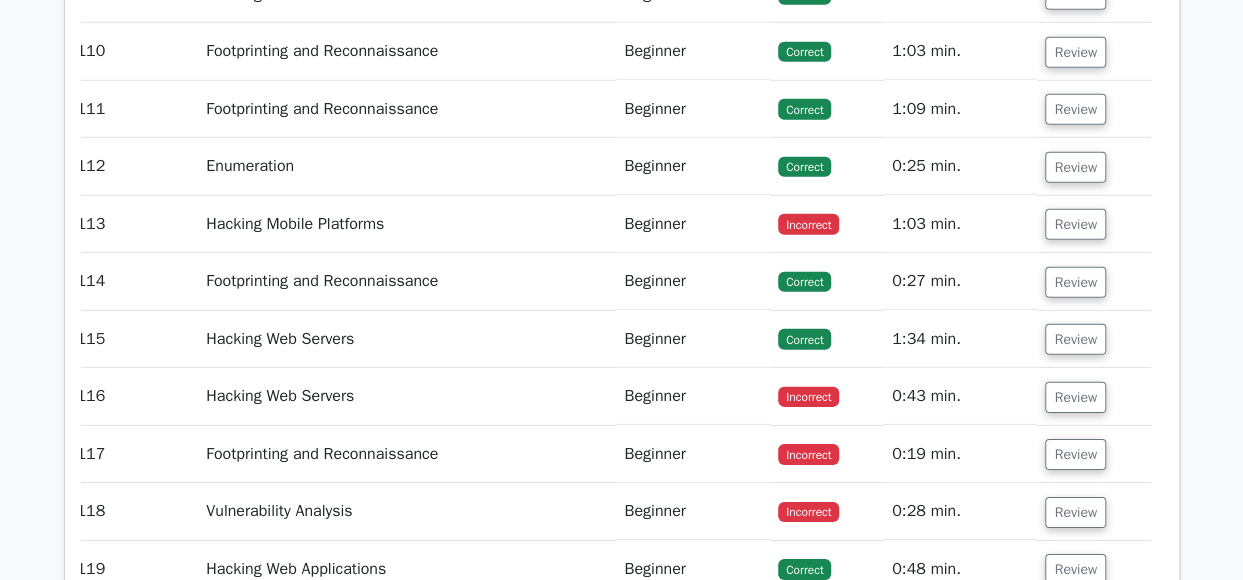scroll, scrollTop: 99784, scrollLeft: 0, axis: vertical 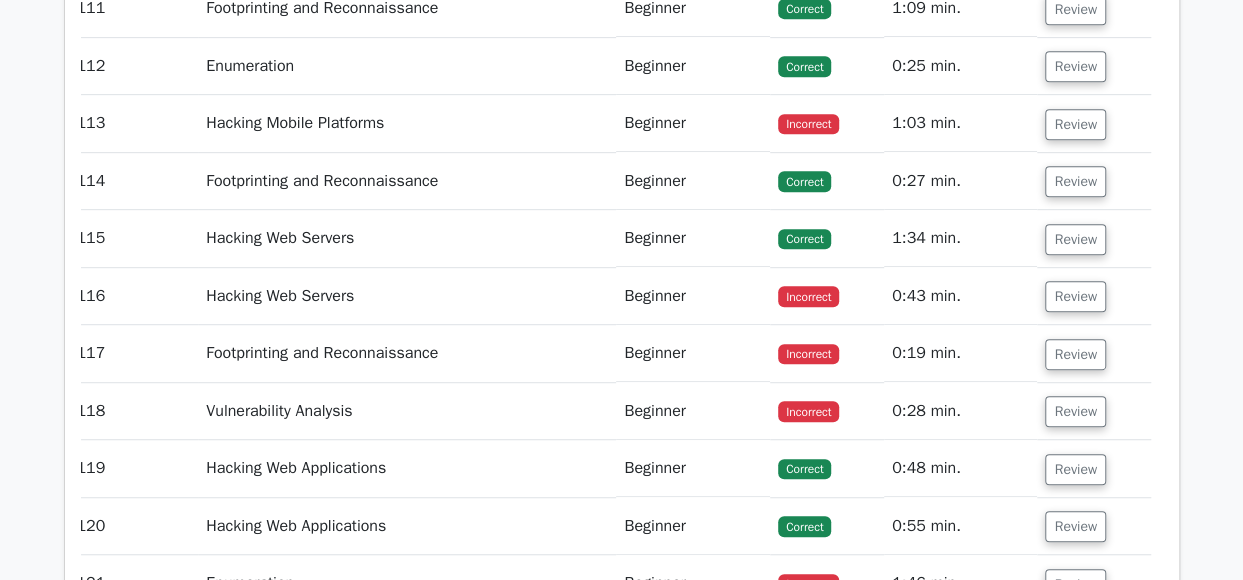 click on "Review" at bounding box center [1075, -106] 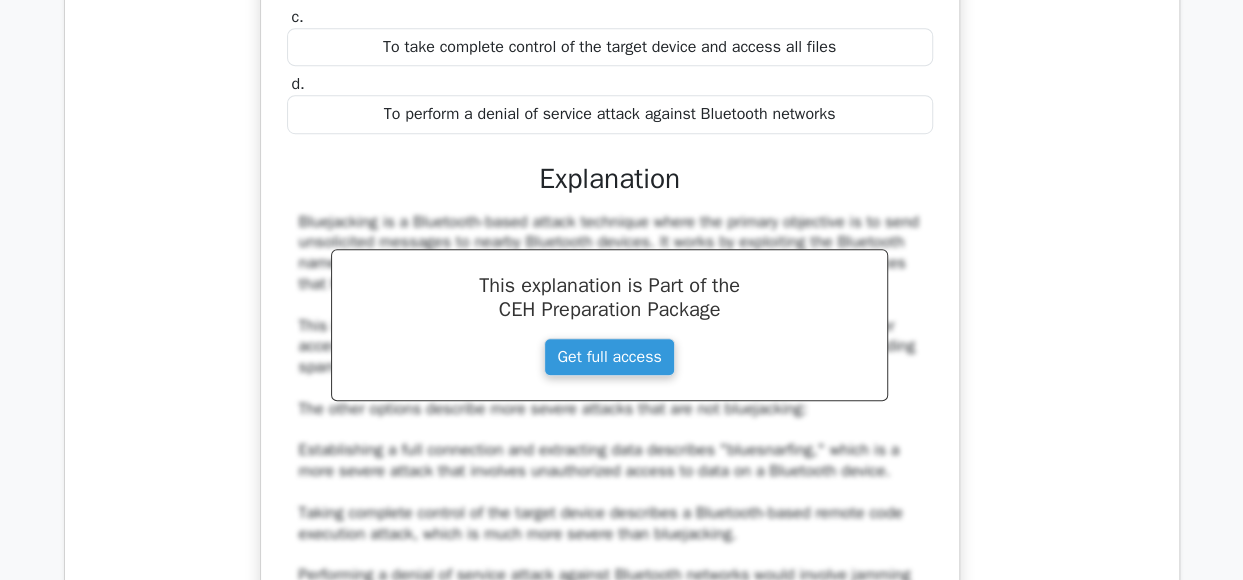 scroll, scrollTop: 101266, scrollLeft: 0, axis: vertical 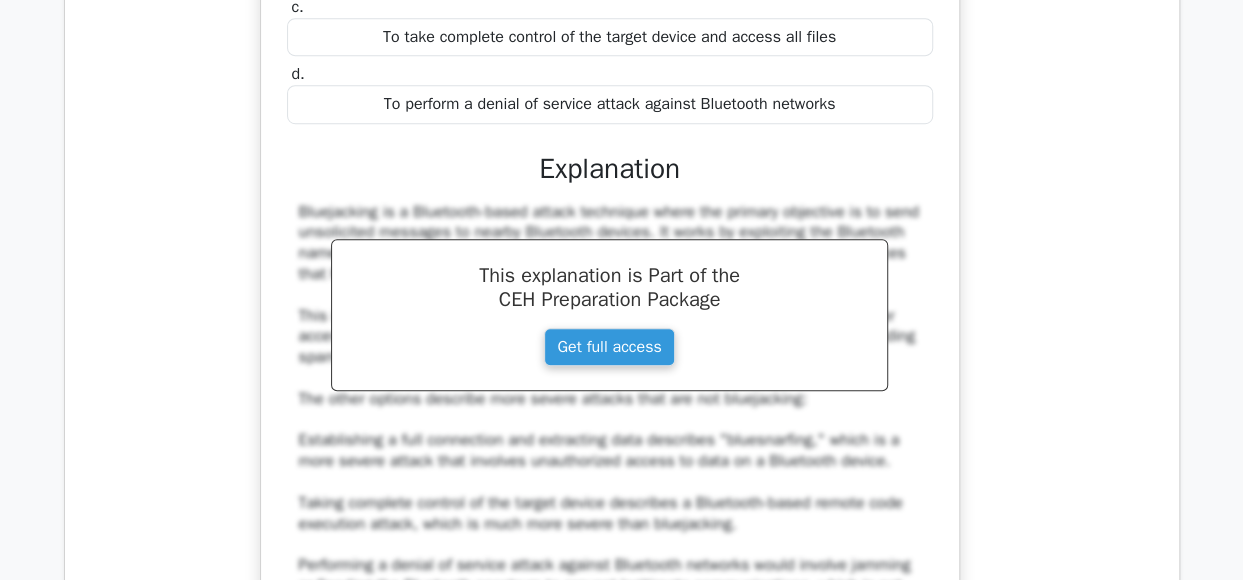 drag, startPoint x: 1077, startPoint y: 343, endPoint x: 1110, endPoint y: 347, distance: 33.24154 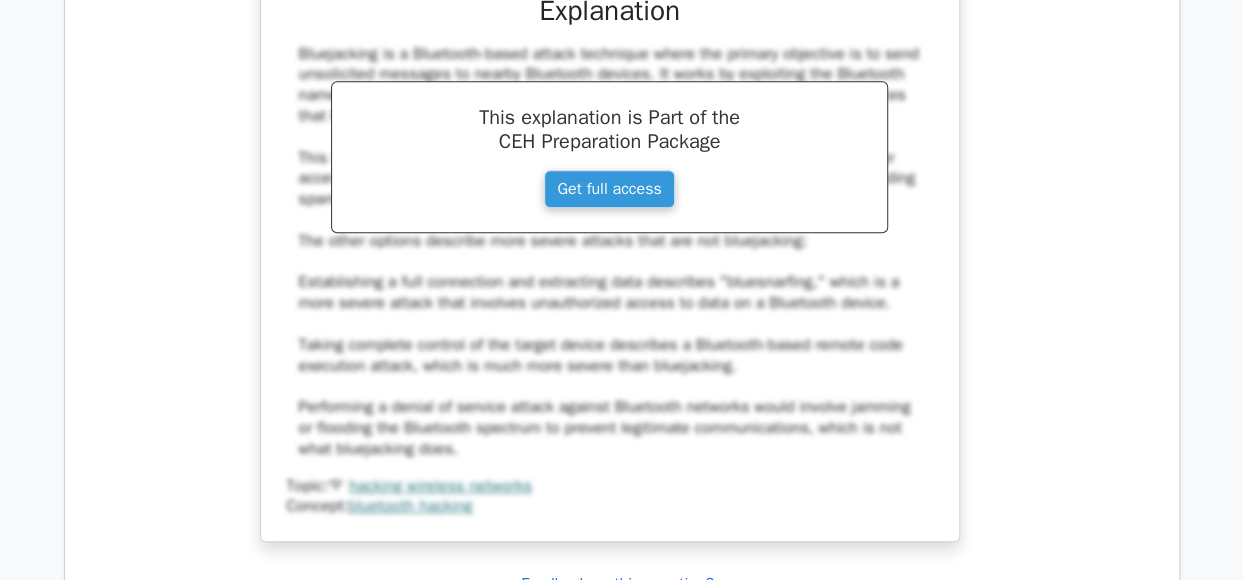 scroll, scrollTop: 101424, scrollLeft: 0, axis: vertical 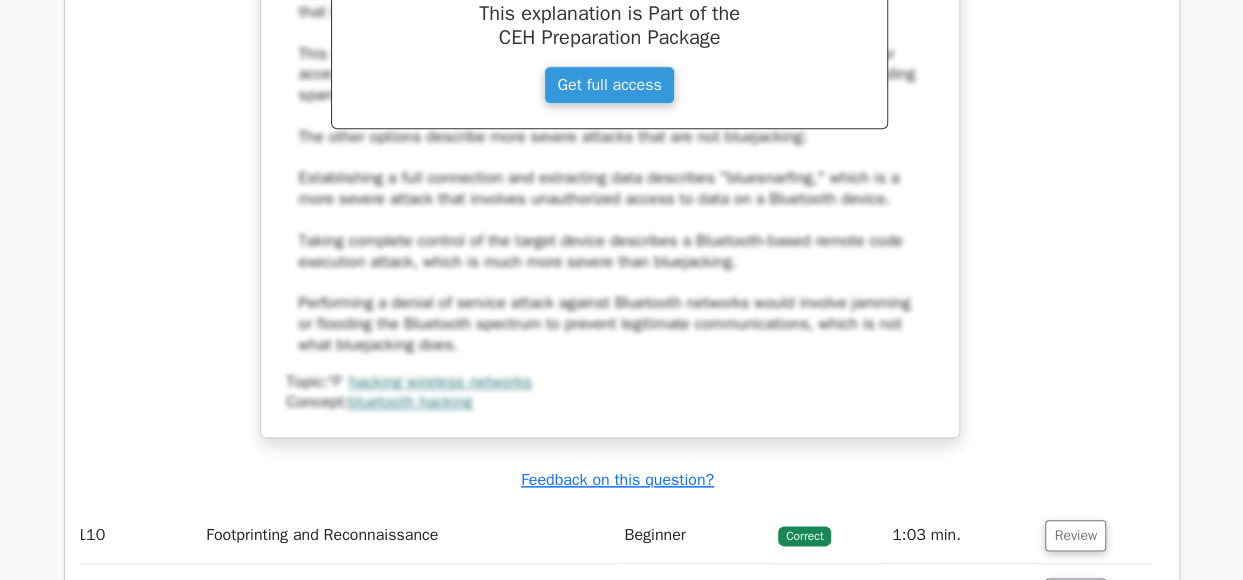 drag, startPoint x: 1042, startPoint y: 470, endPoint x: 1066, endPoint y: 527, distance: 61.846584 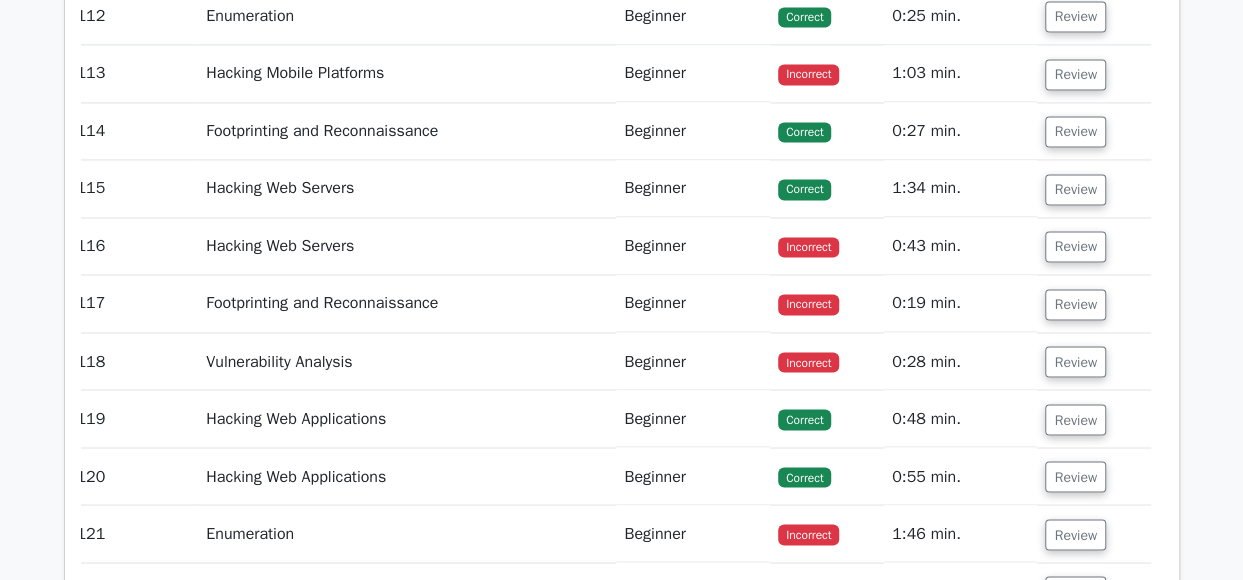 scroll, scrollTop: 102164, scrollLeft: 0, axis: vertical 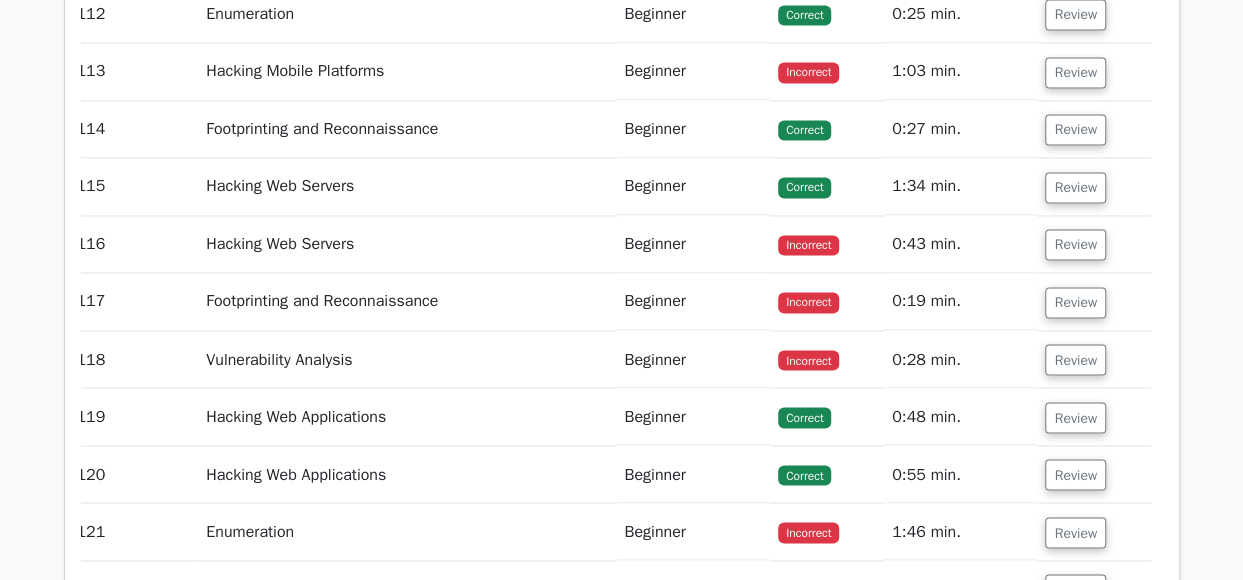 click on "Review" at bounding box center (1075, -101) 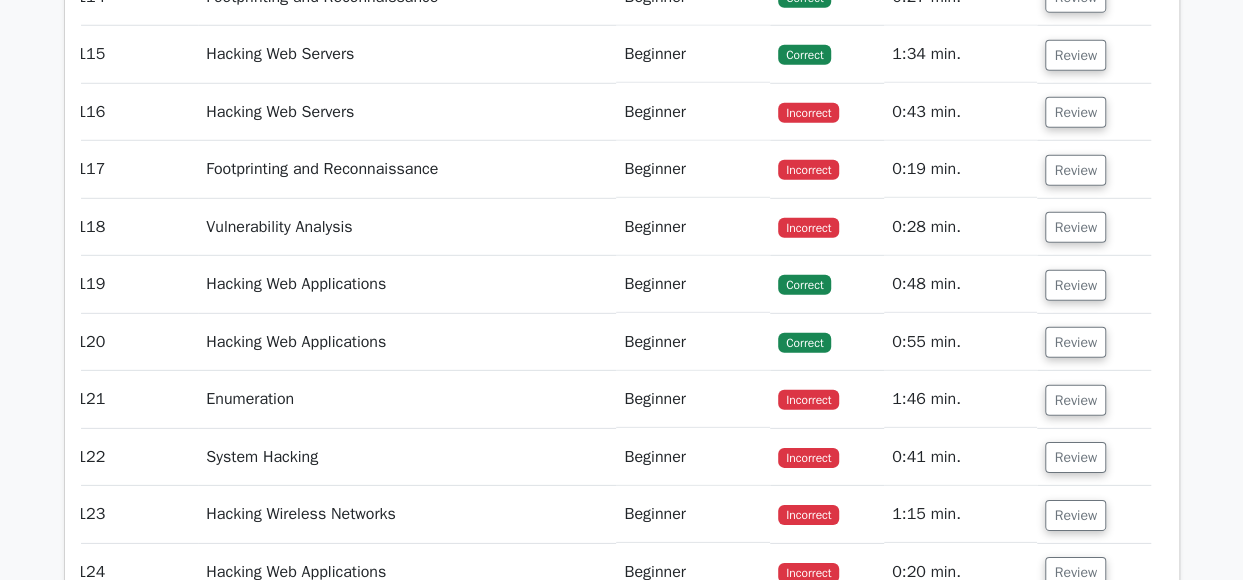 scroll, scrollTop: 103482, scrollLeft: 0, axis: vertical 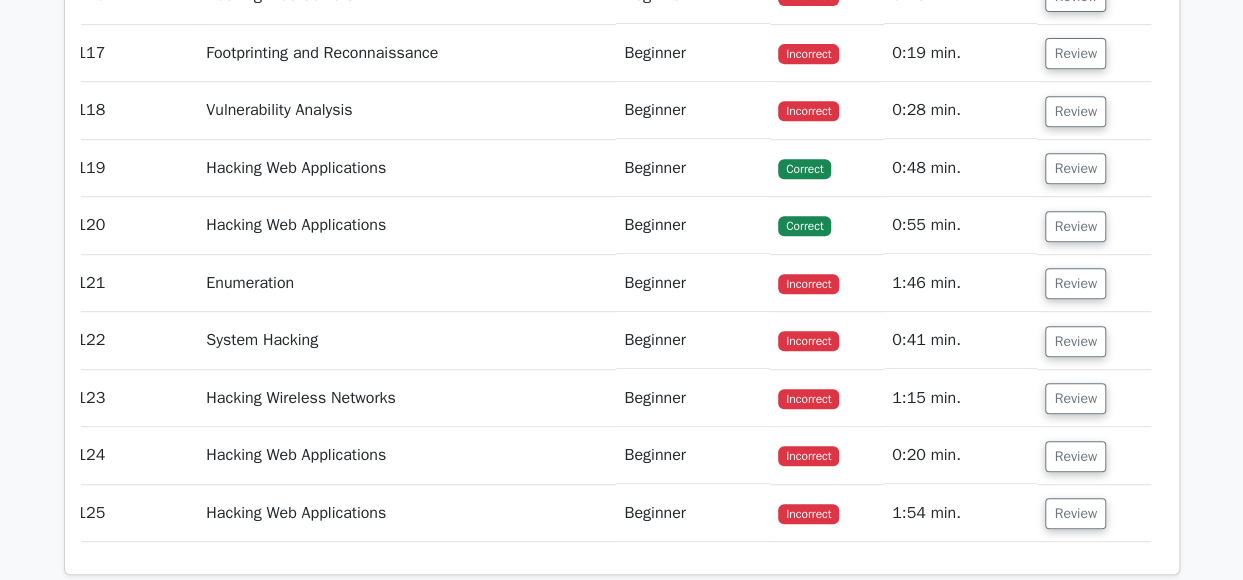 click on "Review" at bounding box center [1075, -234] 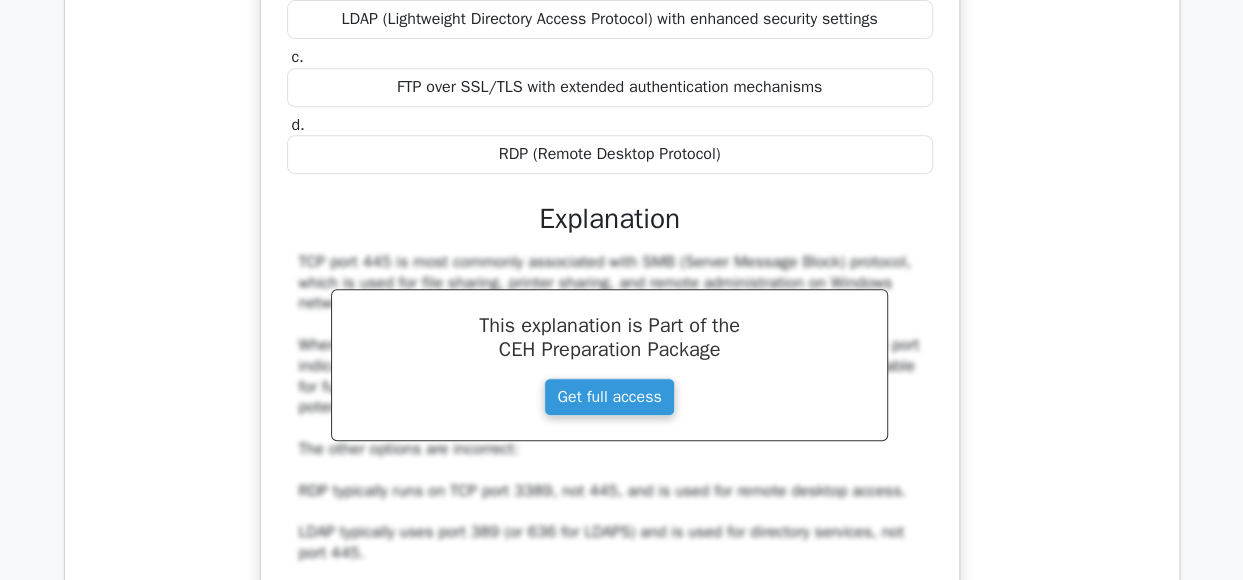 drag, startPoint x: 1086, startPoint y: 237, endPoint x: 1134, endPoint y: 389, distance: 159.39886 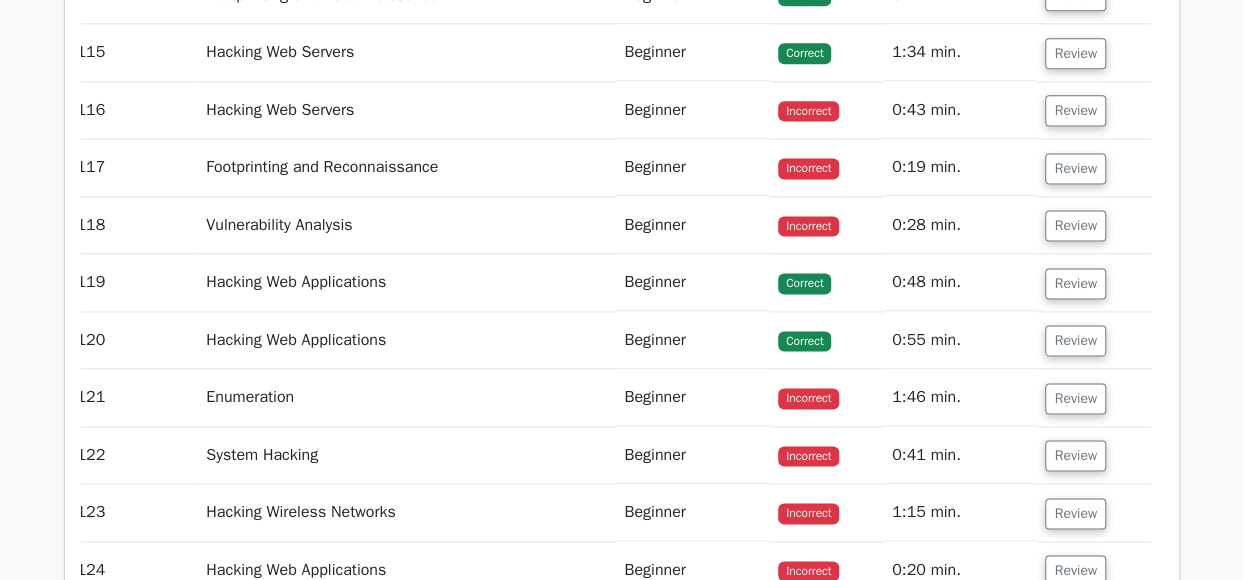 scroll, scrollTop: 105672, scrollLeft: 0, axis: vertical 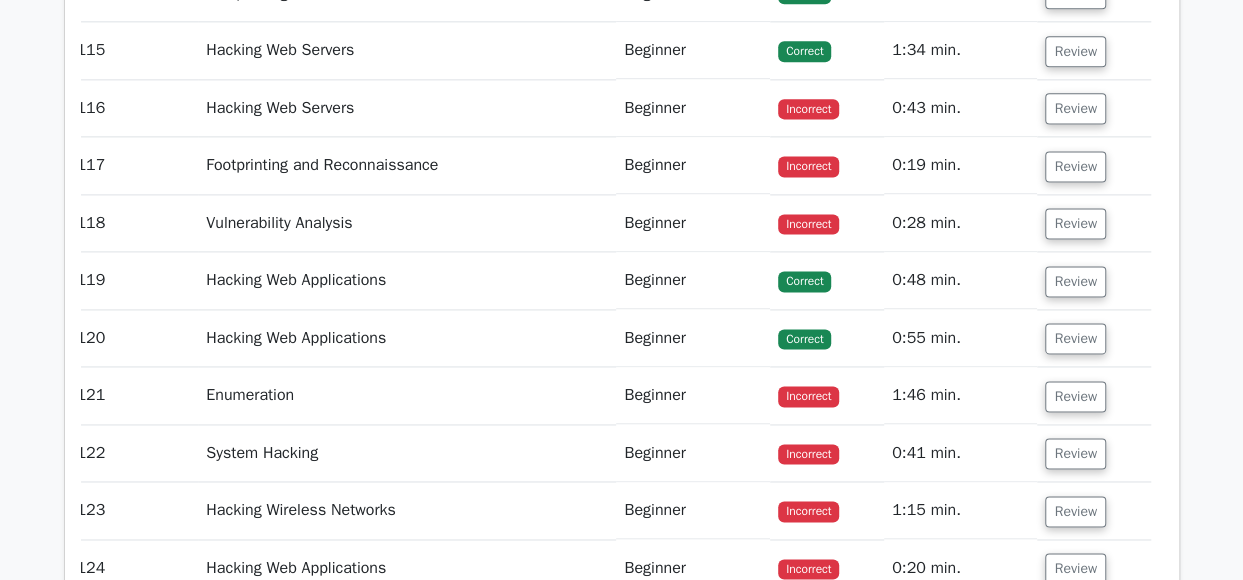 drag, startPoint x: 1072, startPoint y: 415, endPoint x: 1074, endPoint y: 403, distance: 12.165525 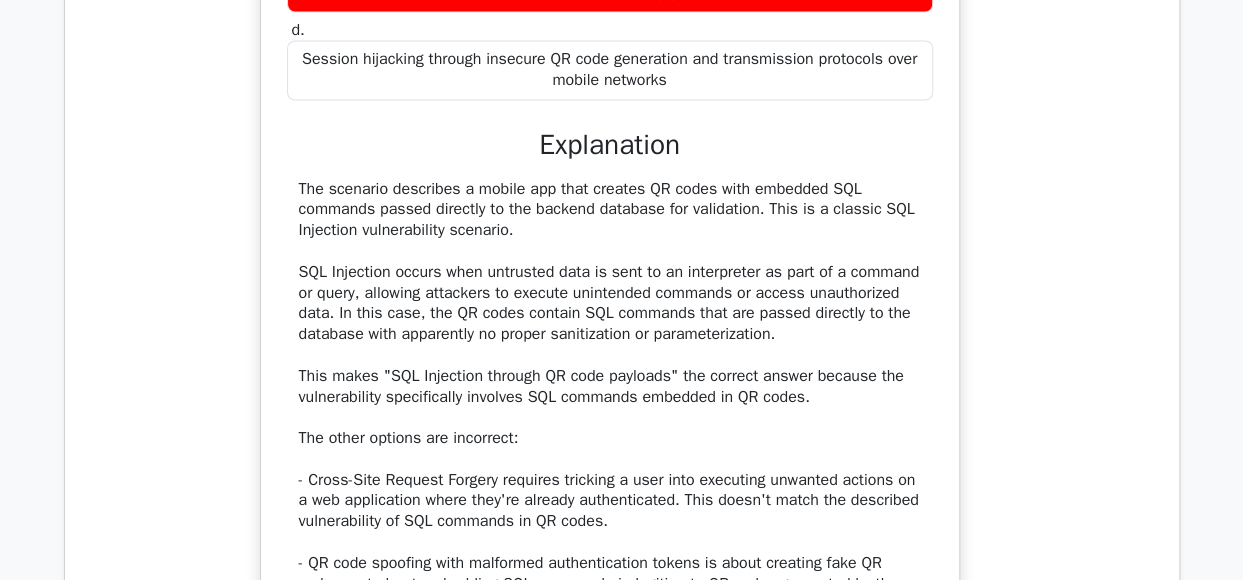 scroll, scrollTop: 106054, scrollLeft: 0, axis: vertical 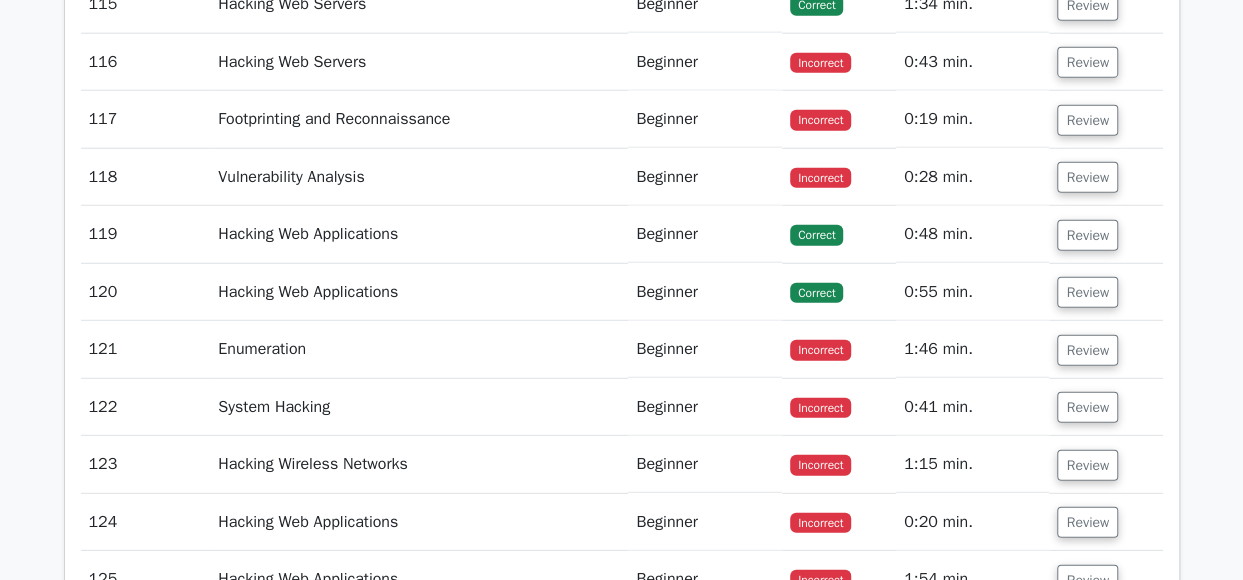 click on "Review" at bounding box center [1087, -53] 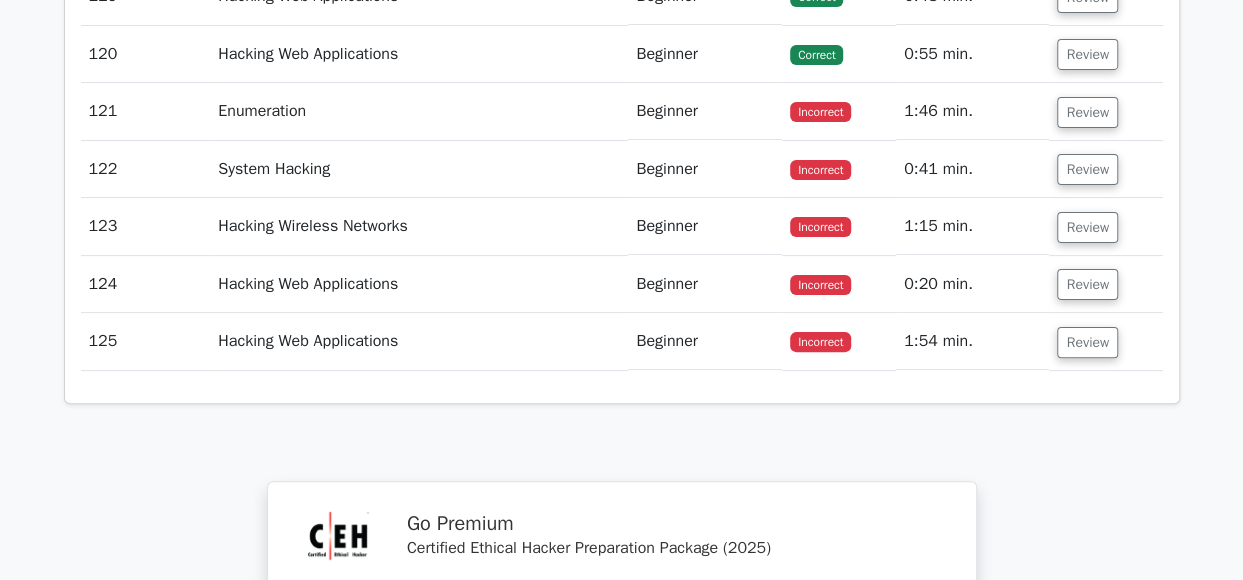 scroll, scrollTop: 108276, scrollLeft: 0, axis: vertical 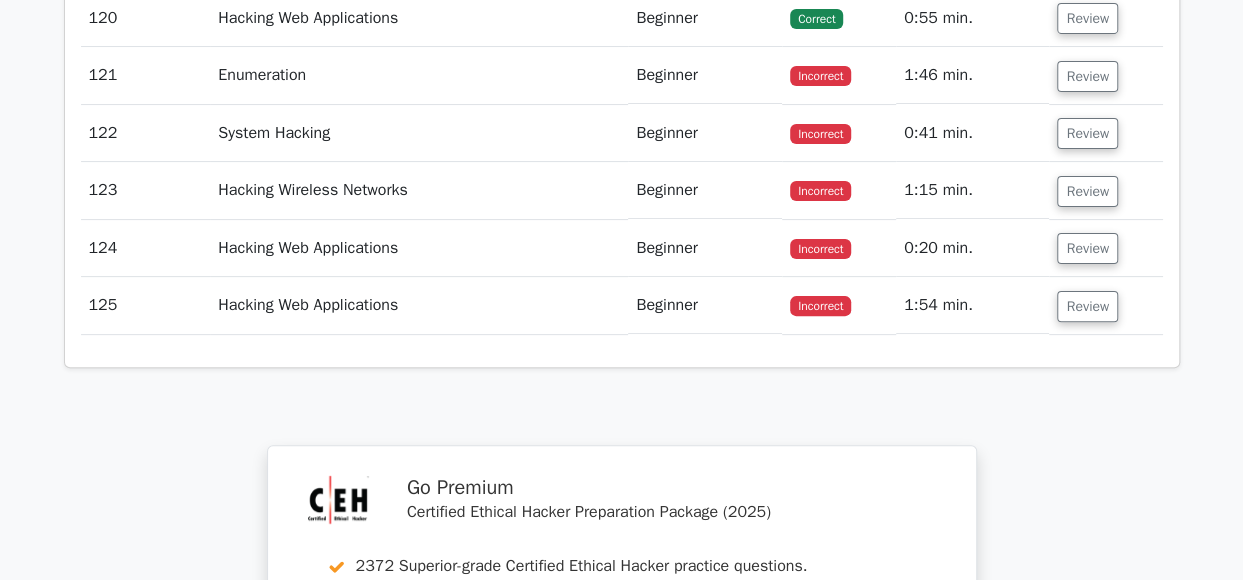 click on "Review" at bounding box center (1087, -269) 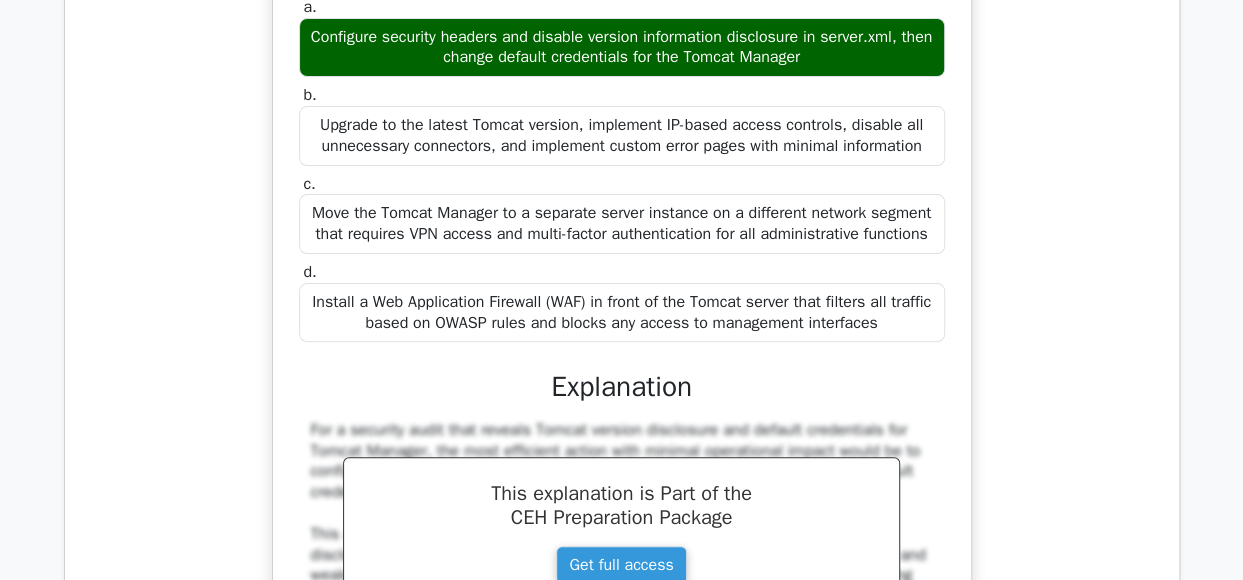click on "Review" at bounding box center (1087, -269) 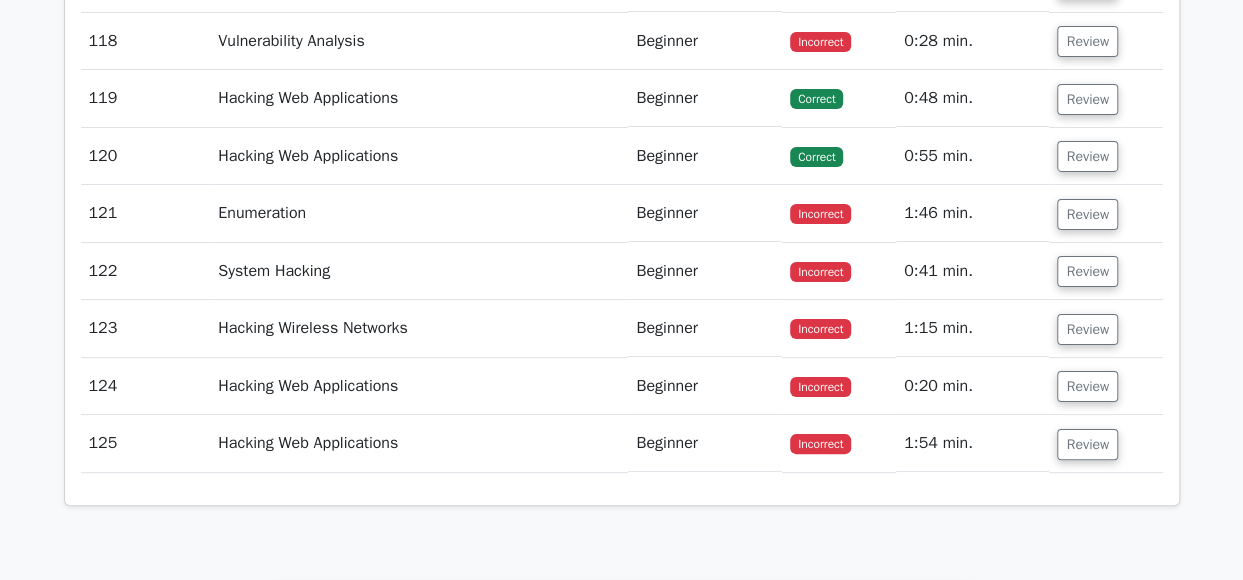 scroll, scrollTop: 108118, scrollLeft: 0, axis: vertical 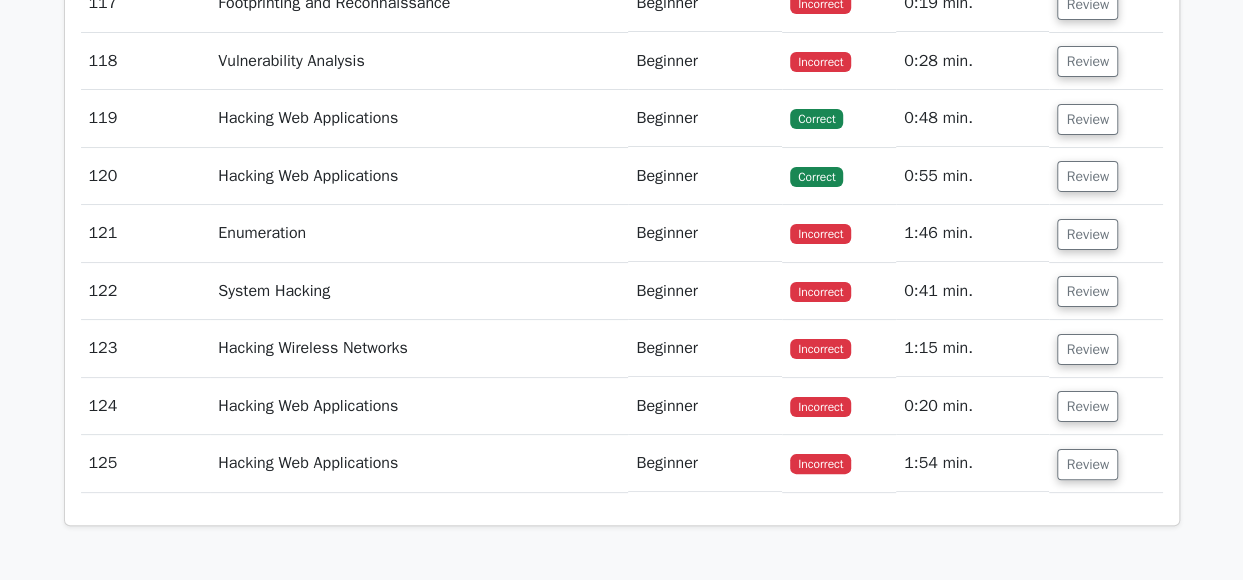click on "Review" at bounding box center [1087, -111] 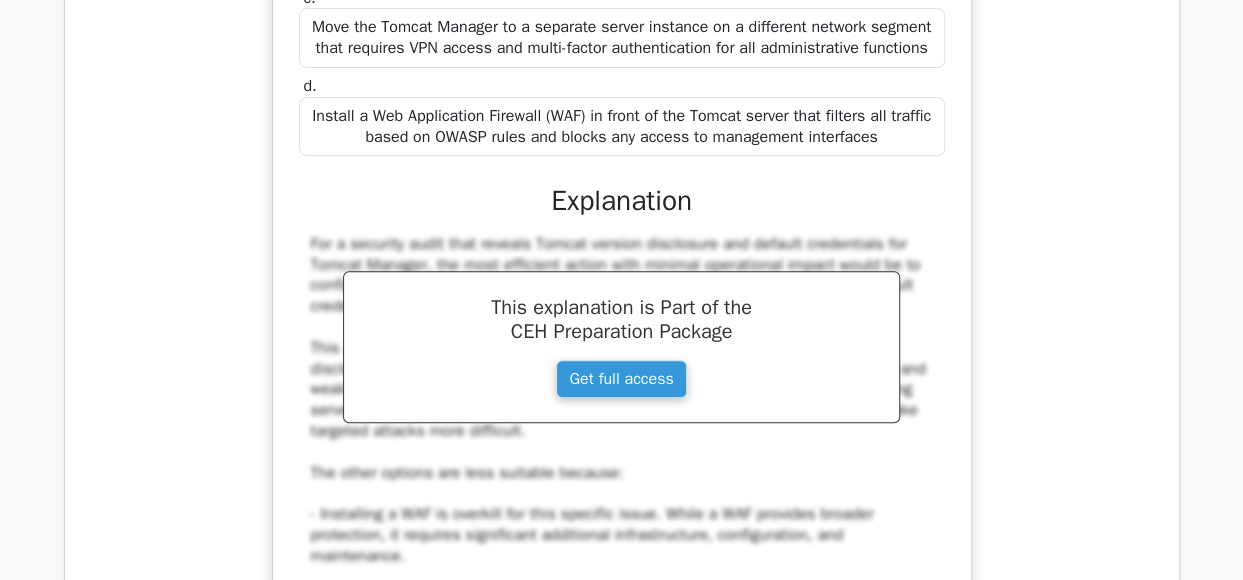 scroll, scrollTop: 108464, scrollLeft: 0, axis: vertical 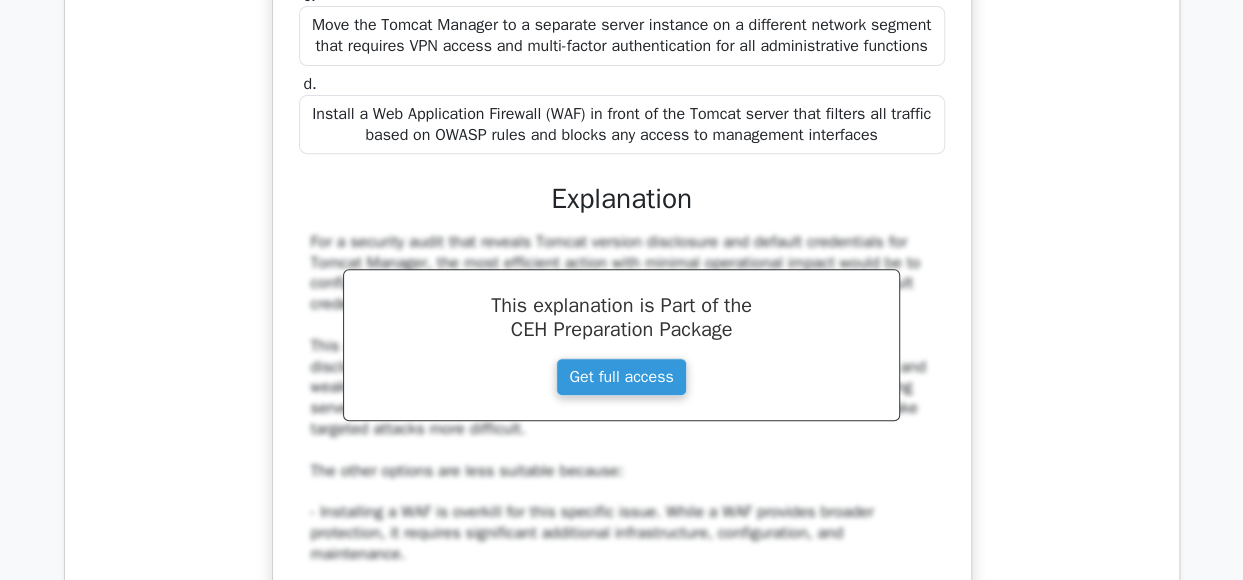 click on "You are conducting a security audit for a retail company that hosts an internal web application for inventory management. The application is running on Apache Tomcat 9.0.30 with default settings and is accessible only from the corporate network. During your testing, you discover that the server is exposing detailed version information in HTTP headers and error pages. Additionally, the Tomcat Manager console is accessible with default credentials. What immediate action would provide the most security benefit while minimizing operational impact?
a.
b. c. d." at bounding box center [622, 205] 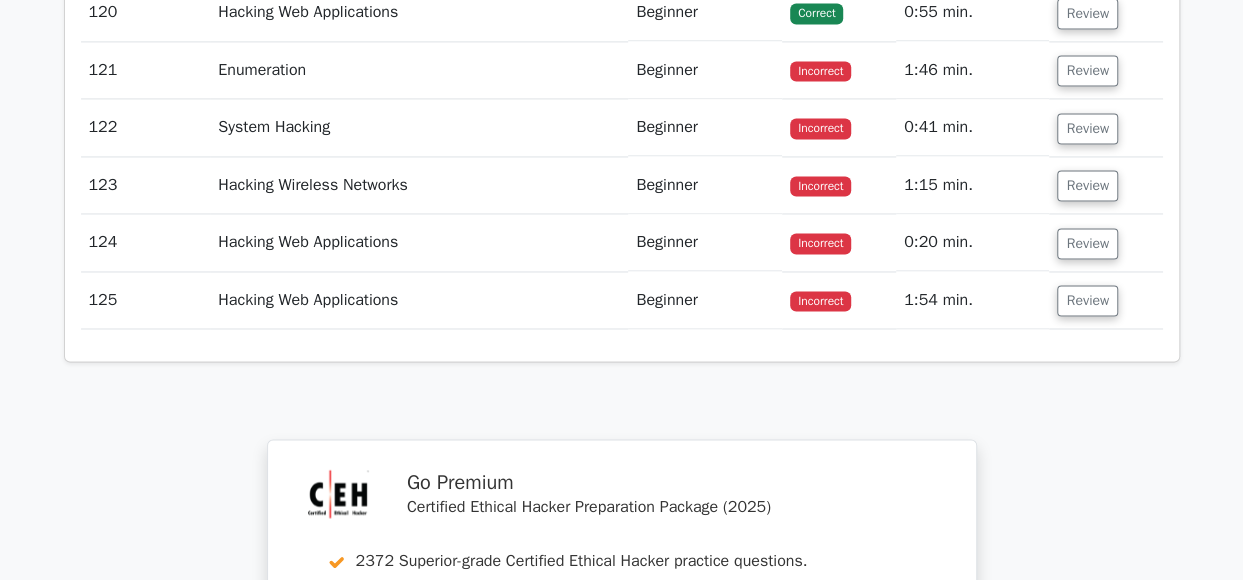 scroll, scrollTop: 109606, scrollLeft: 0, axis: vertical 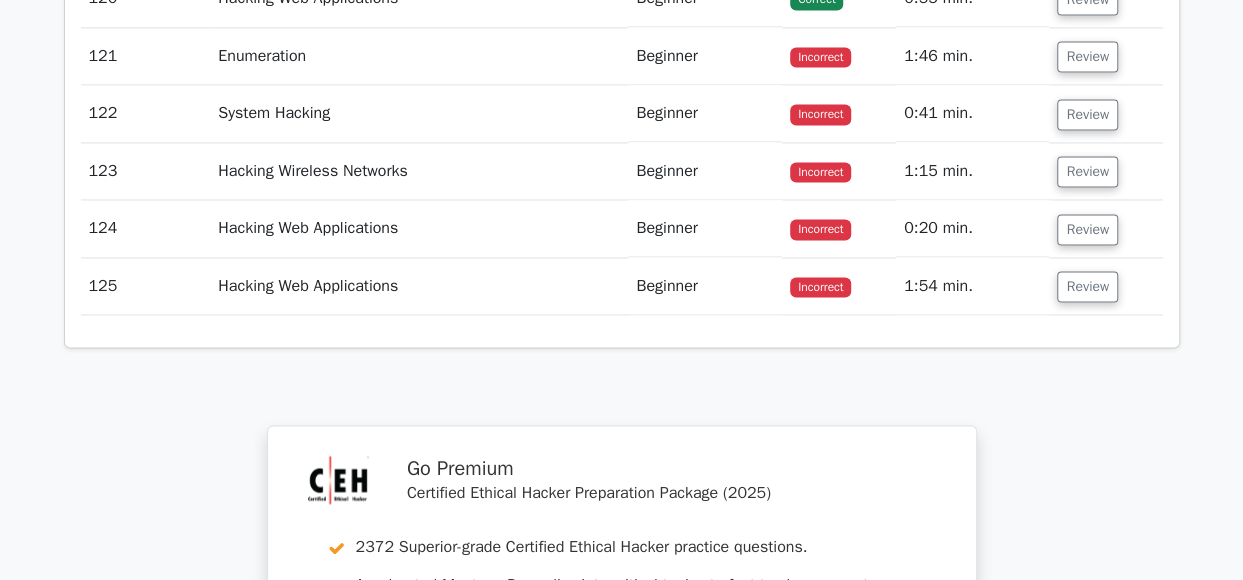click on "Review" at bounding box center [1087, -231] 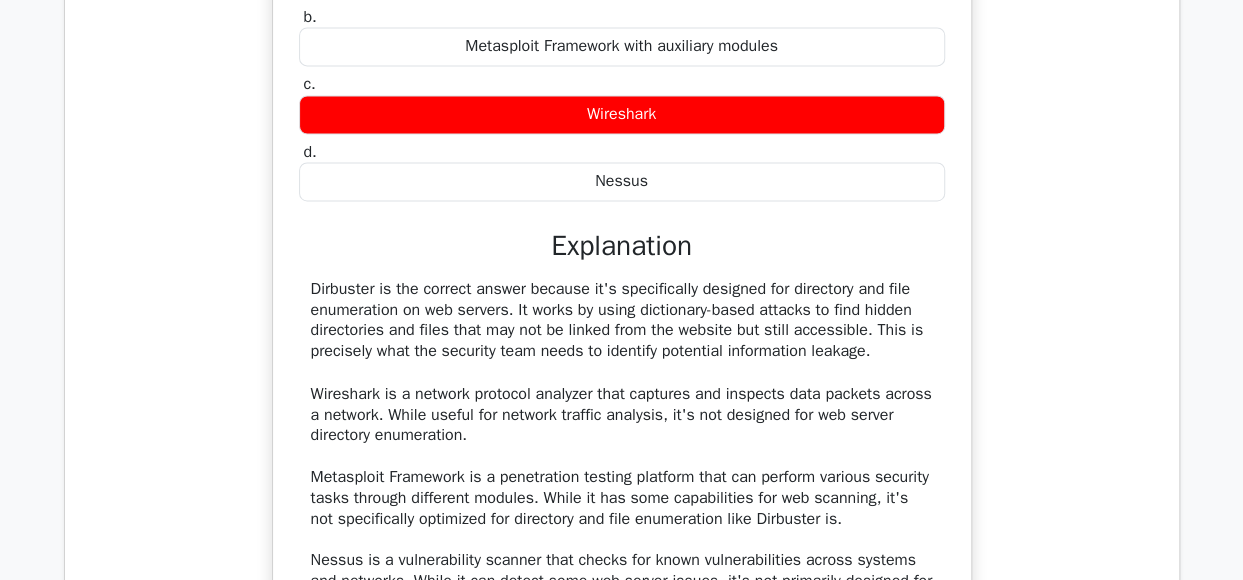 click on "Review" at bounding box center (1087, -231) 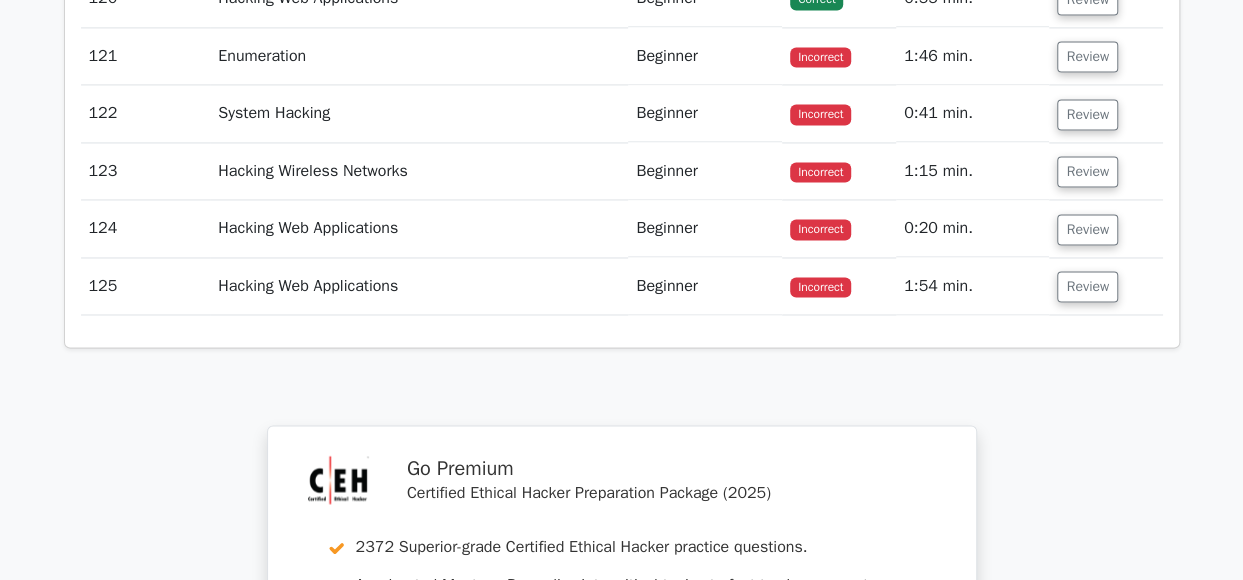 click on "Review" at bounding box center [1087, -231] 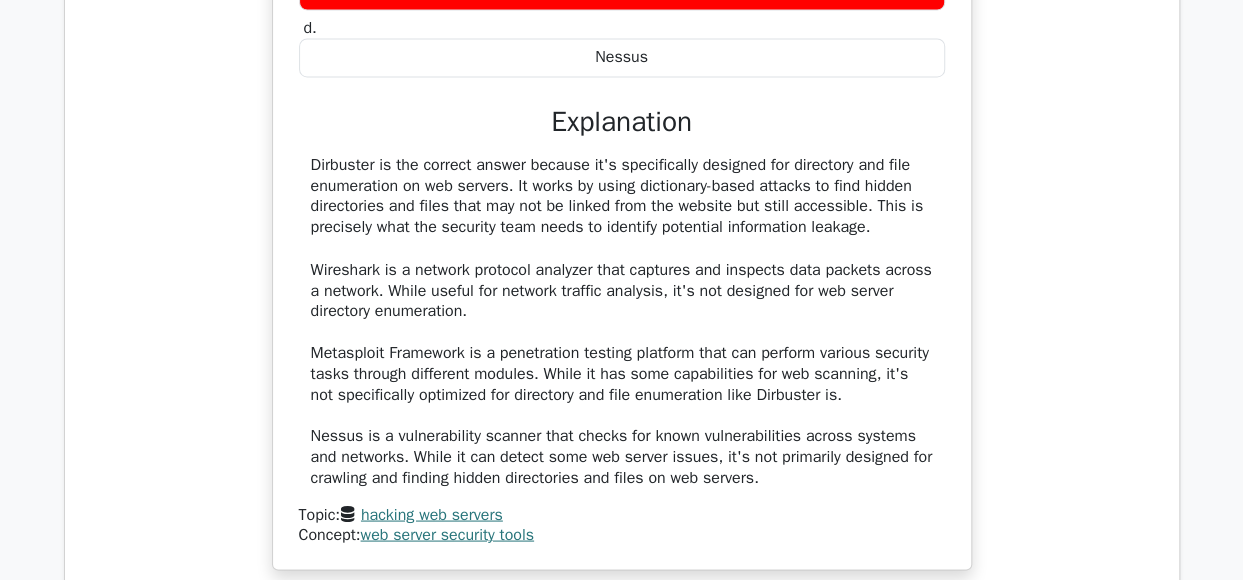 scroll, scrollTop: 109780, scrollLeft: 0, axis: vertical 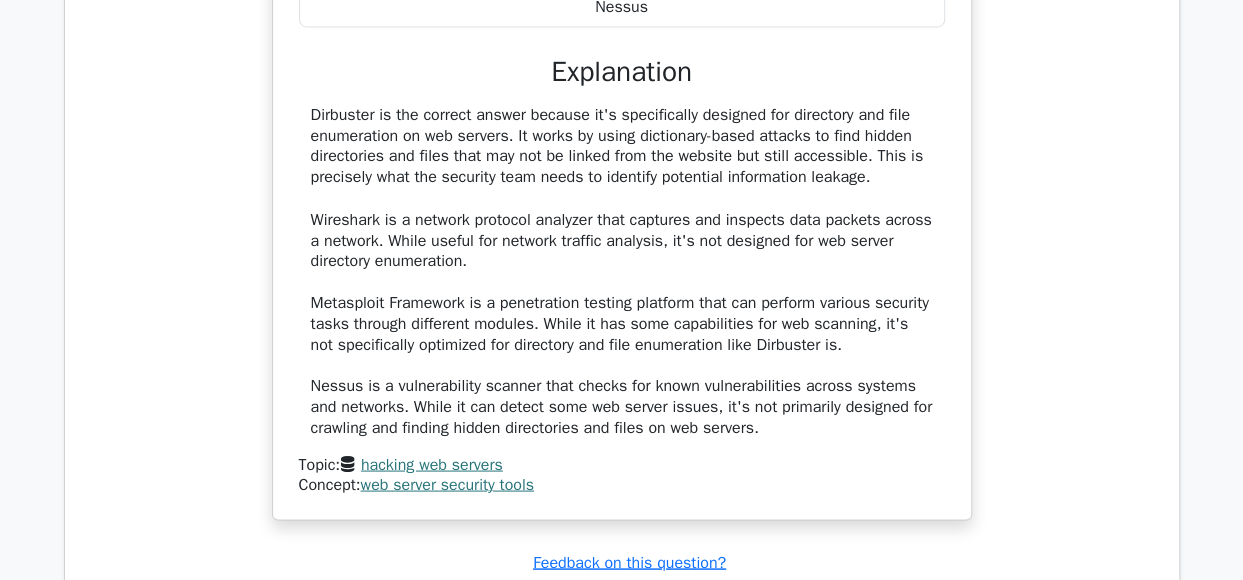 click on "A security team needs to identify hidden web server directories and files that may expose sensitive information through information leakage. Which tool is specifically designed for directory and file enumeration on web servers?
a.
Dirbuster
b.
c. d." at bounding box center (622, 84) 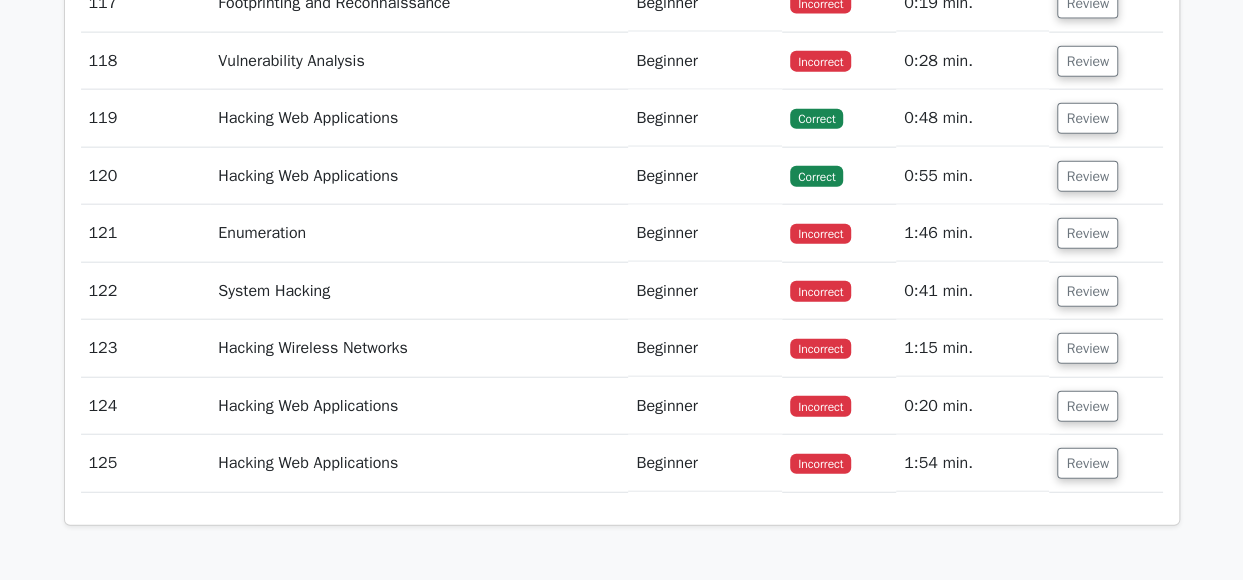 scroll, scrollTop: 110394, scrollLeft: 0, axis: vertical 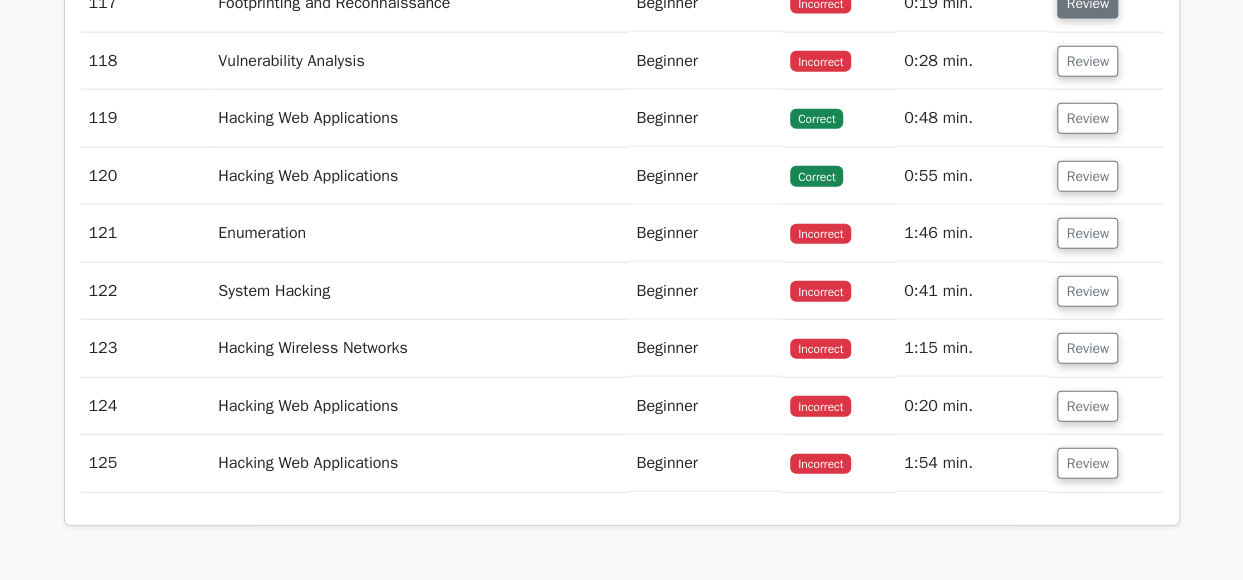 click on "Review" at bounding box center (1087, 3) 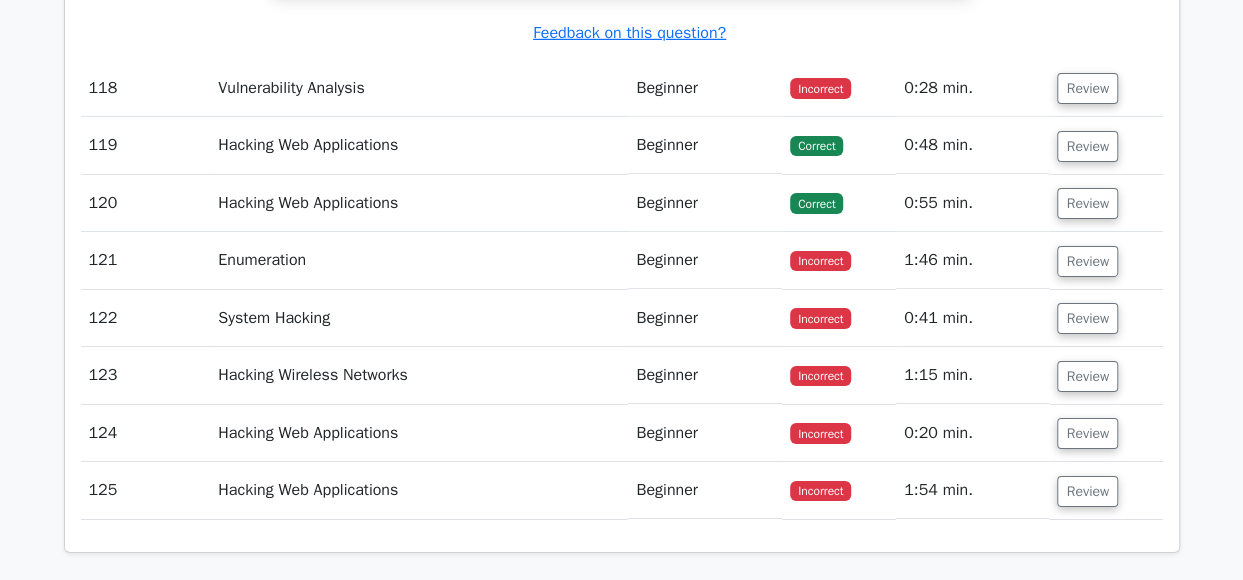 scroll, scrollTop: 111630, scrollLeft: 0, axis: vertical 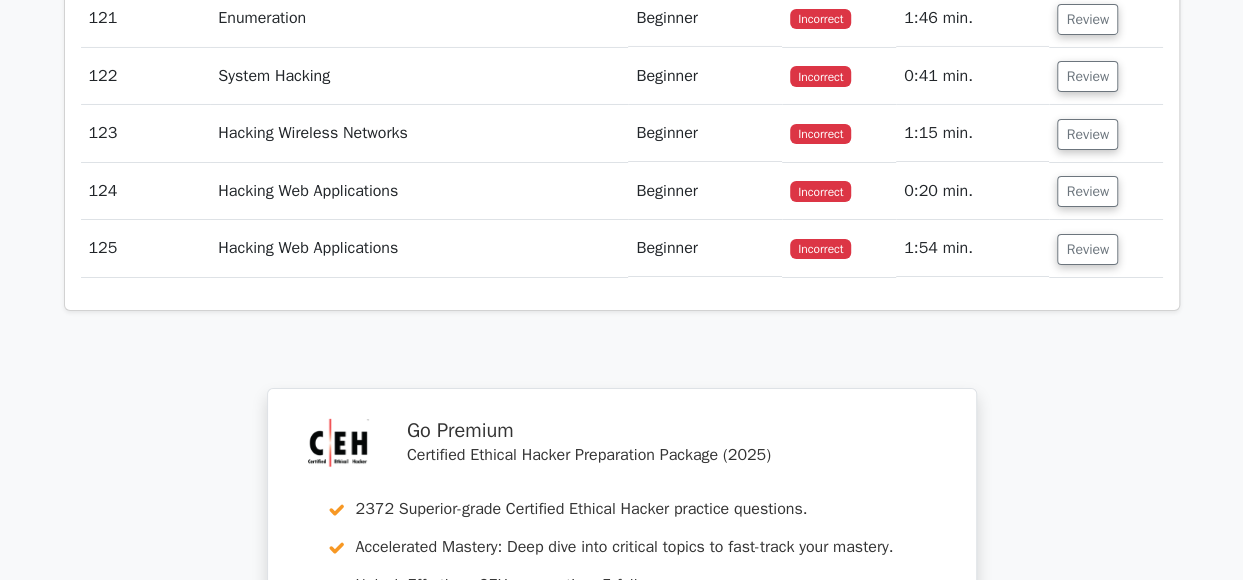 click on "Review" at bounding box center [1087, -154] 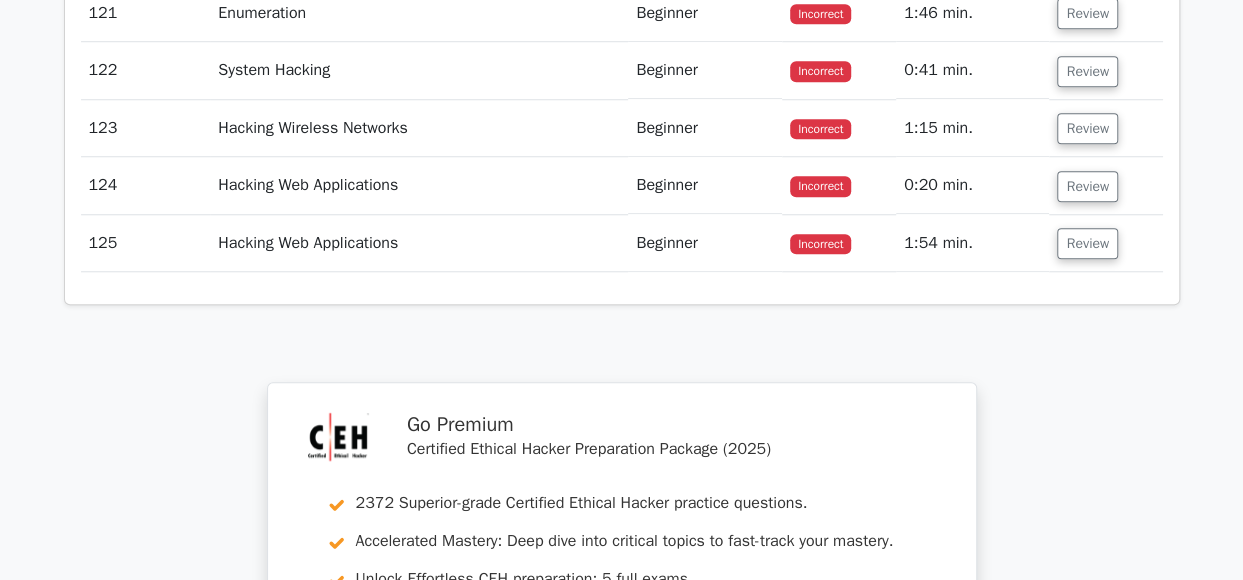 scroll, scrollTop: 112645, scrollLeft: 0, axis: vertical 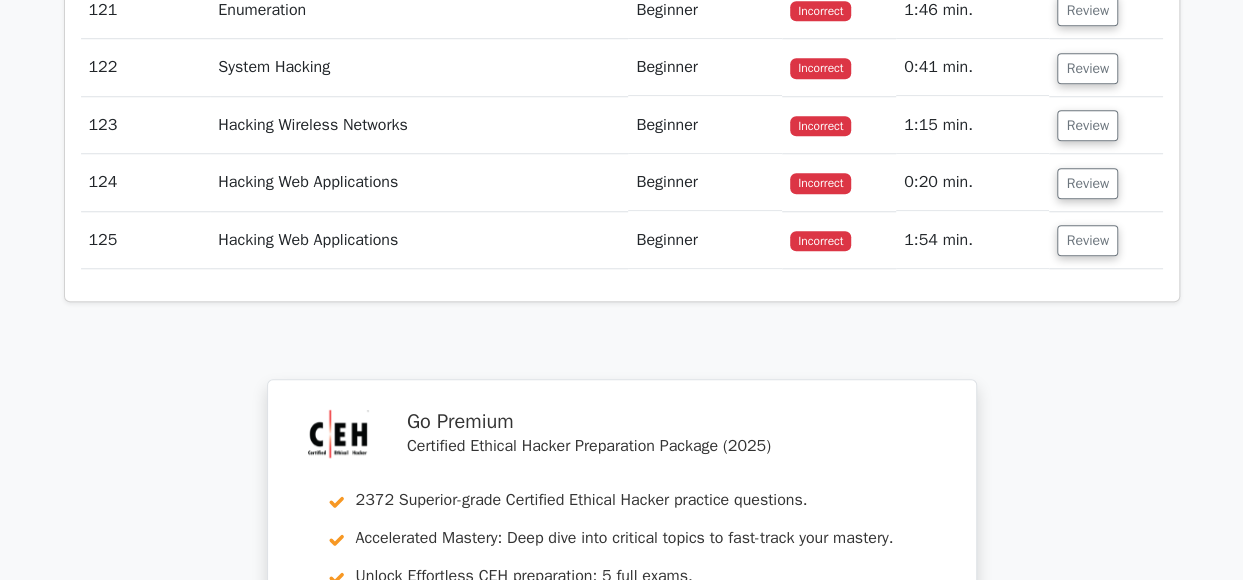 click on "Review" at bounding box center [1087, -105] 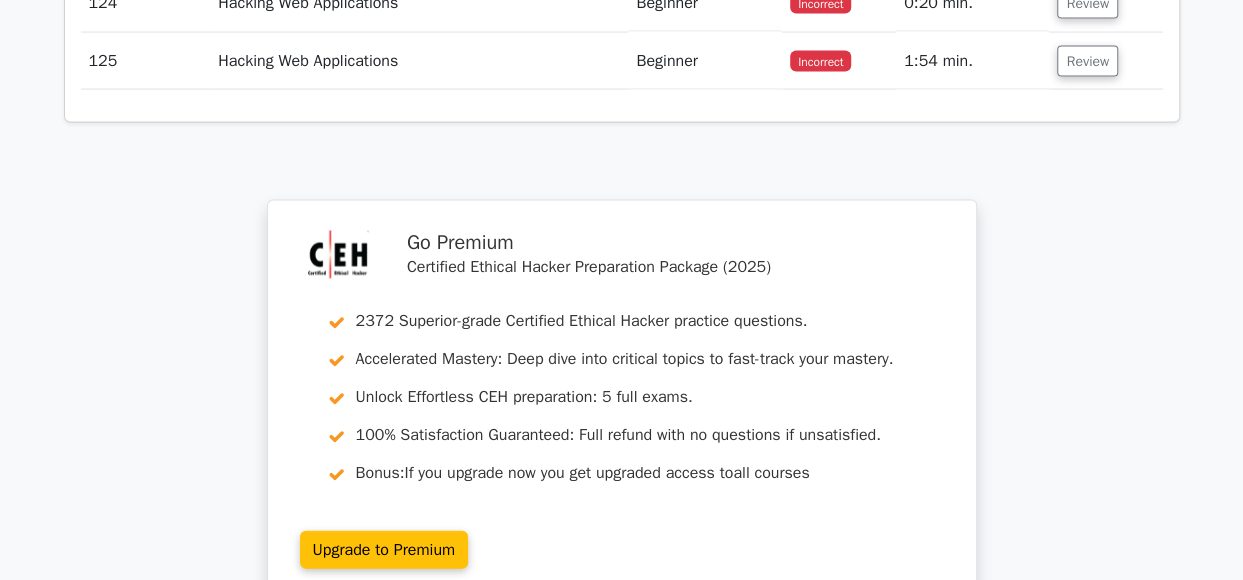 scroll, scrollTop: 113889, scrollLeft: 0, axis: vertical 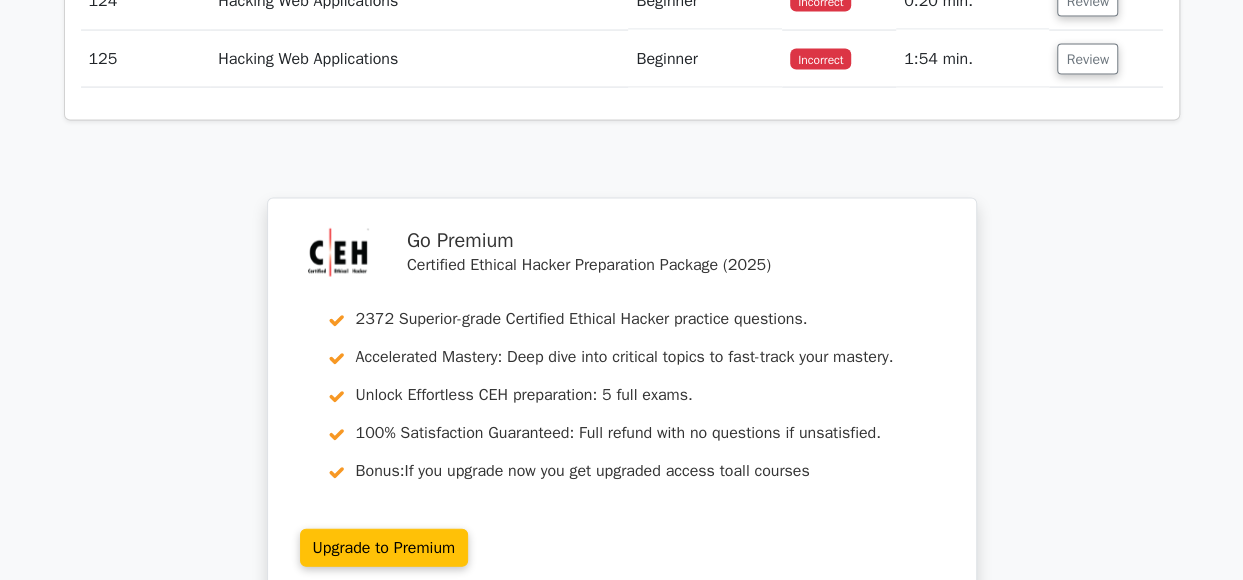 click on "Review" at bounding box center [1087, -229] 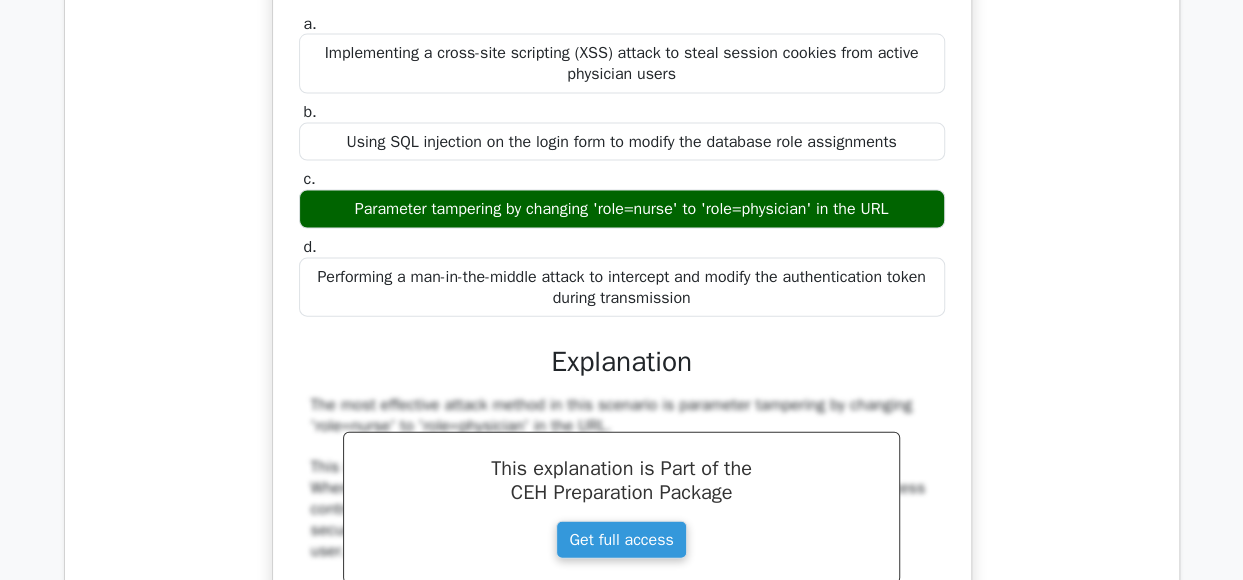 click on "Review" at bounding box center (1087, -229) 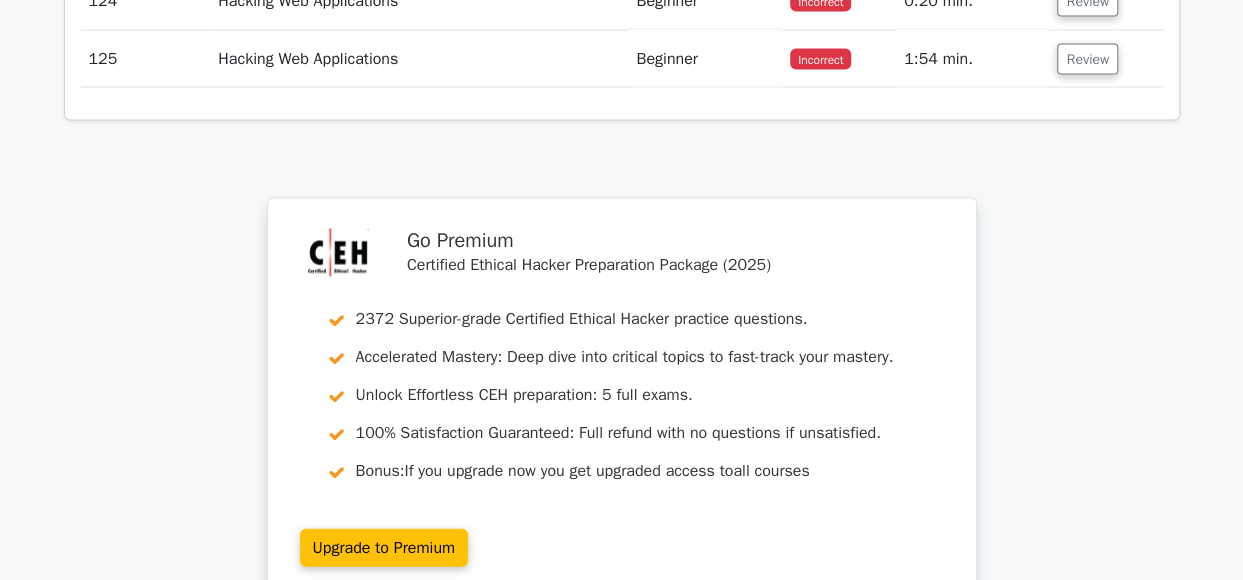 click on "Review" at bounding box center [1087, -229] 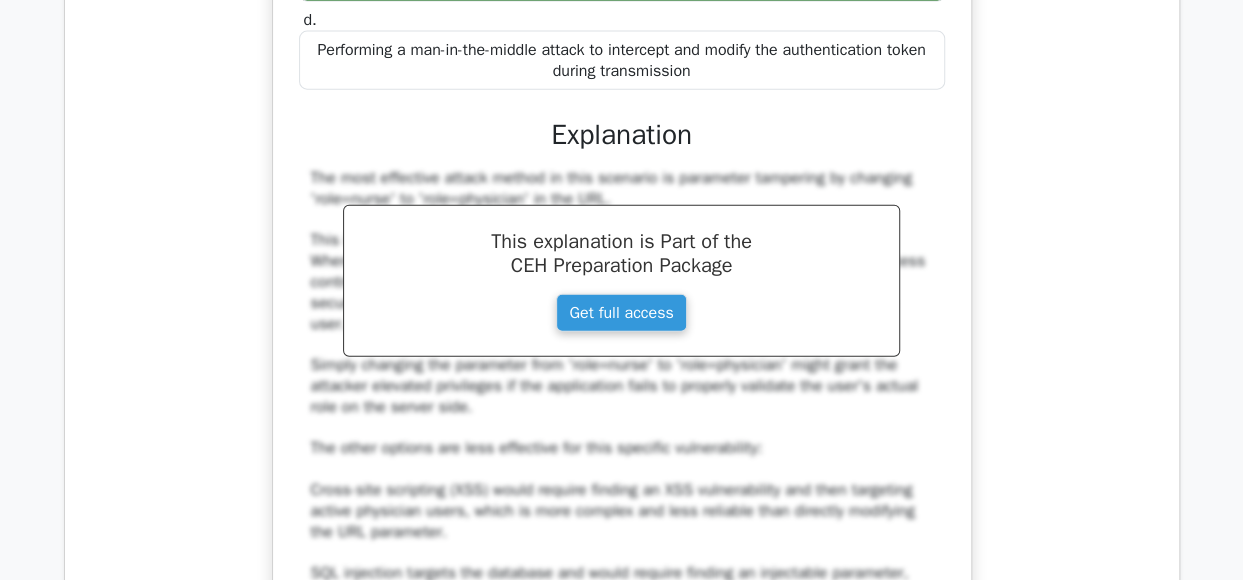 scroll, scrollTop: 114133, scrollLeft: 0, axis: vertical 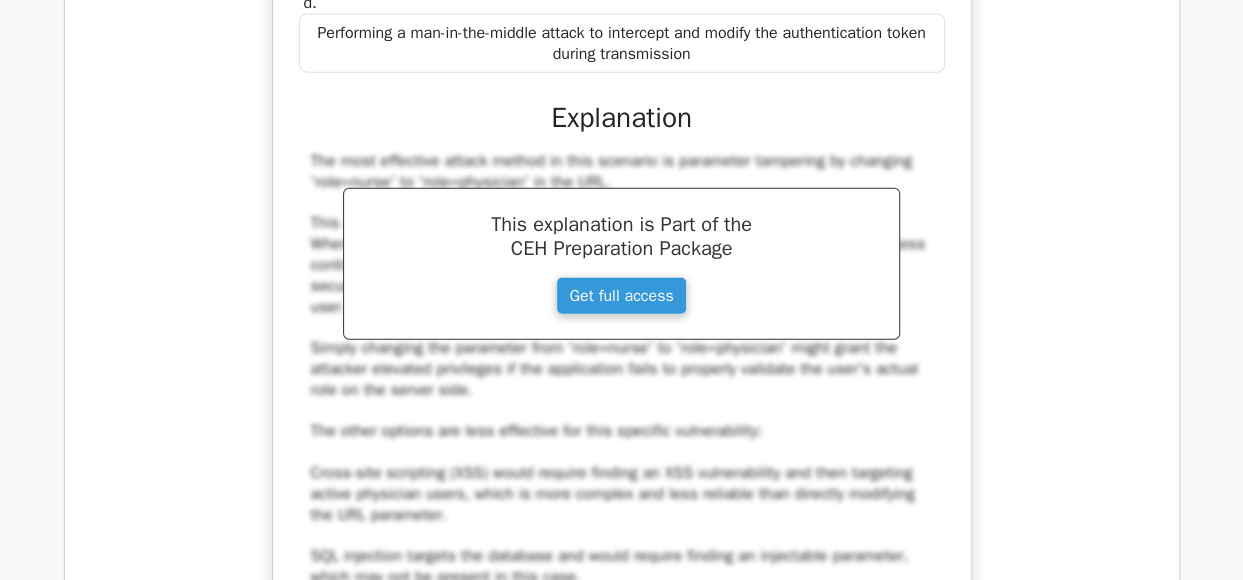 click on "Scenario: You are conducting a penetration test for a healthcare organization that uses role-based access controls (RBAC) in their electronic health record (EHR) system. You notice that when a nurse logs into the system and navigates to different screens, the application passes a parameter 'role=nurse' in the URL. What attack method would be most effective to attempt accessing physician-level privileges in this system?
a.
b.
c." at bounding box center [622, 167] 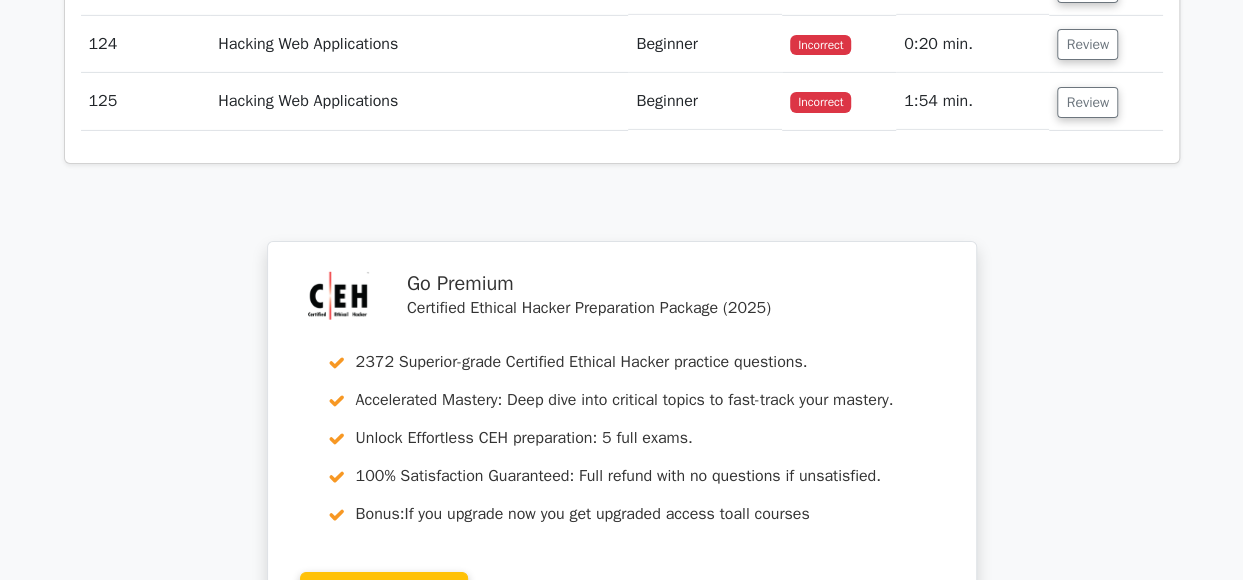 scroll, scrollTop: 115113, scrollLeft: 0, axis: vertical 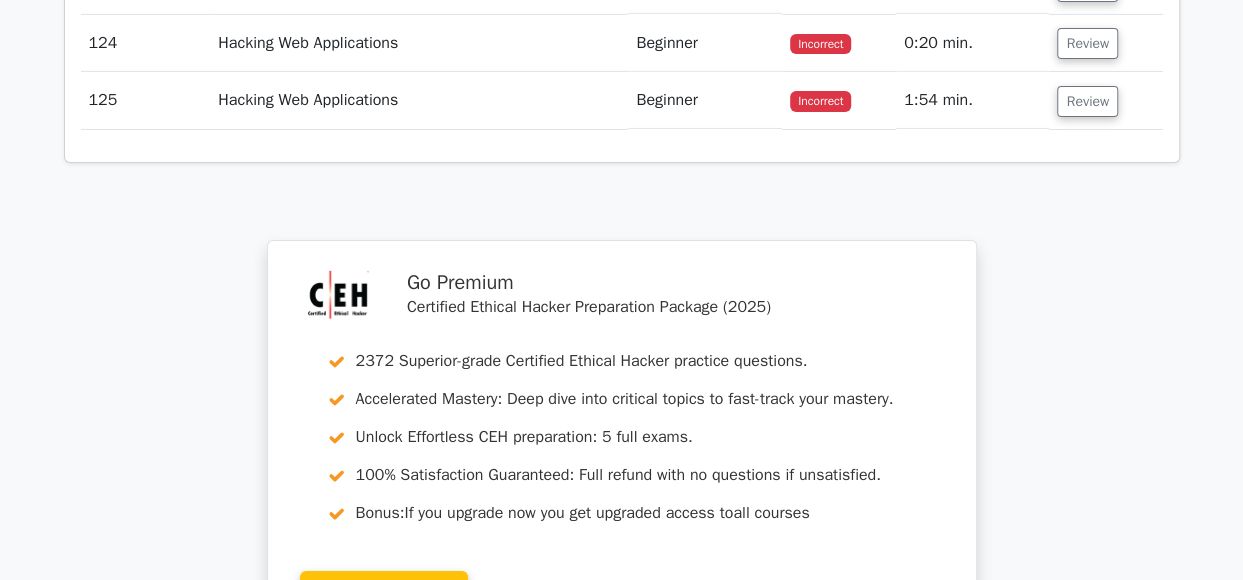 click on "Review" at bounding box center (1087, -129) 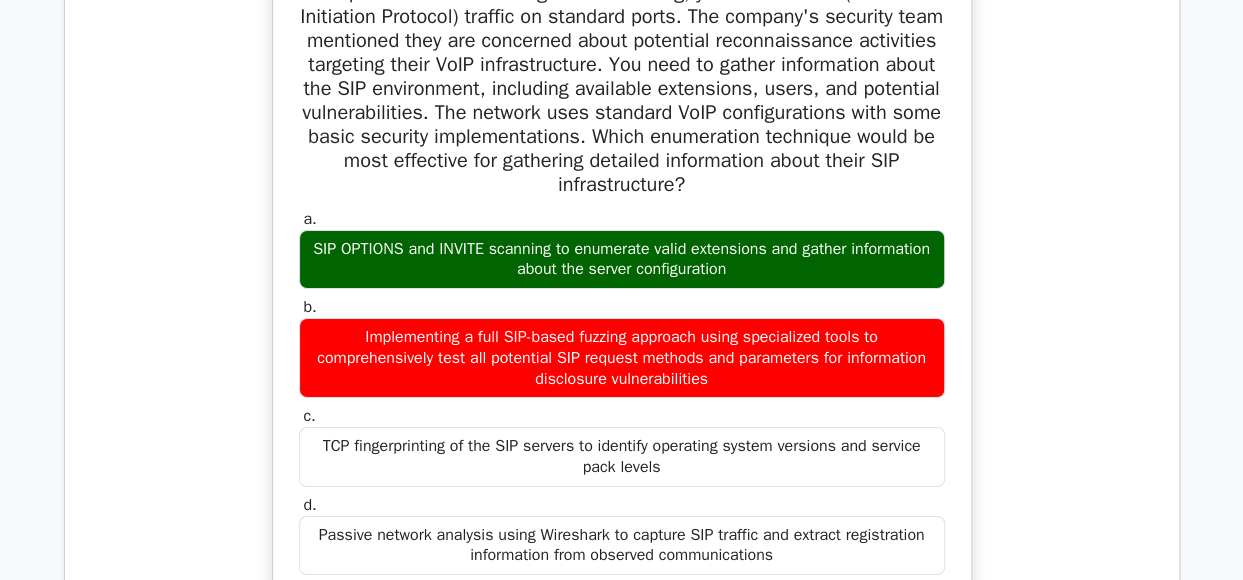 click on "Review" at bounding box center [1087, -129] 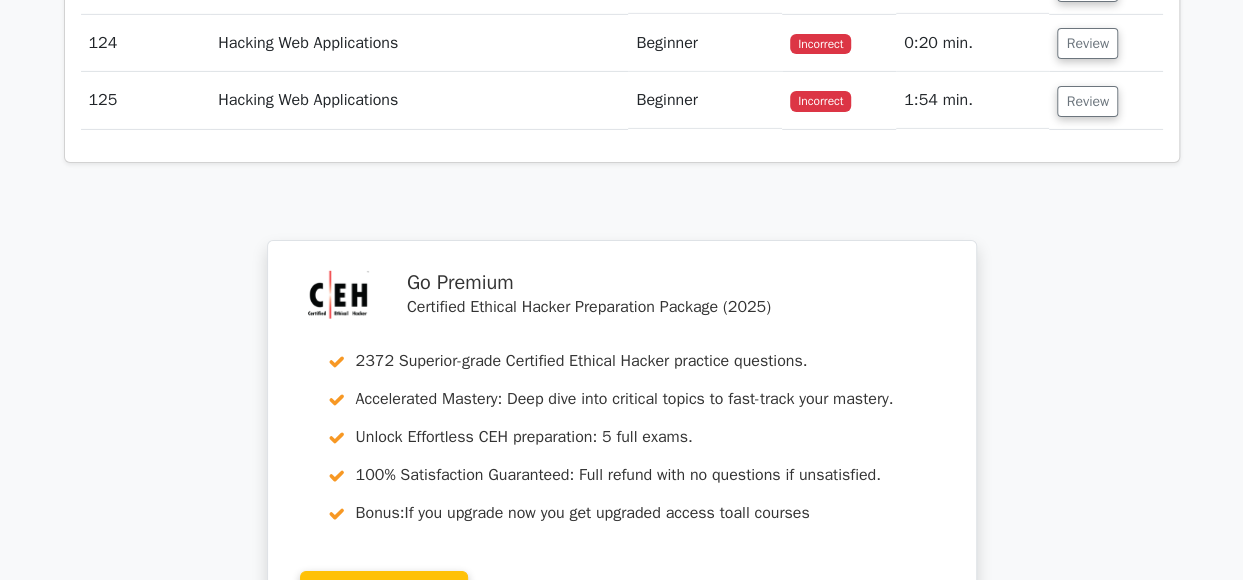 click on "Review" at bounding box center (1087, -129) 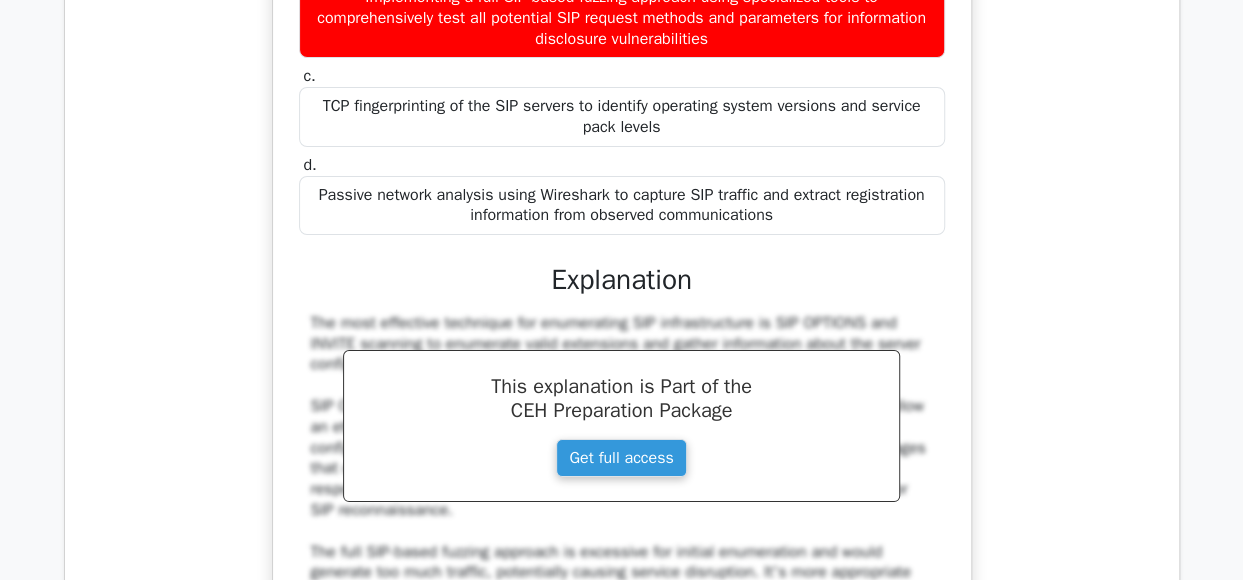 scroll, scrollTop: 115455, scrollLeft: 0, axis: vertical 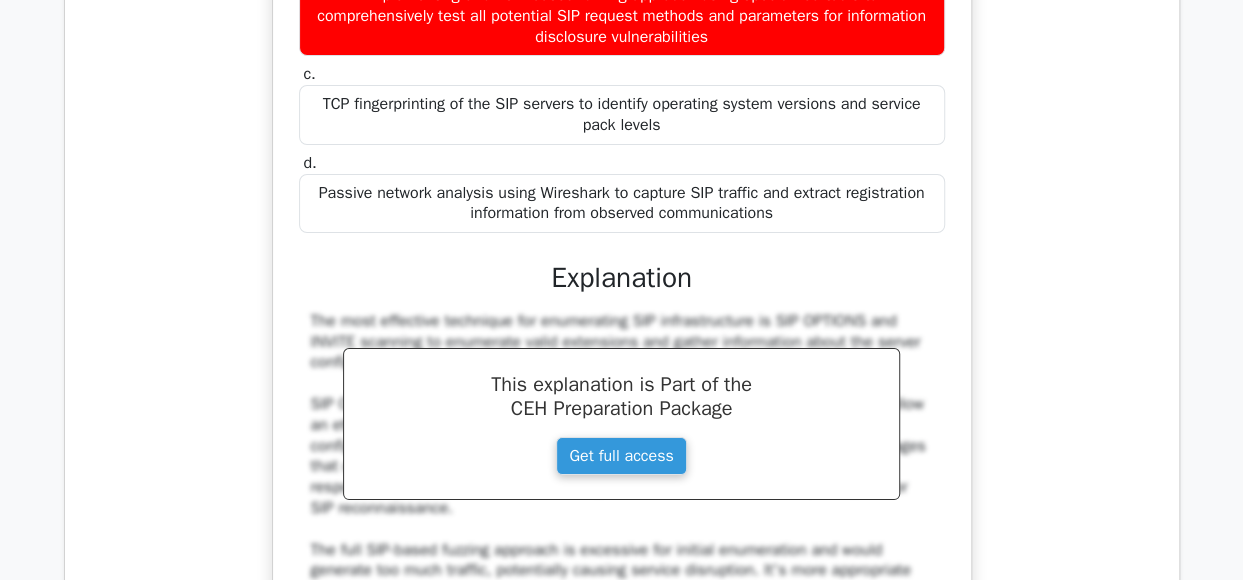 click on "You are conducting a security assessment for a telecommunications company that has recently implemented VoIP services across their corporate network. During initial scanning, you discover SIP (Session Initiation Protocol) traffic on standard ports. The company's security team mentioned they are concerned about potential reconnaissance activities targeting their VoIP infrastructure. You need to gather information about the SIP environment, including available extensions, users, and potential vulnerabilities. The network uses standard VoIP configurations with some basic security implementations. Which enumeration technique would be most effective for gathering detailed information about their SIP infrastructure?
a.
b." at bounding box center (622, 227) 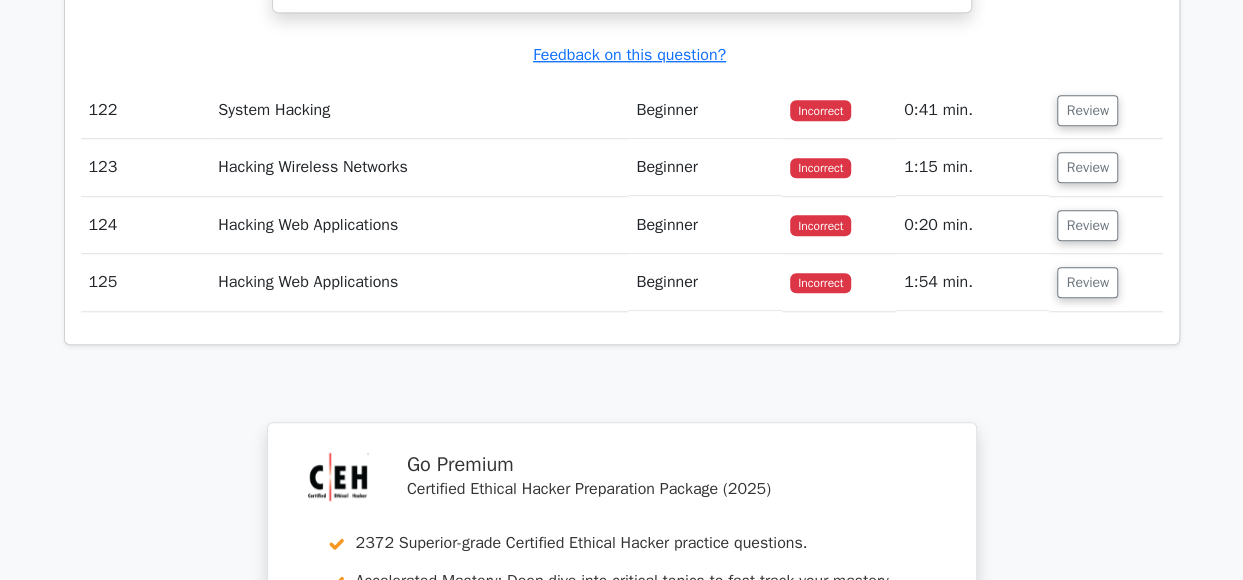 scroll, scrollTop: 116315, scrollLeft: 0, axis: vertical 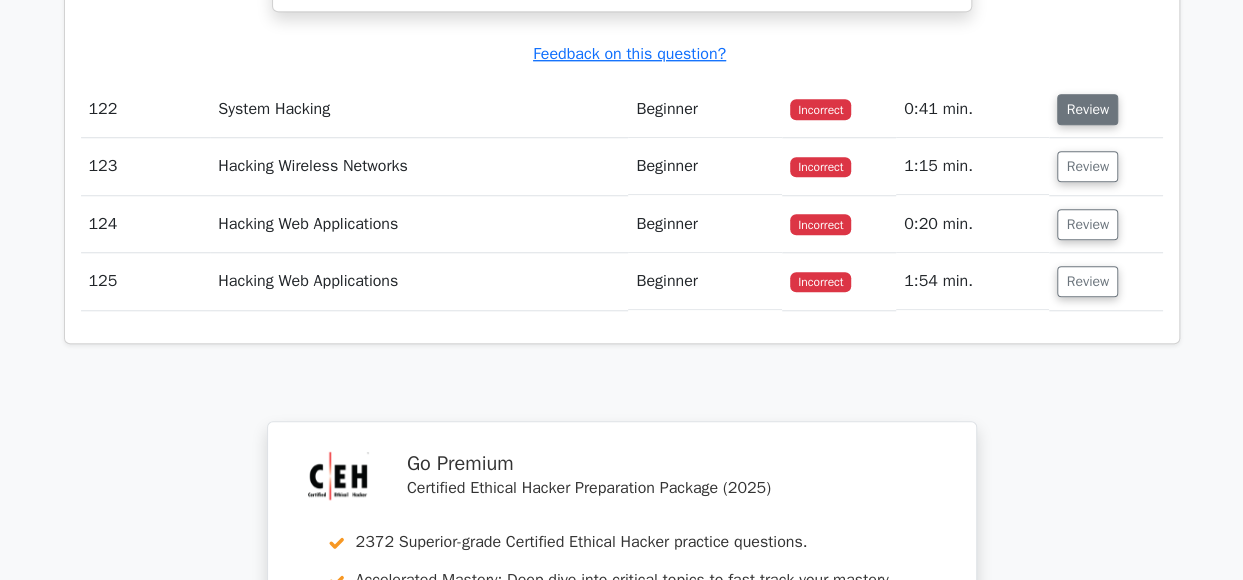 click on "Review" at bounding box center [1087, 109] 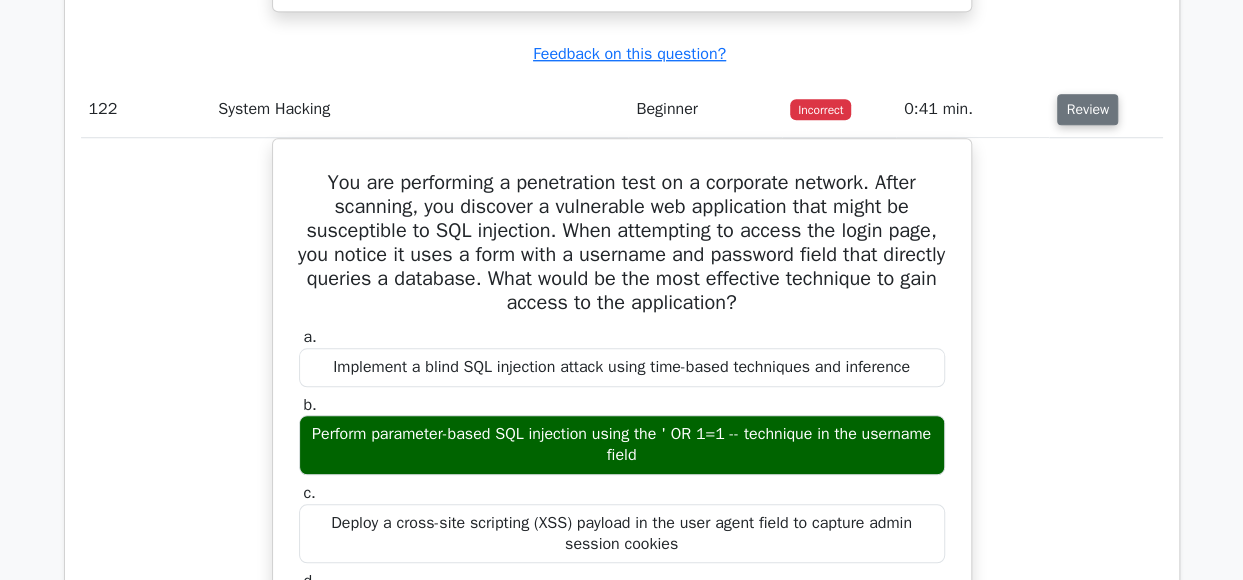 click on "Review" at bounding box center (1087, 109) 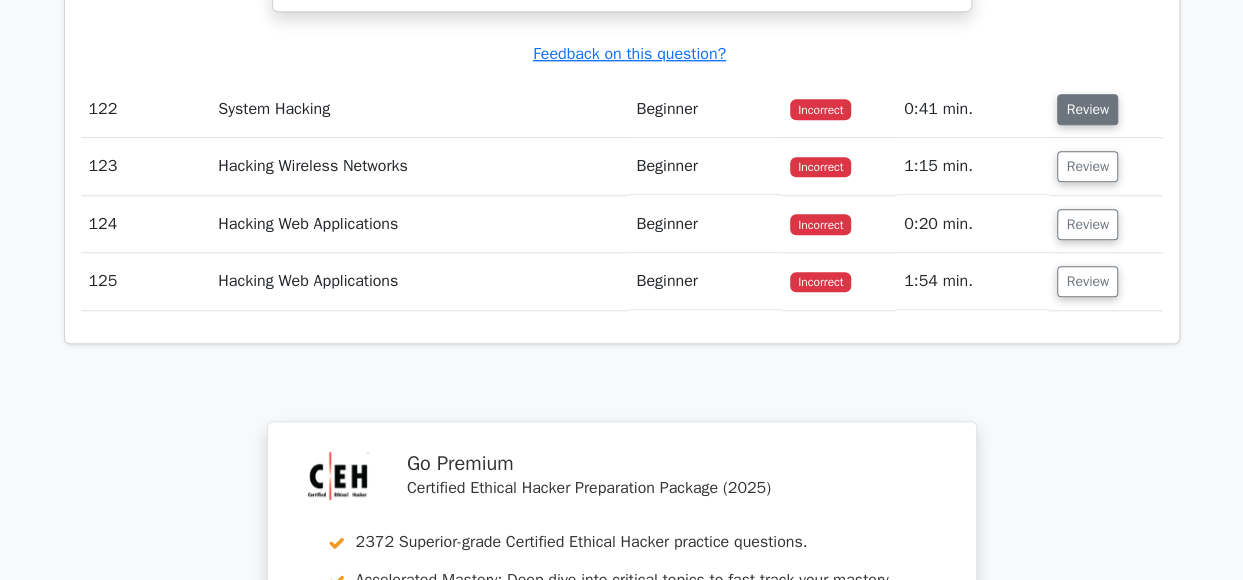 click on "Review" at bounding box center [1087, 109] 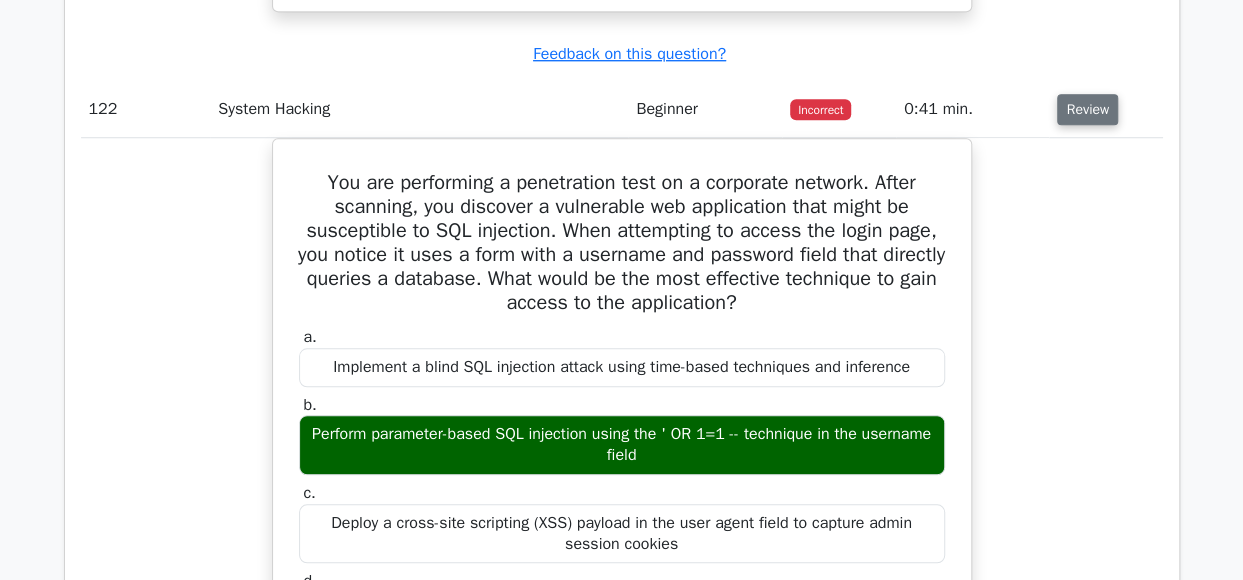 click on "Review" at bounding box center [1087, 109] 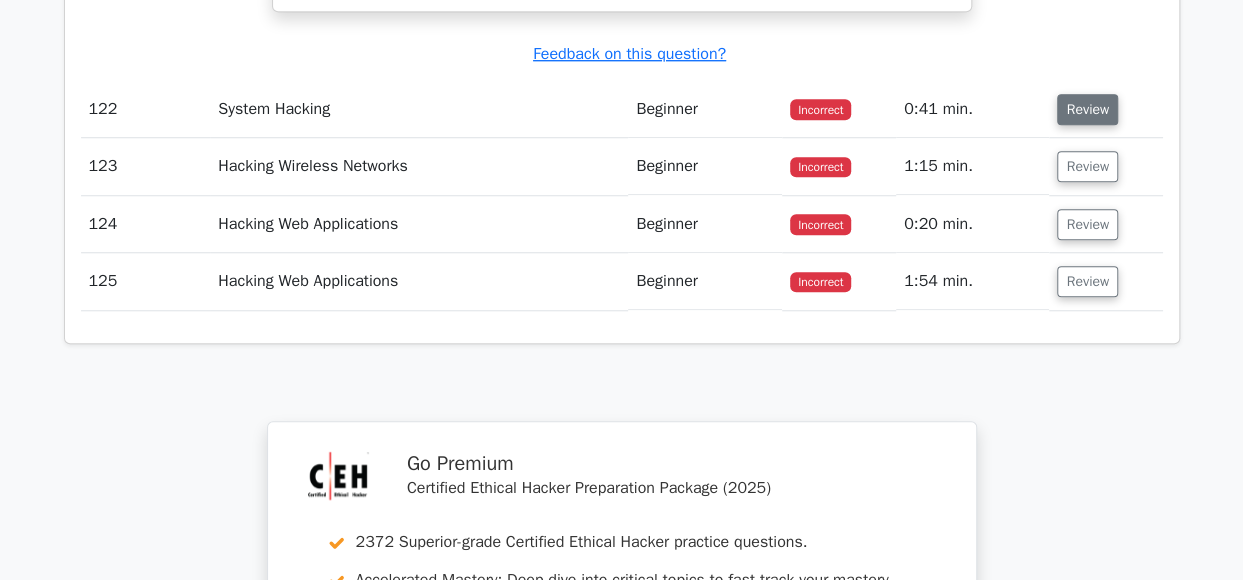 click on "Review" at bounding box center [1087, 109] 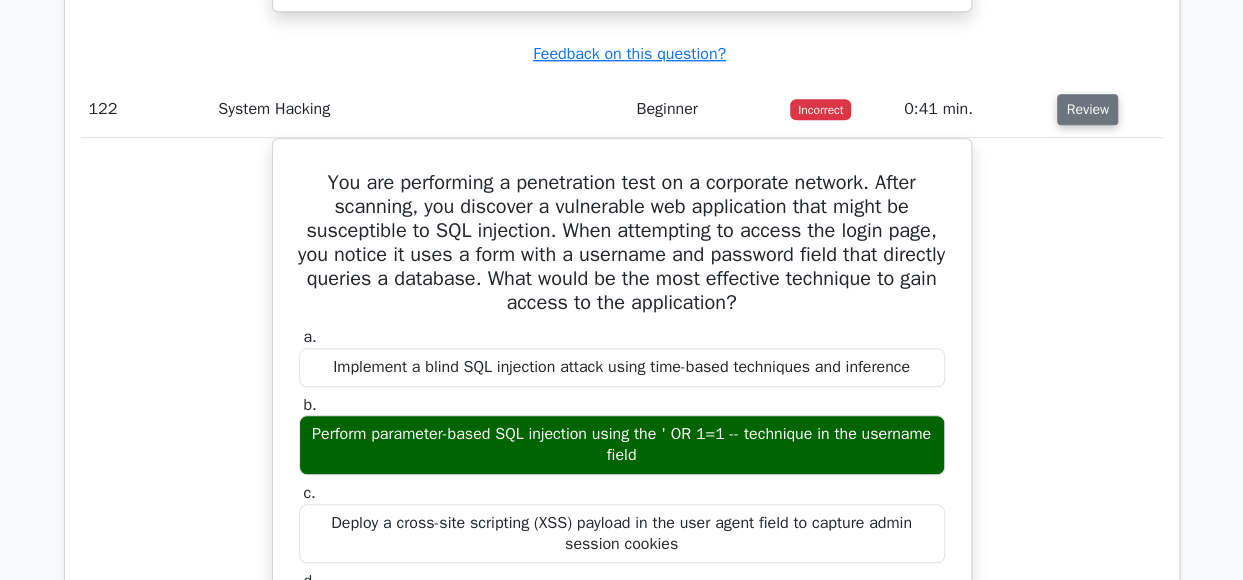 click on "You are conducting a security assessment for a telecommunications company that has recently implemented VoIP services across their corporate network. During initial scanning, you discover SIP (Session Initiation Protocol) traffic on standard ports. The company's security team mentioned they are concerned about potential reconnaissance activities targeting their VoIP infrastructure. You need to gather information about the SIP environment, including available extensions, users, and potential vulnerabilities. The network uses standard VoIP configurations with some basic security implementations. Which enumeration technique would be most effective for gathering detailed information about their SIP infrastructure?
a.
b." at bounding box center (622, -633) 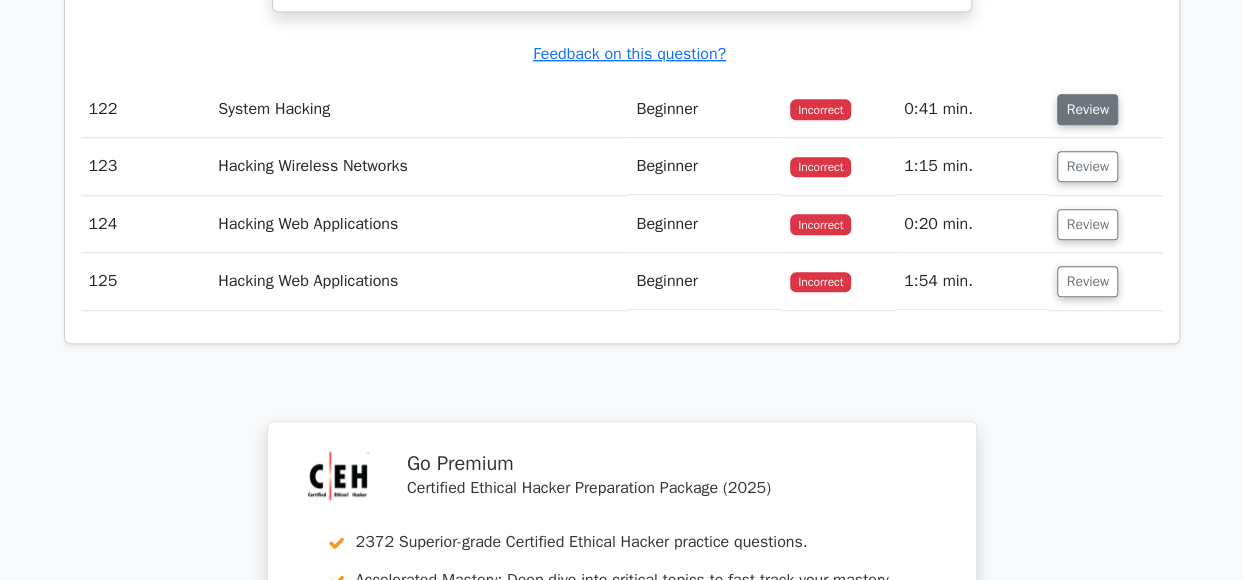 click on "Review" at bounding box center (1087, 109) 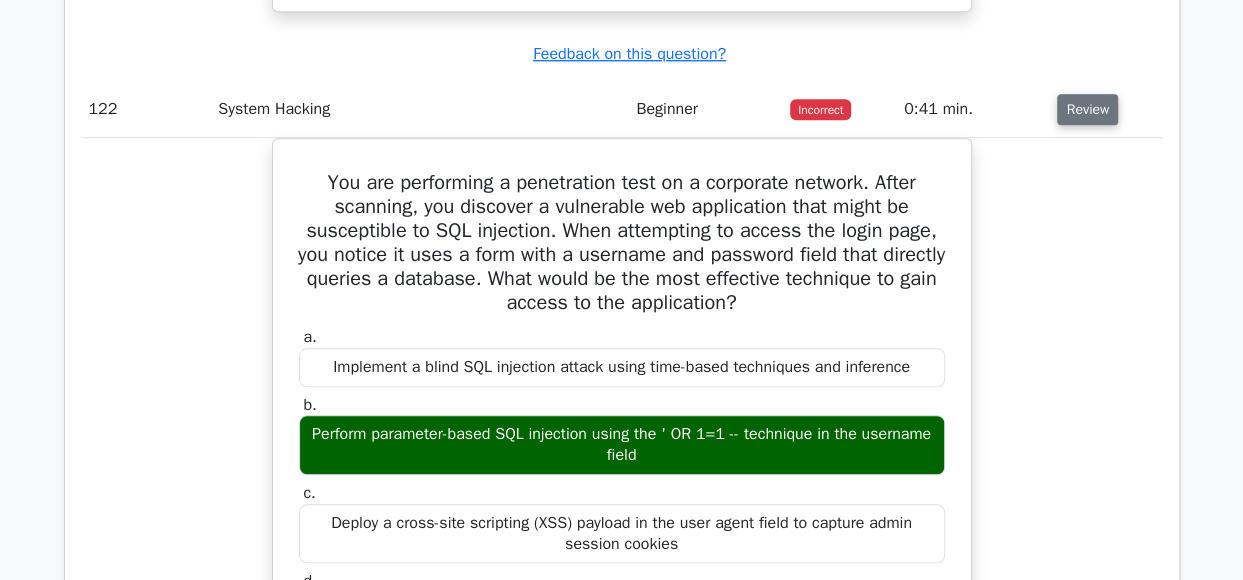 click on "Review" at bounding box center [1087, 109] 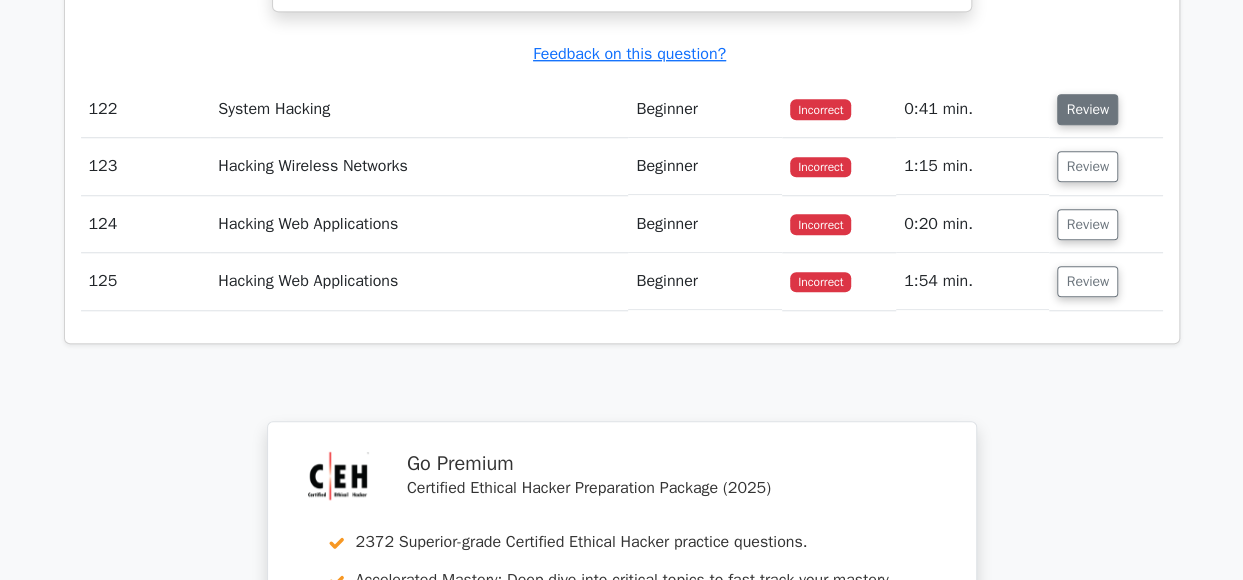 click on "Review" at bounding box center (1087, 109) 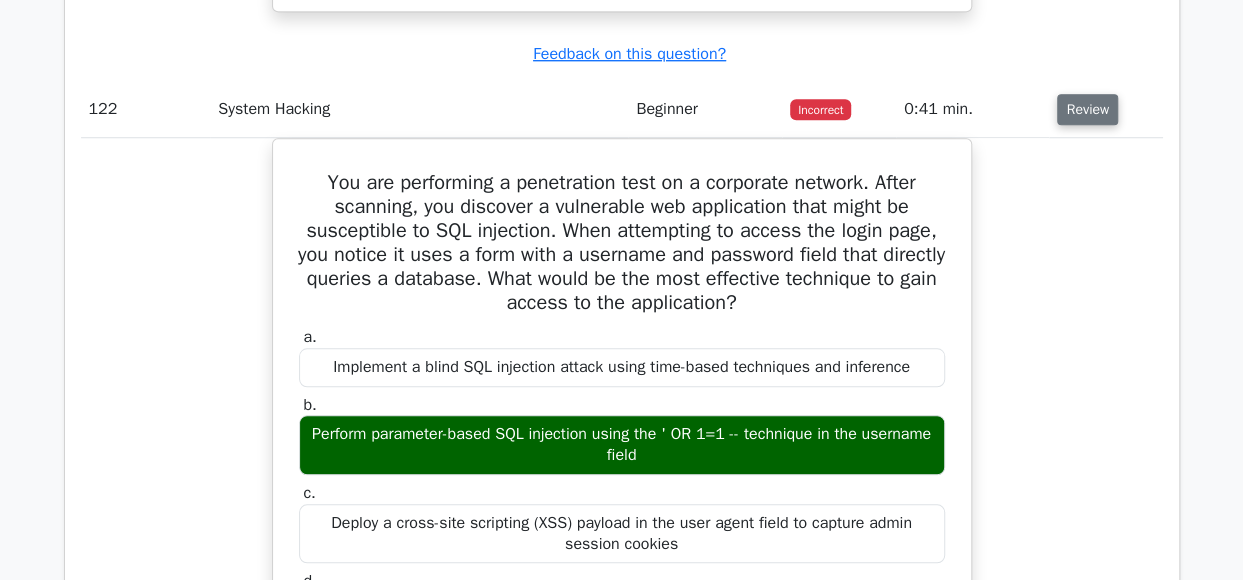 click on "Review" at bounding box center (1087, 109) 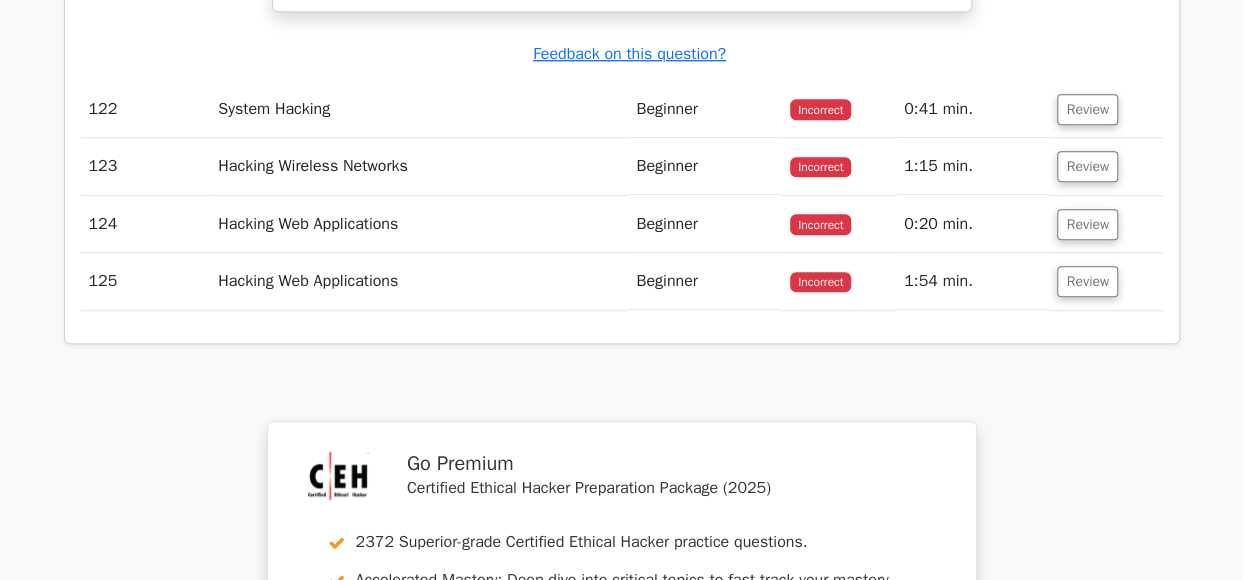 click on "Review" at bounding box center (1087, 109) 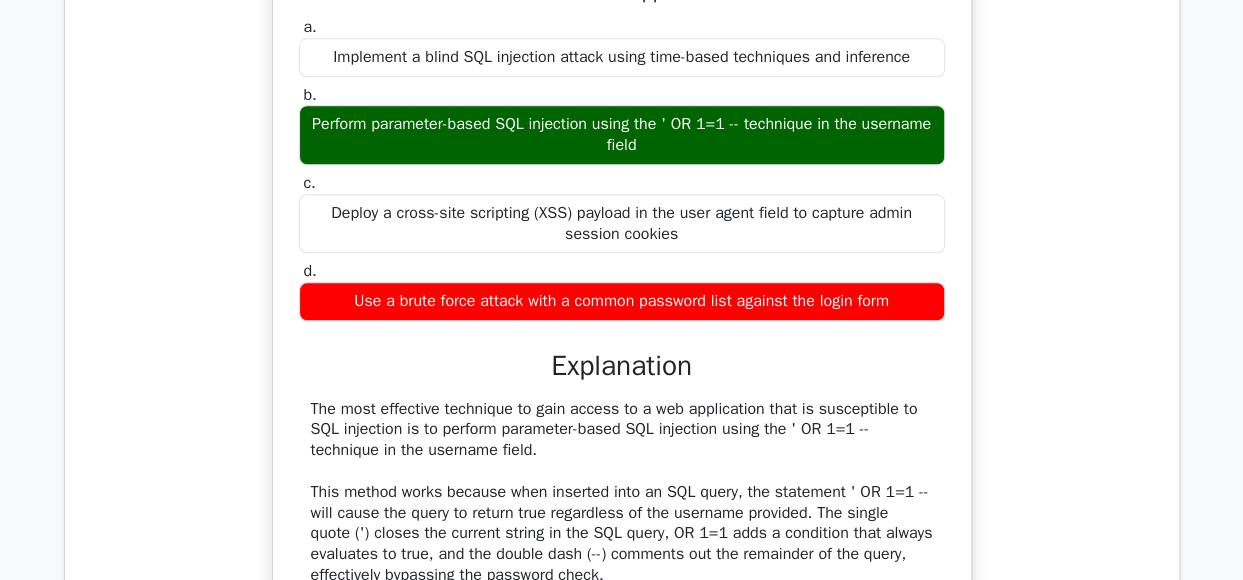 click on "You are performing a penetration test on a corporate network. After scanning, you discover a vulnerable web application that might be susceptible to SQL injection. When attempting to access the login page, you notice it uses a form with a username and password field that directly queries a database. What would be the most effective technique to gain access to the application?
a.
Implement a blind SQL injection attack using time-based techniques and inference
b. c. d." at bounding box center [622, 489] 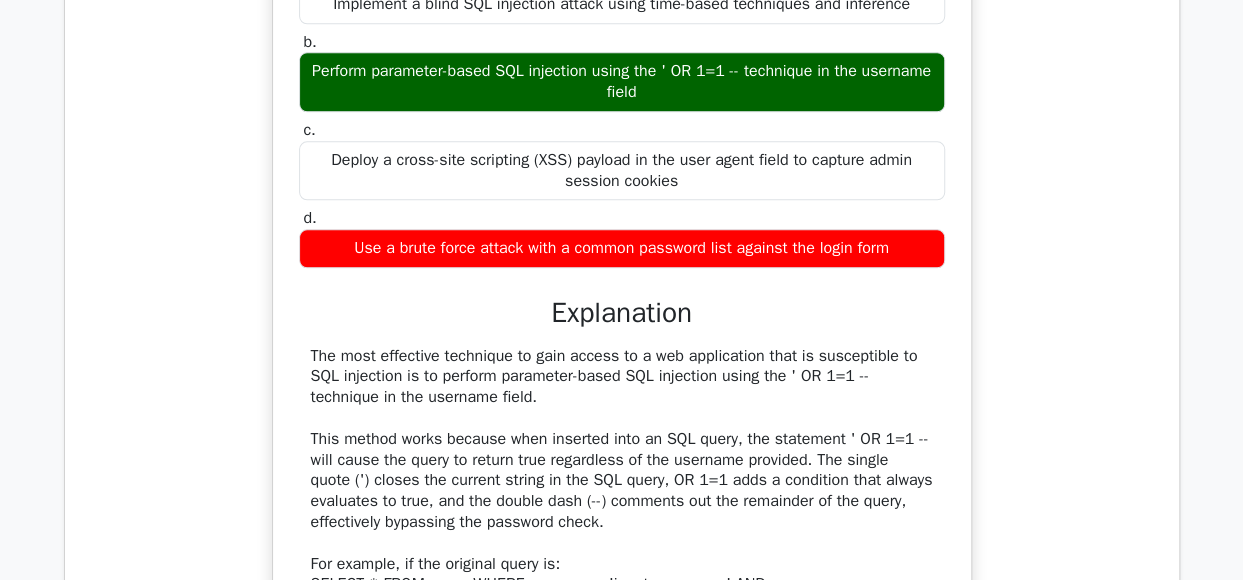 scroll, scrollTop: 116680, scrollLeft: 0, axis: vertical 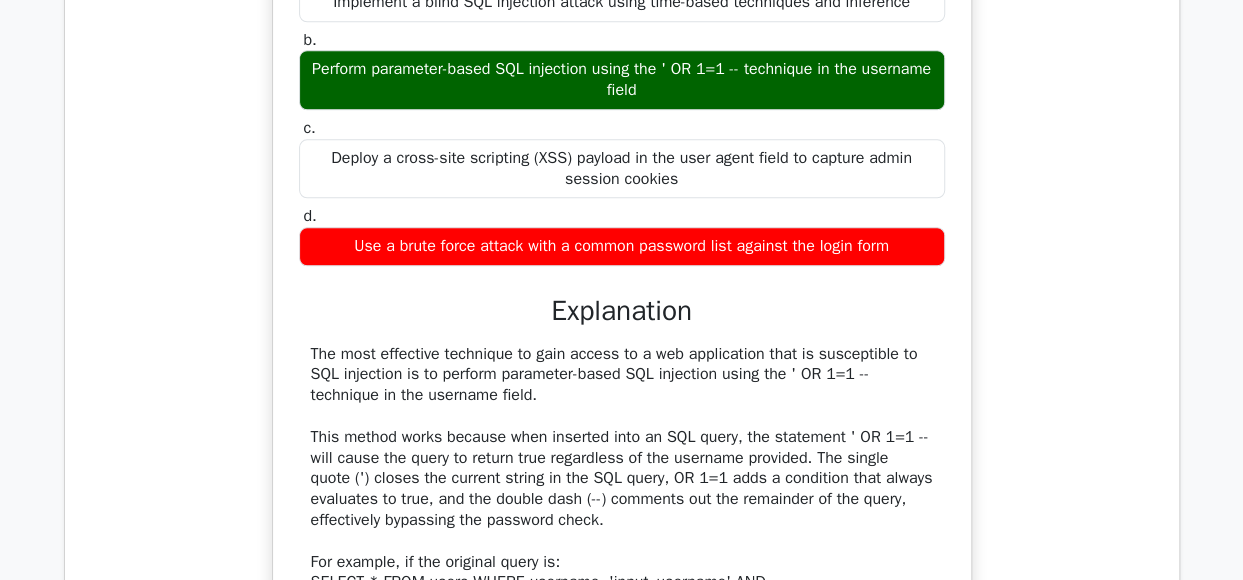 drag, startPoint x: 1087, startPoint y: 565, endPoint x: 1054, endPoint y: 402, distance: 166.30695 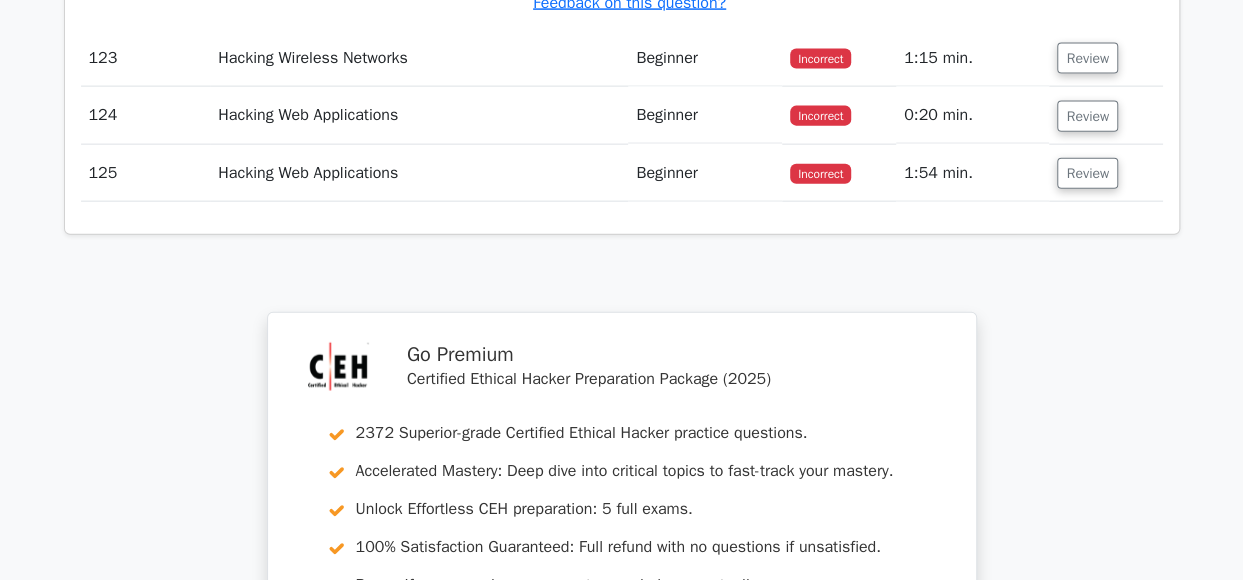 scroll, scrollTop: 117922, scrollLeft: 0, axis: vertical 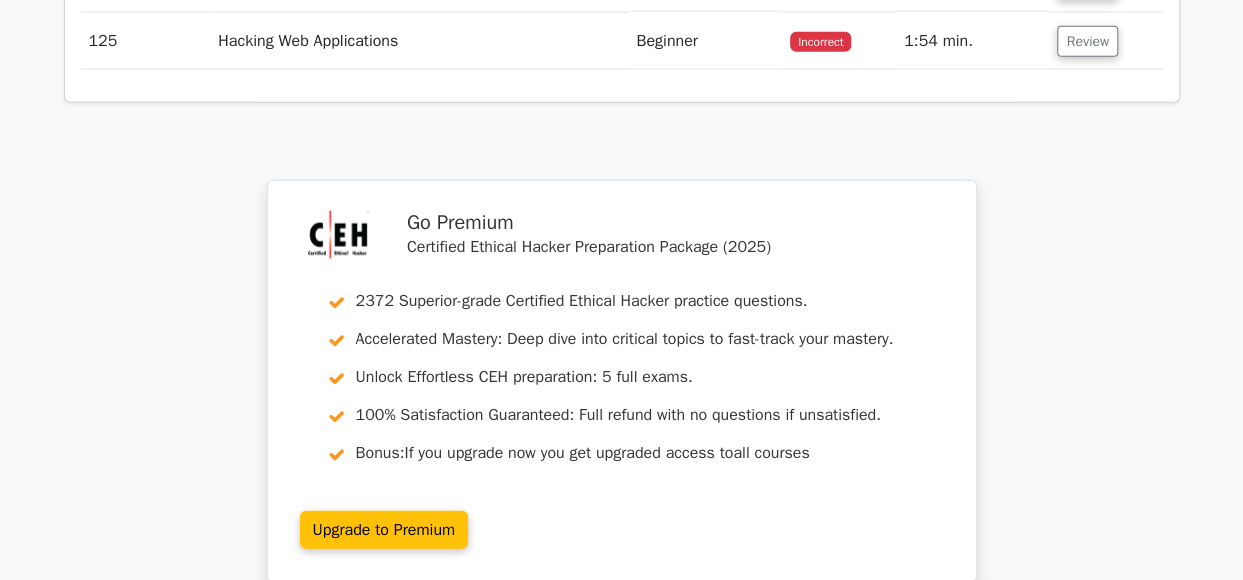 click on "Review" at bounding box center (1087, -74) 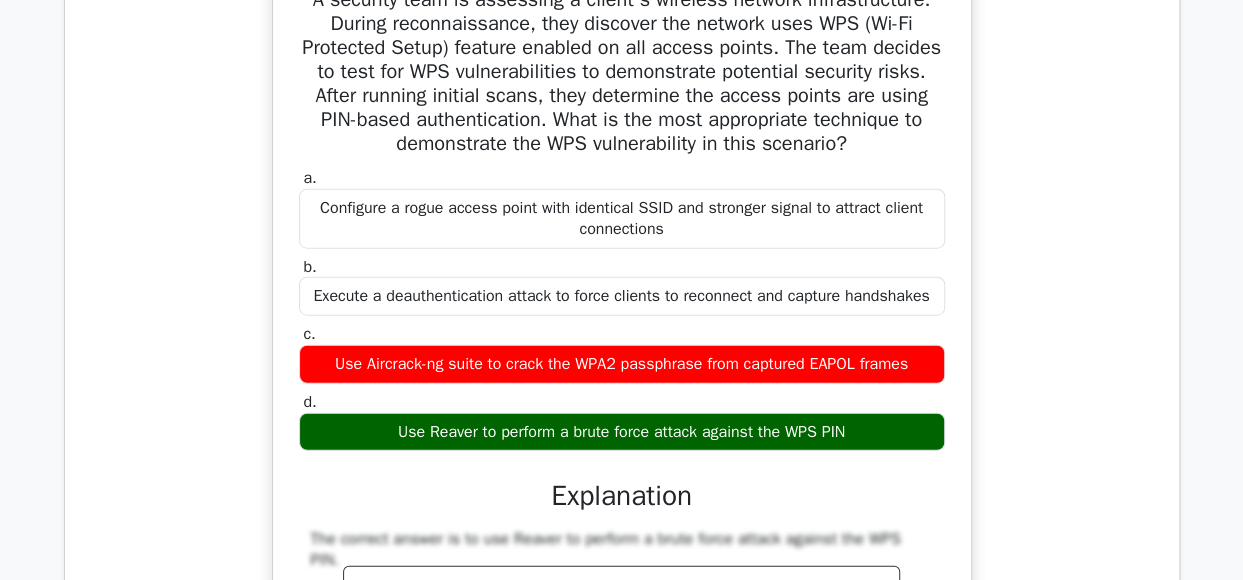 click on "Review" at bounding box center [1087, -74] 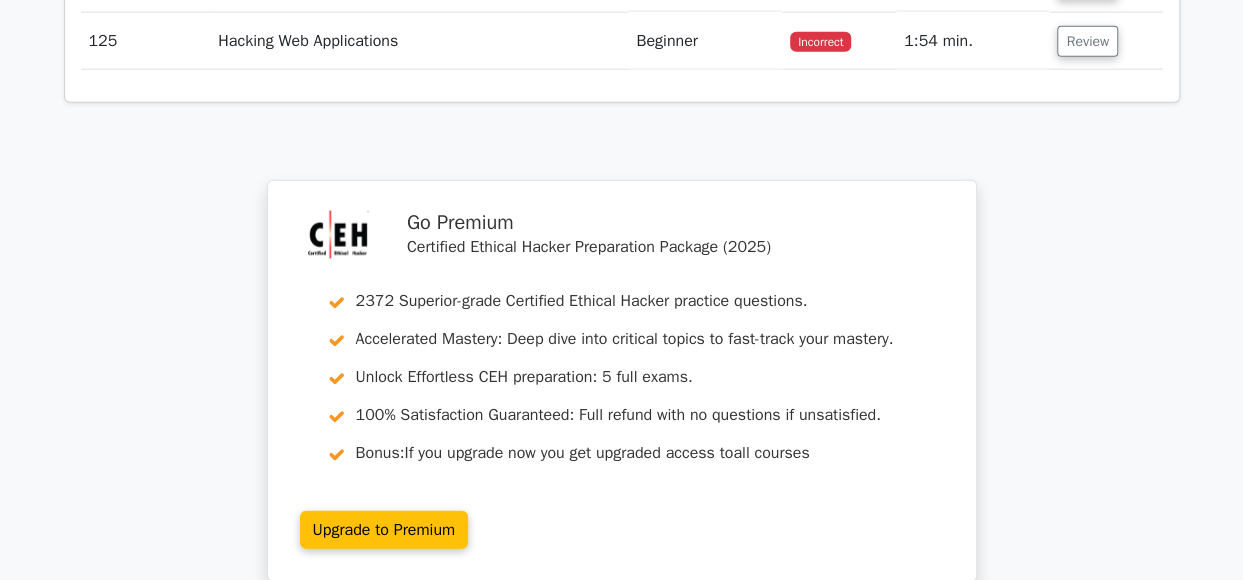 click on "Review" at bounding box center (1087, -74) 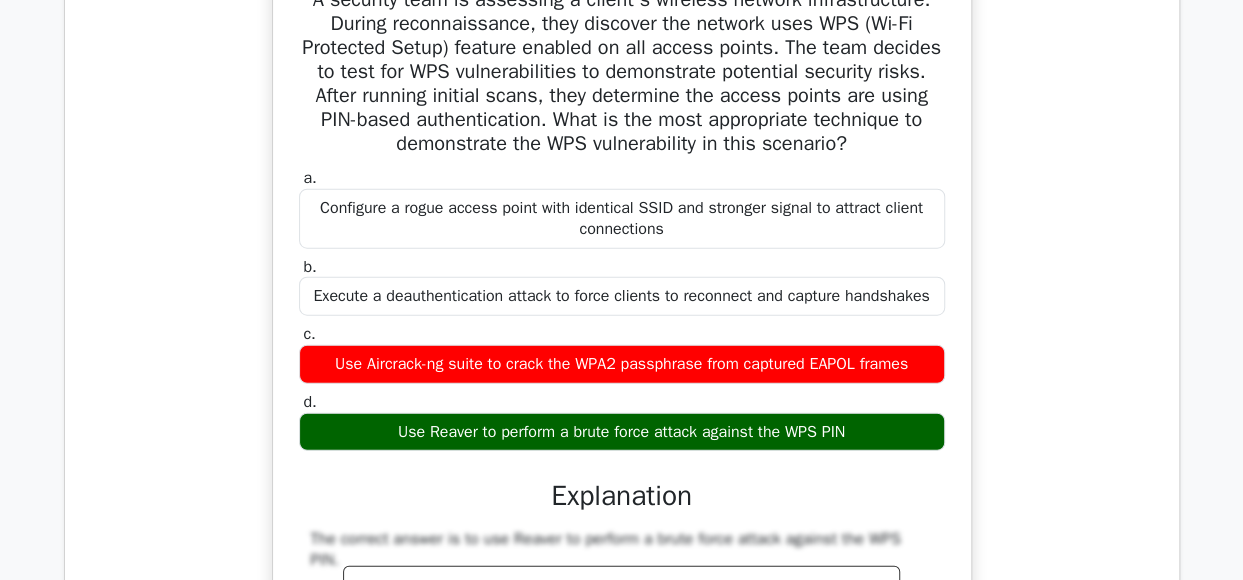 click on "Review" at bounding box center [1087, -74] 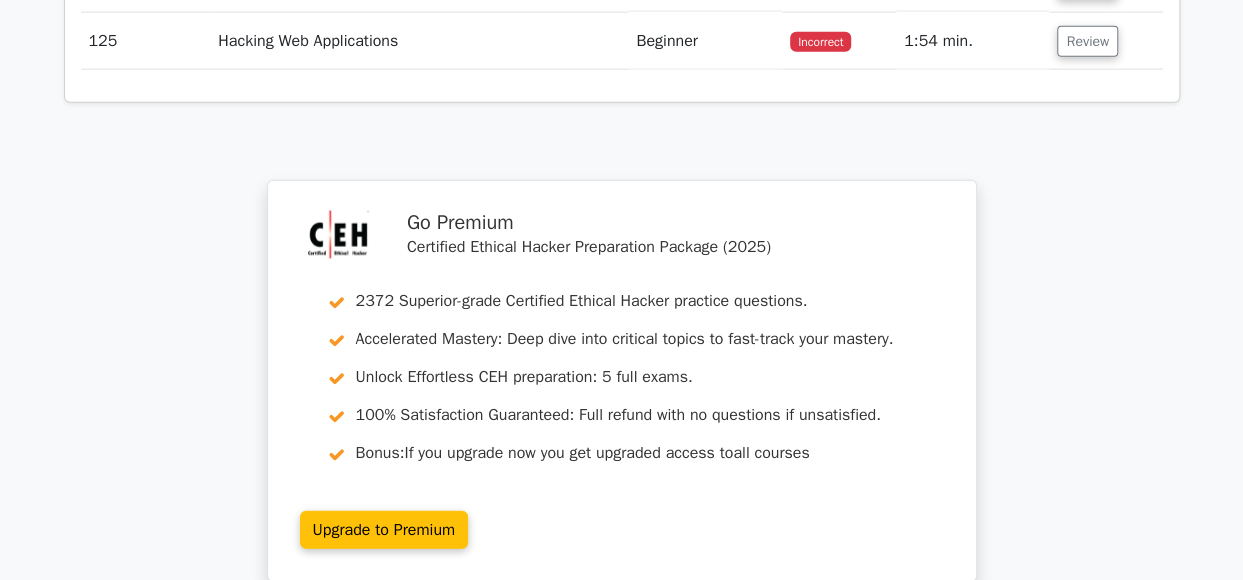 click on "Review" at bounding box center [1087, -74] 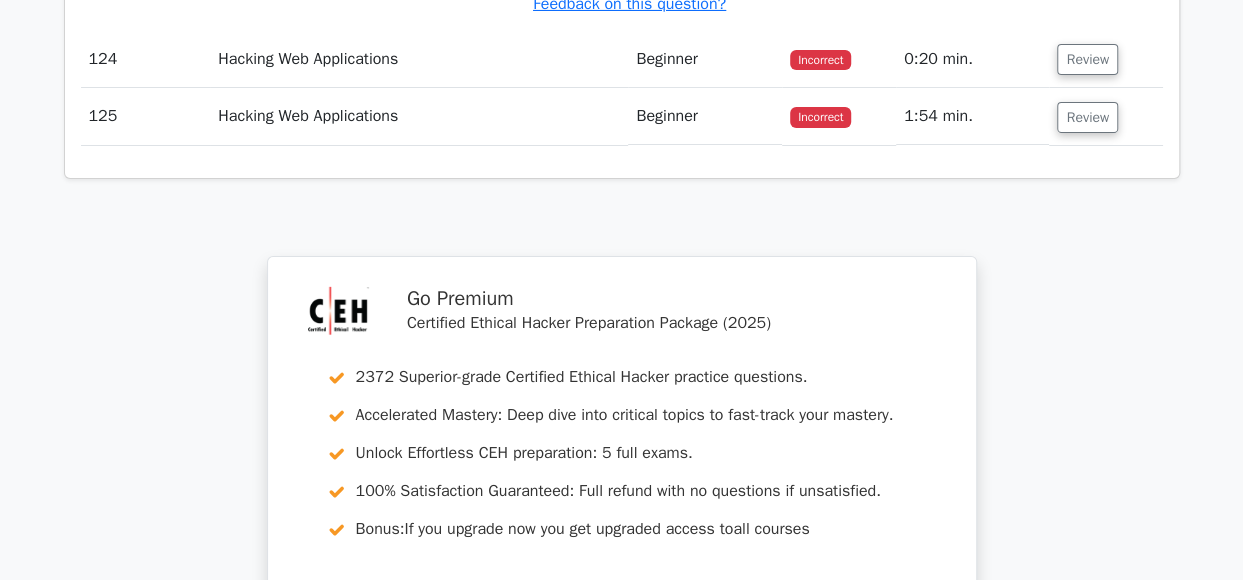 scroll, scrollTop: 119337, scrollLeft: 0, axis: vertical 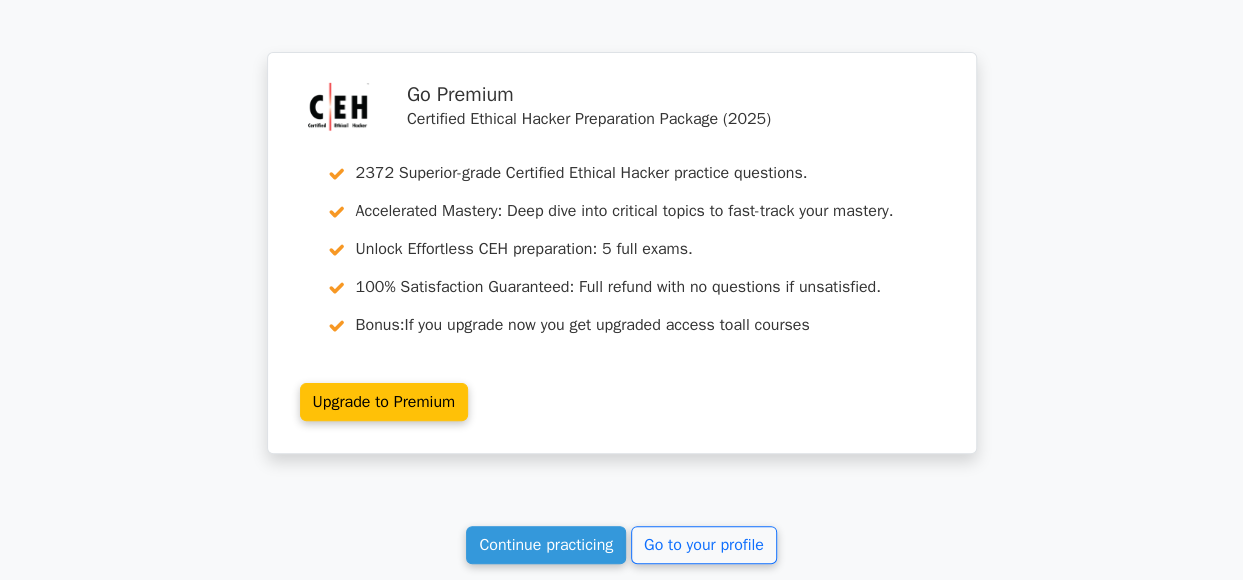 click on "Review" at bounding box center (1087, -145) 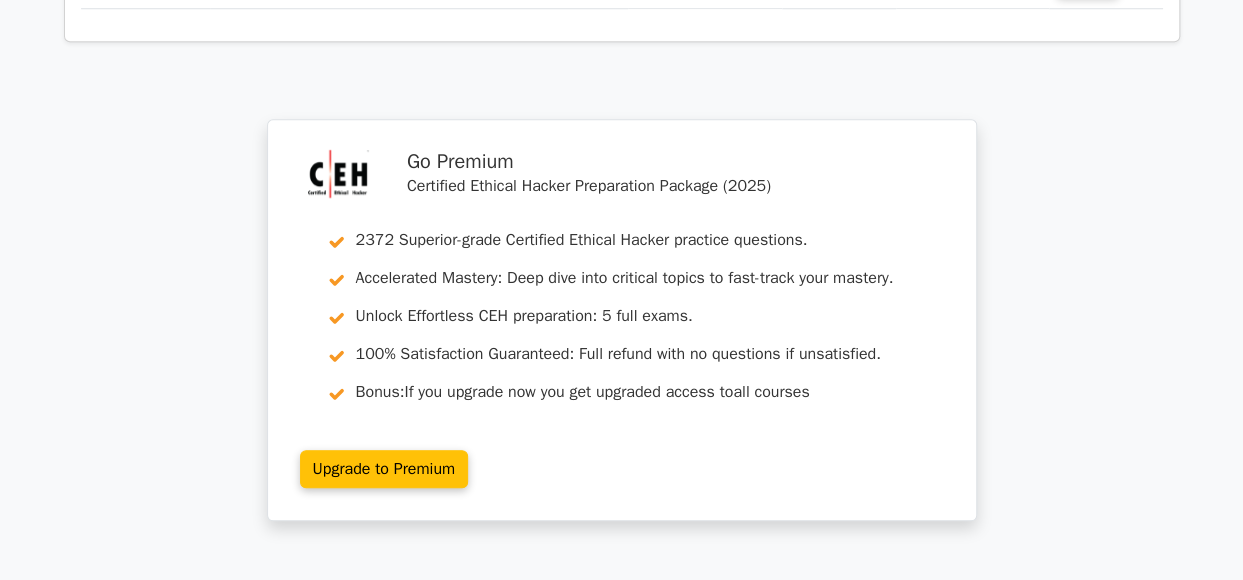 scroll, scrollTop: 120167, scrollLeft: 0, axis: vertical 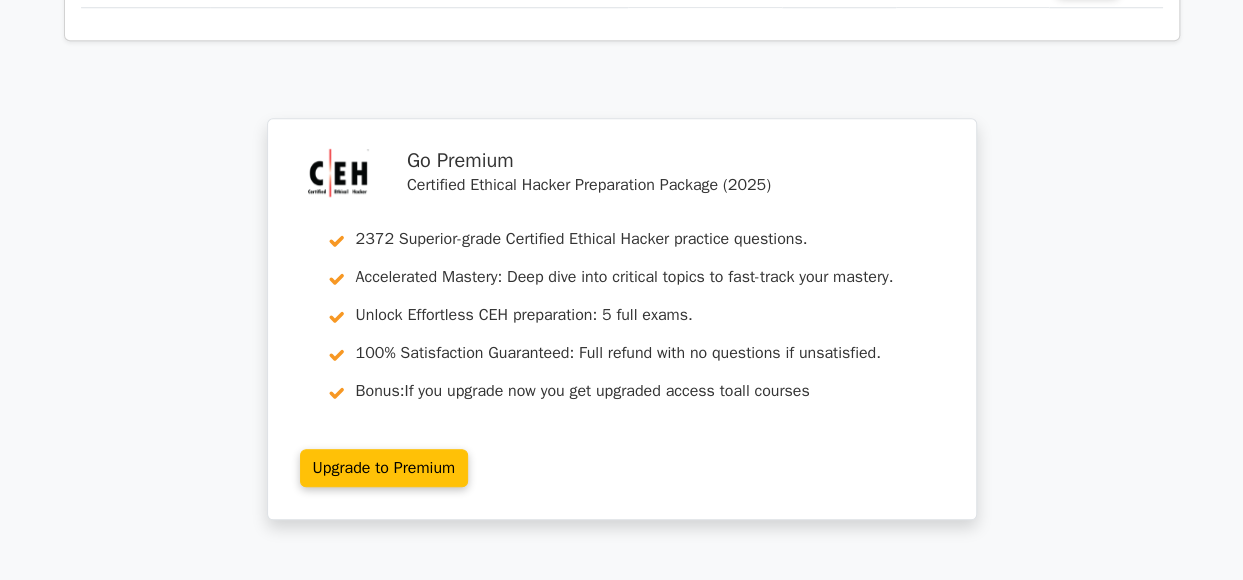 click on "Review" at bounding box center [1087, -21] 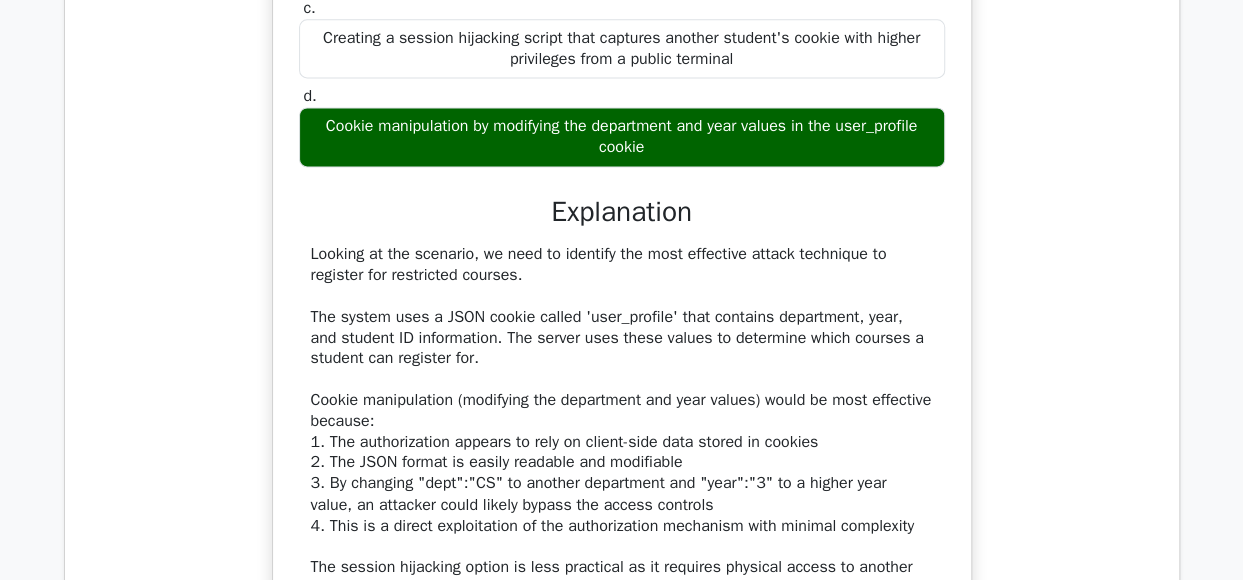 scroll, scrollTop: 120664, scrollLeft: 0, axis: vertical 